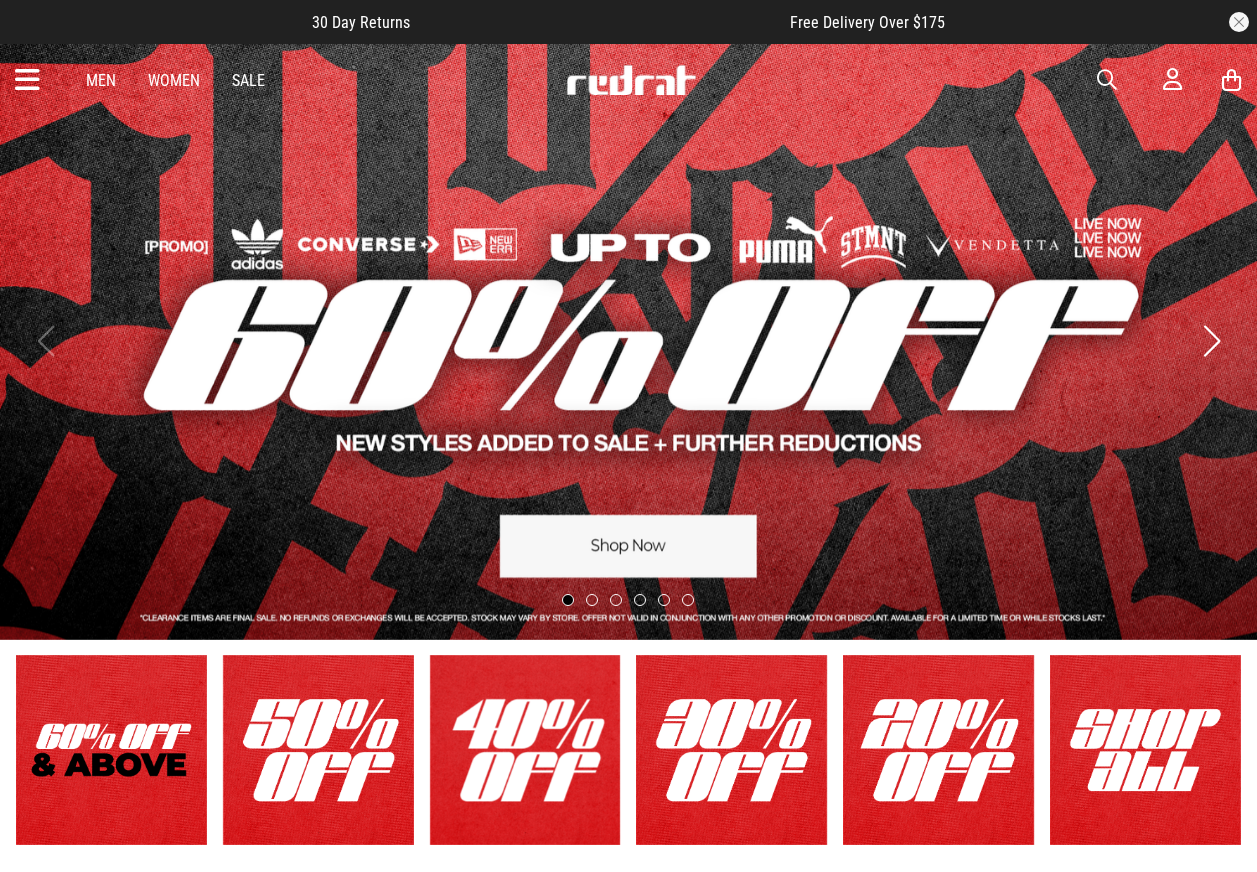 scroll, scrollTop: 0, scrollLeft: 0, axis: both 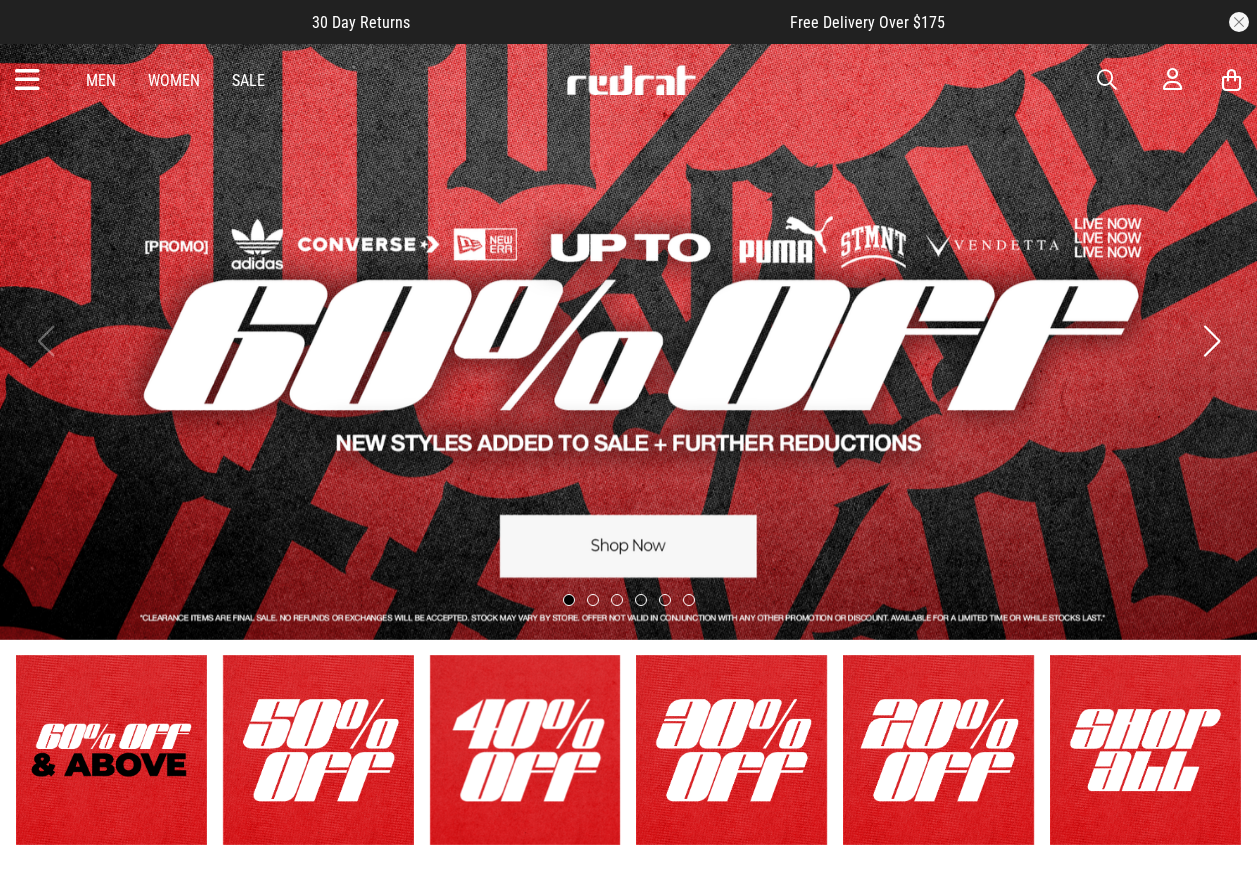 click on "Men   Women   Sale     Sign in     New       Back         Footwear       Back         Mens       Back         Womens       Back         Youth & Kids       Back         Jewellery       Back         Headwear       Back         Accessories       Back         Deals       Back         Sale   UP TO 60% OFF
Shop by Brand
adidas
Converse
New Era
See all brands     Gift Cards   Find a Store   Delivery   Returns & Exchanges   FAQ   Contact Us
Payment Options Only at Red Rat
Let's keep in touch
Back" at bounding box center (628, 80) 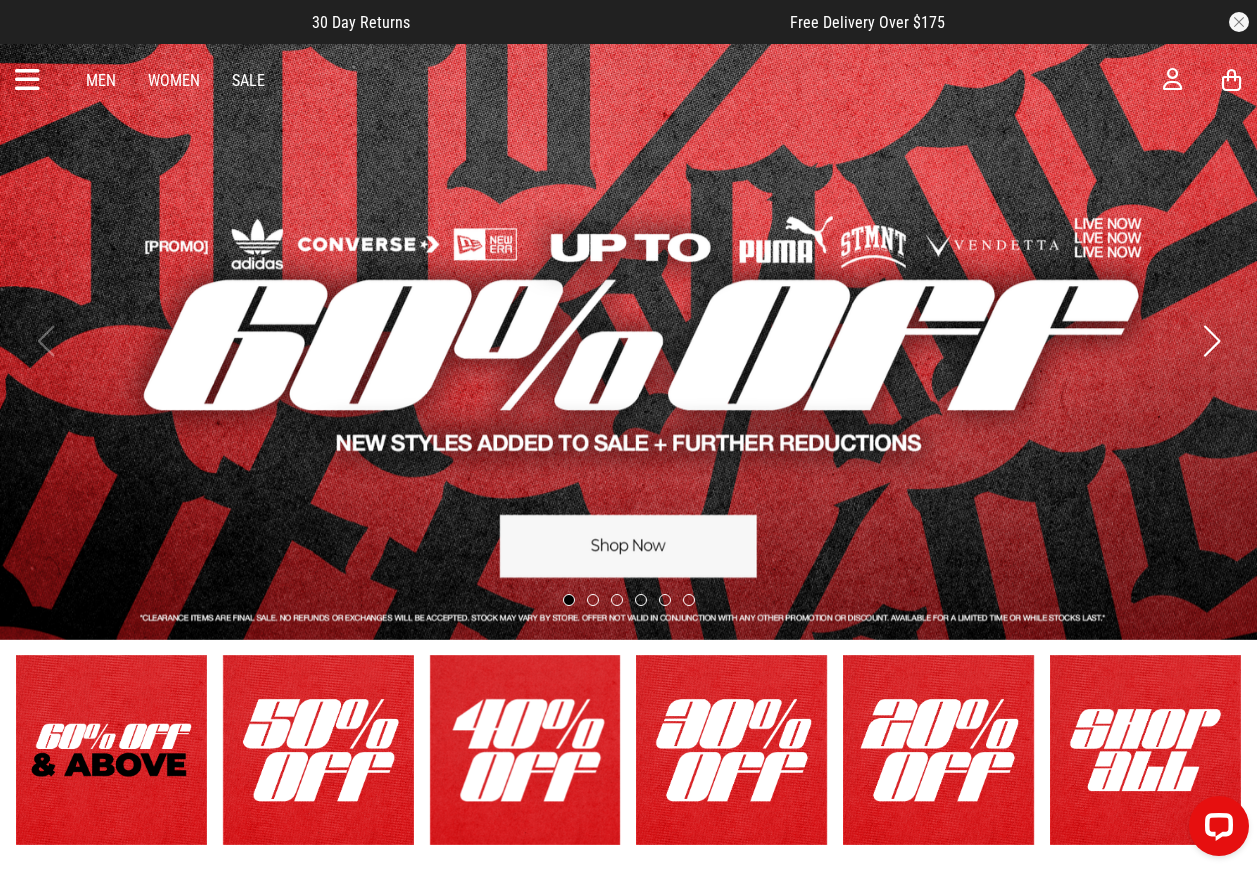scroll, scrollTop: 0, scrollLeft: 0, axis: both 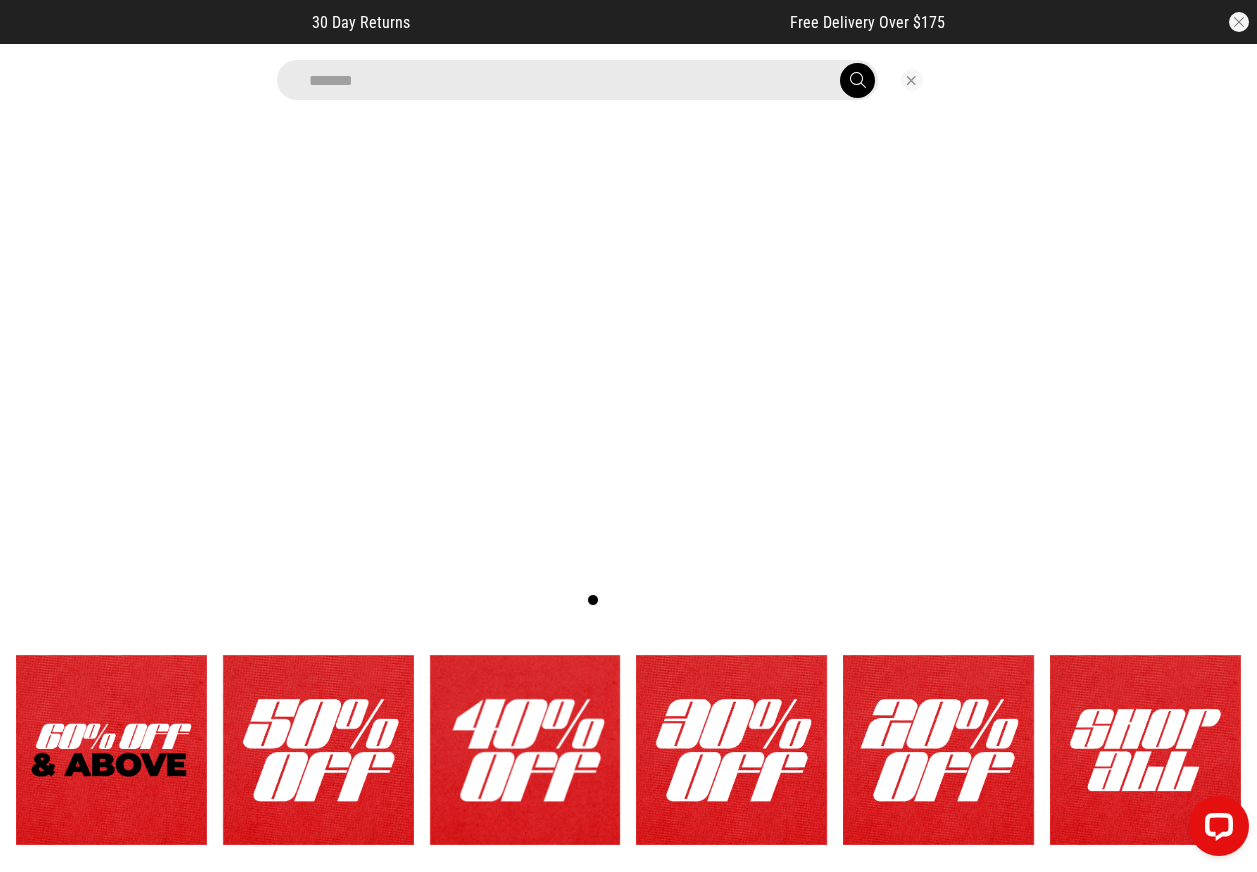 type on "*******" 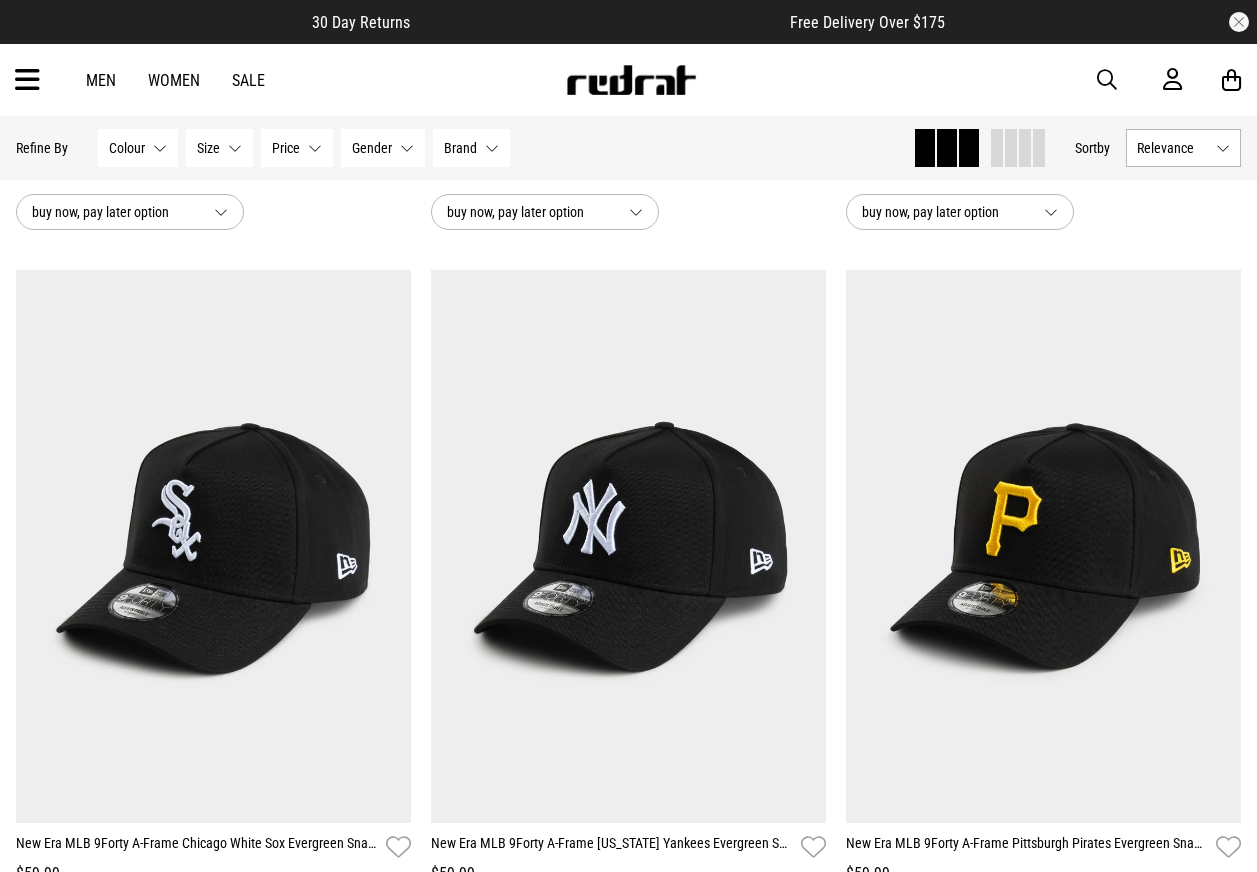 scroll, scrollTop: 900, scrollLeft: 0, axis: vertical 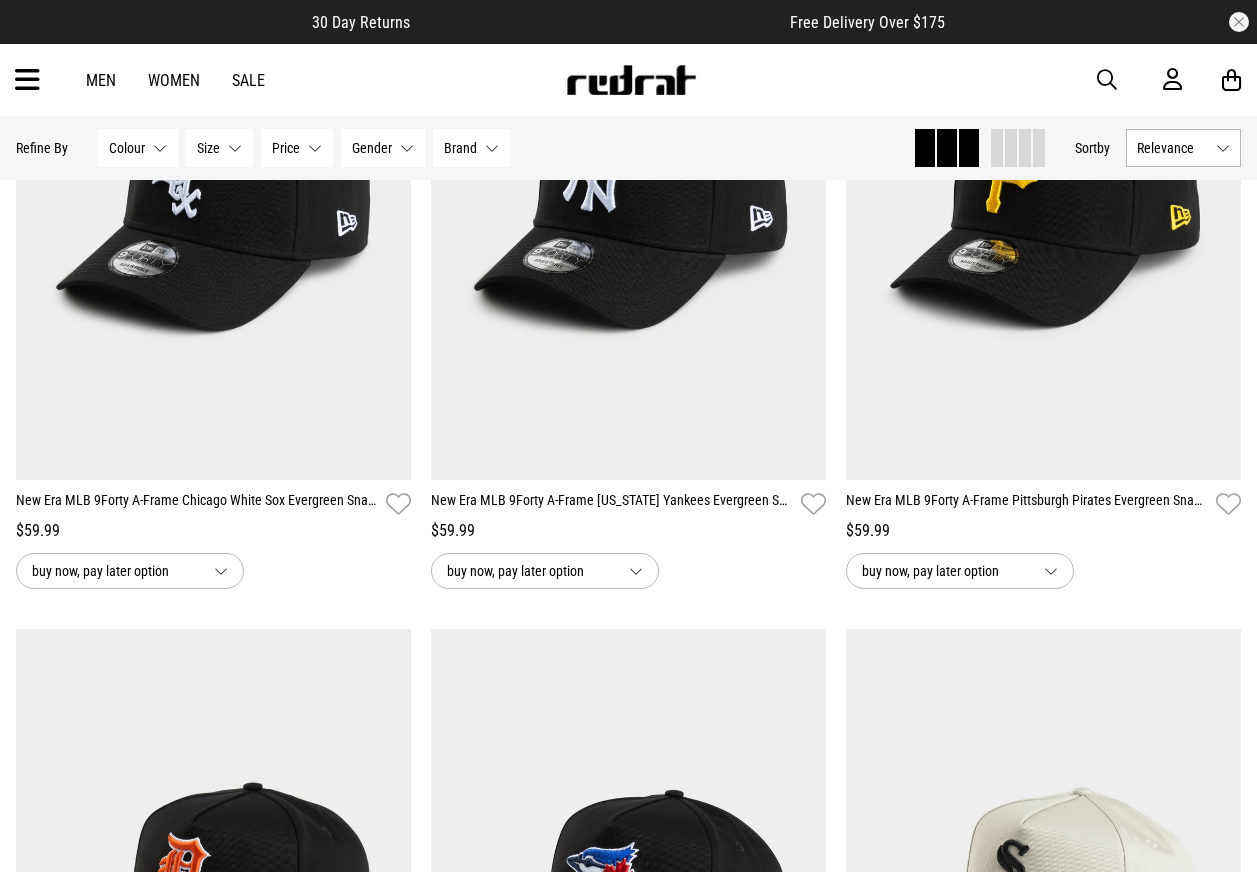 click on "Men   Women   Sale     Sign in     New       Back         Footwear       Back         Mens       Back         Womens       Back         Youth & Kids       Back         Jewellery       Back         Headwear       Back         Accessories       Back         Deals       Back         Sale   UP TO 60% OFF
Shop by Brand
adidas
Converse
New Era
See all brands     Gift Cards   Find a Store   Delivery   Returns & Exchanges   FAQ   Contact Us
Payment Options Only at Red Rat
Let's keep in touch
Back" at bounding box center [628, 80] 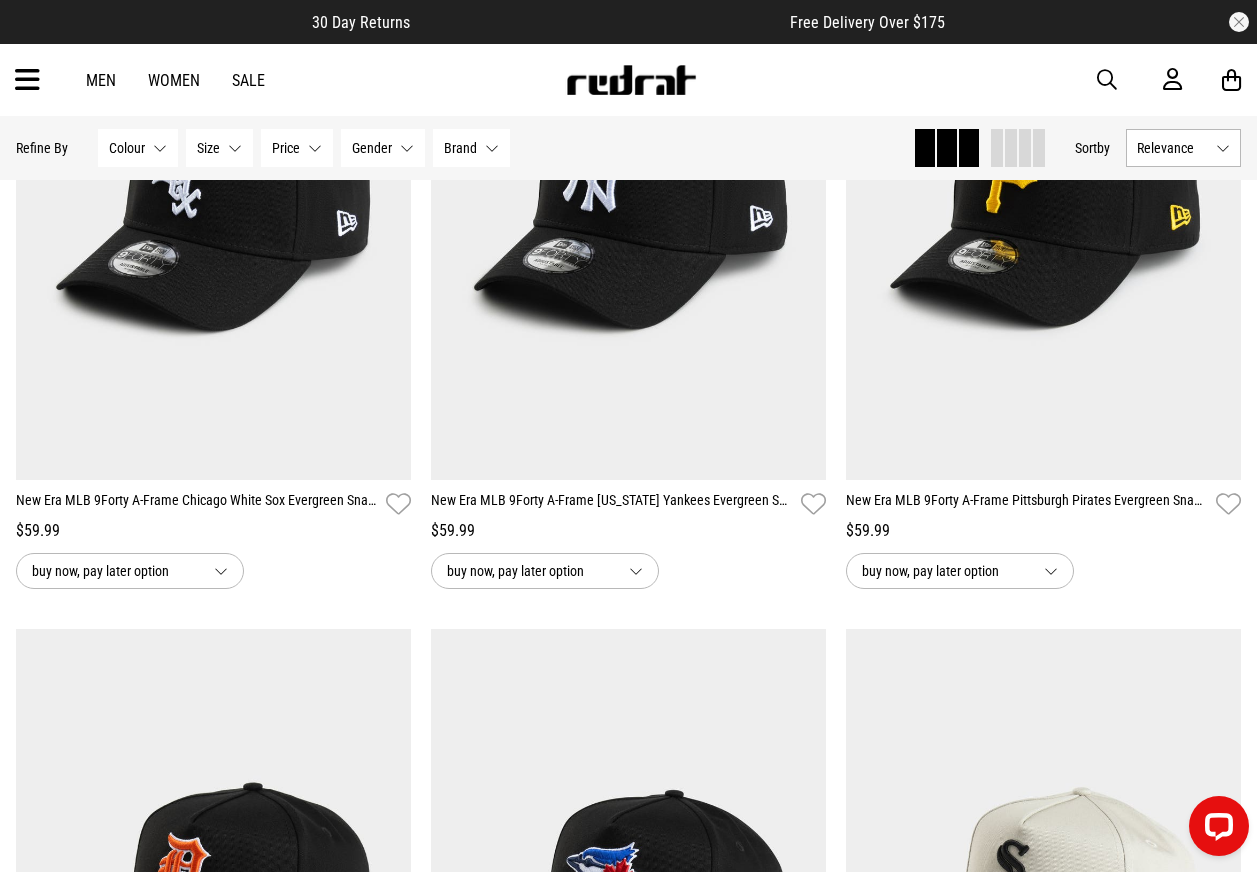 scroll, scrollTop: 0, scrollLeft: 0, axis: both 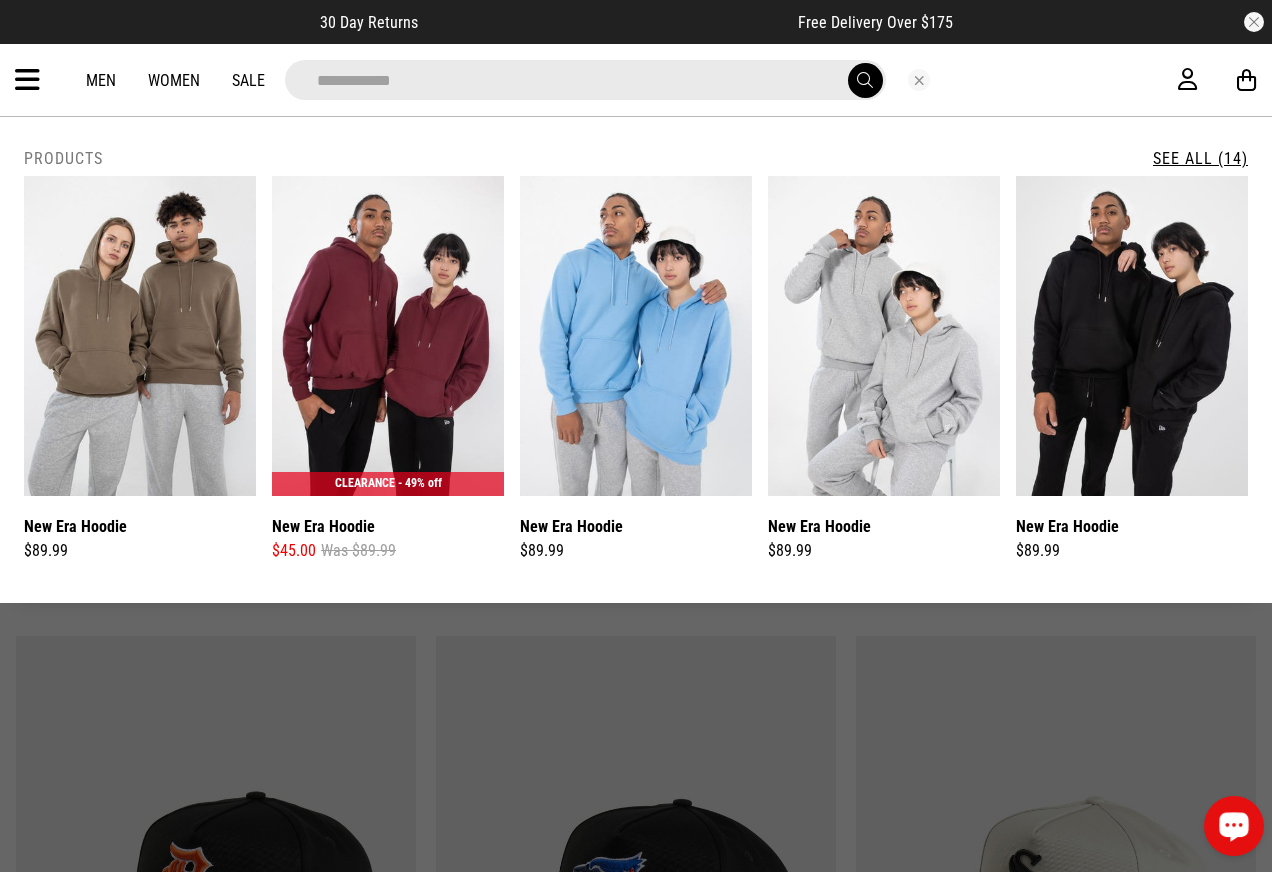 drag, startPoint x: 465, startPoint y: 98, endPoint x: 0, endPoint y: 136, distance: 466.5501 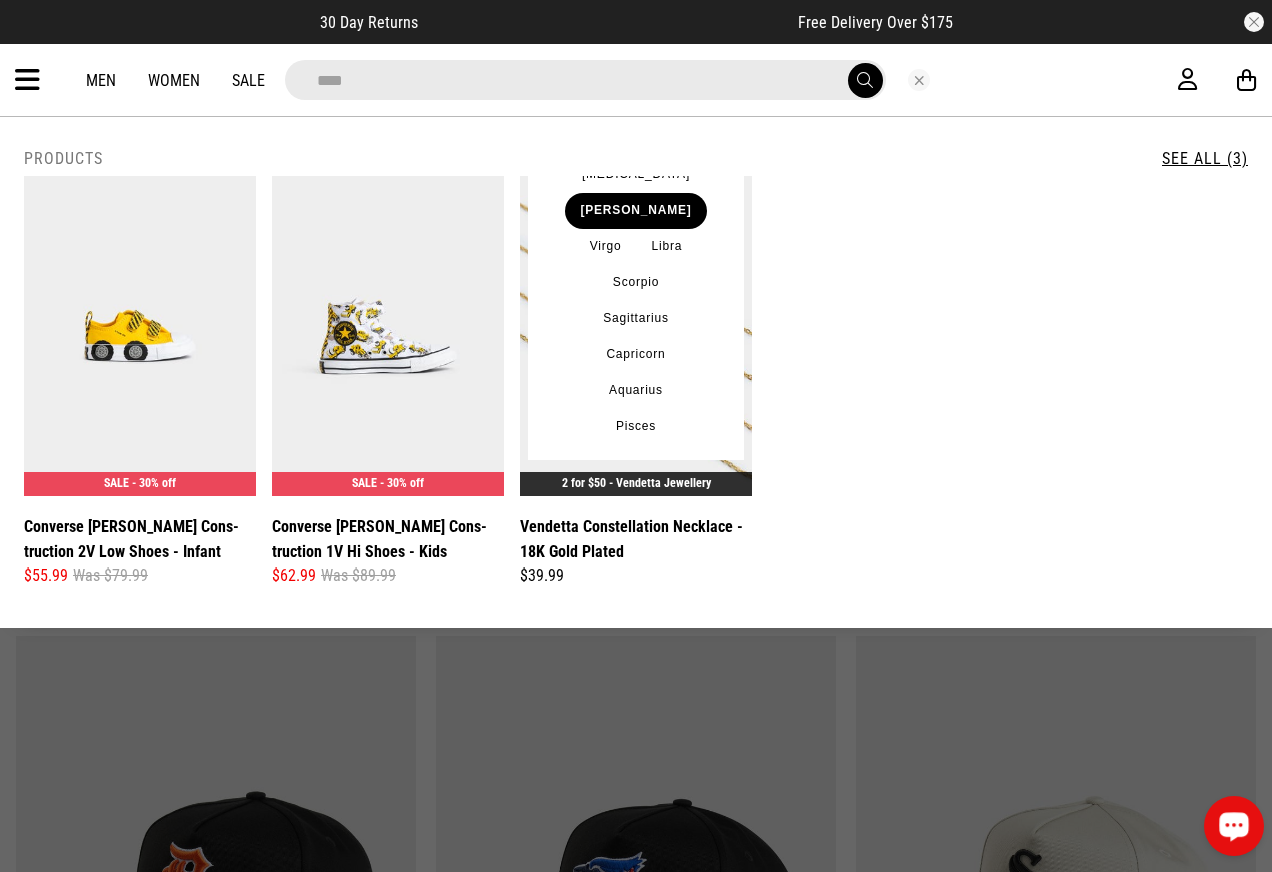 type on "****" 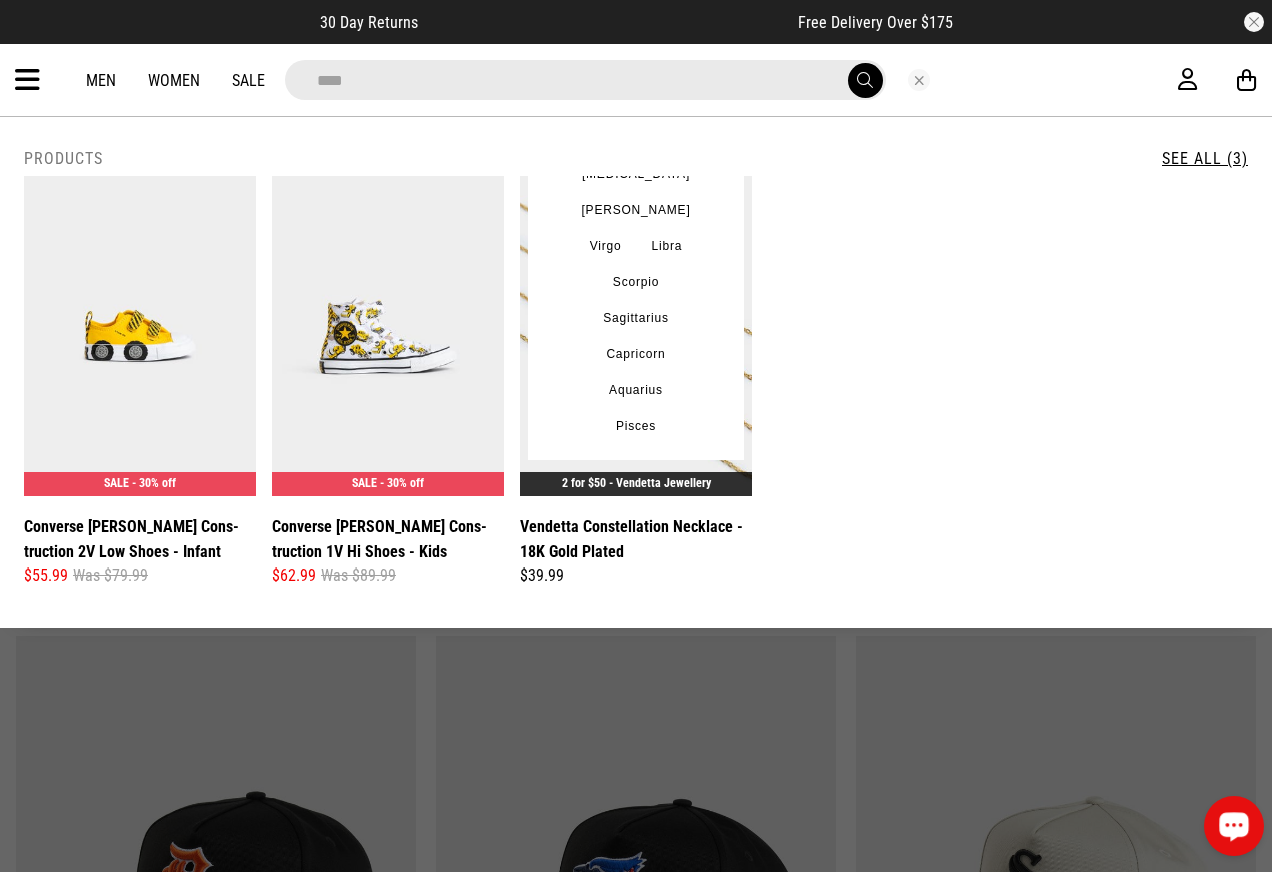drag, startPoint x: 630, startPoint y: 249, endPoint x: 587, endPoint y: 472, distance: 227.10791 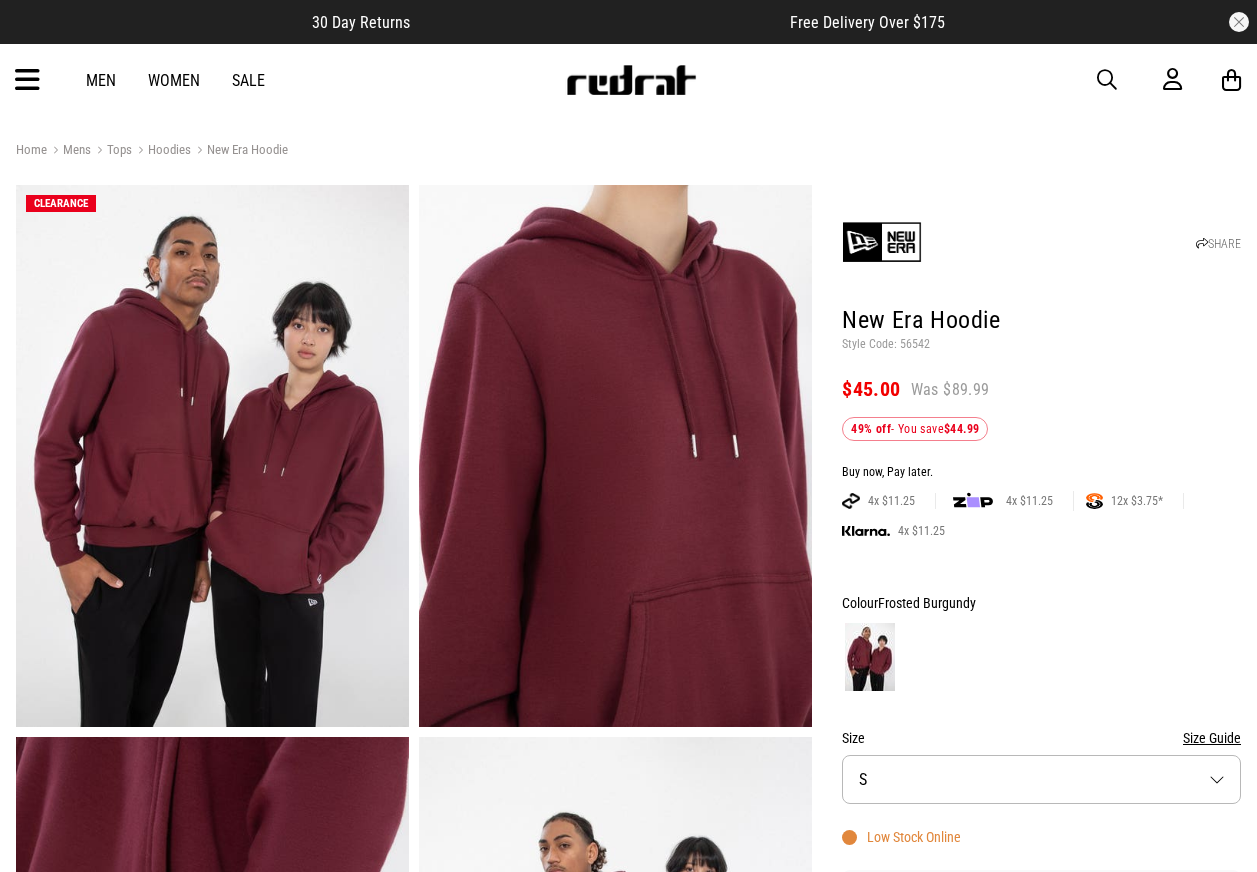 scroll, scrollTop: 0, scrollLeft: 0, axis: both 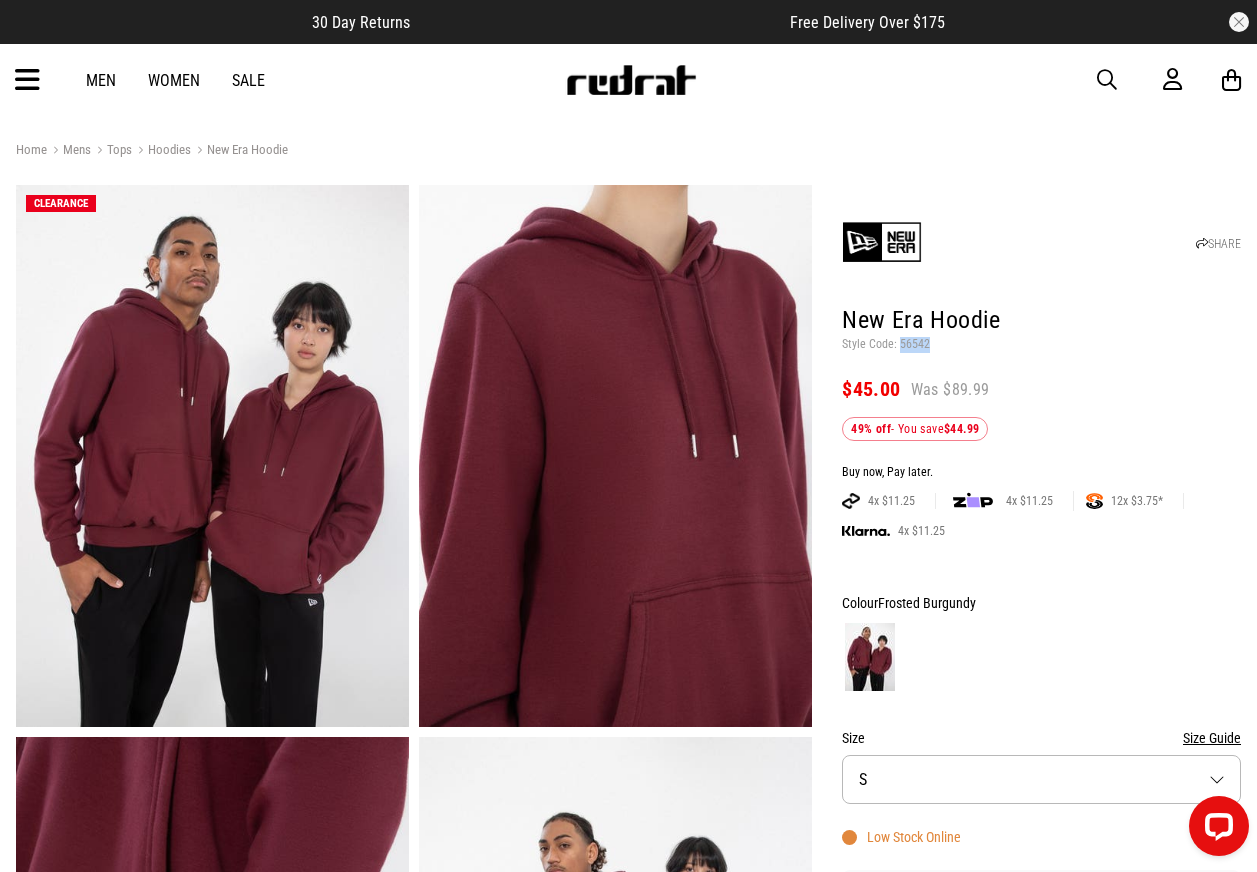 click on "Style Code: 56542" at bounding box center [1041, 345] 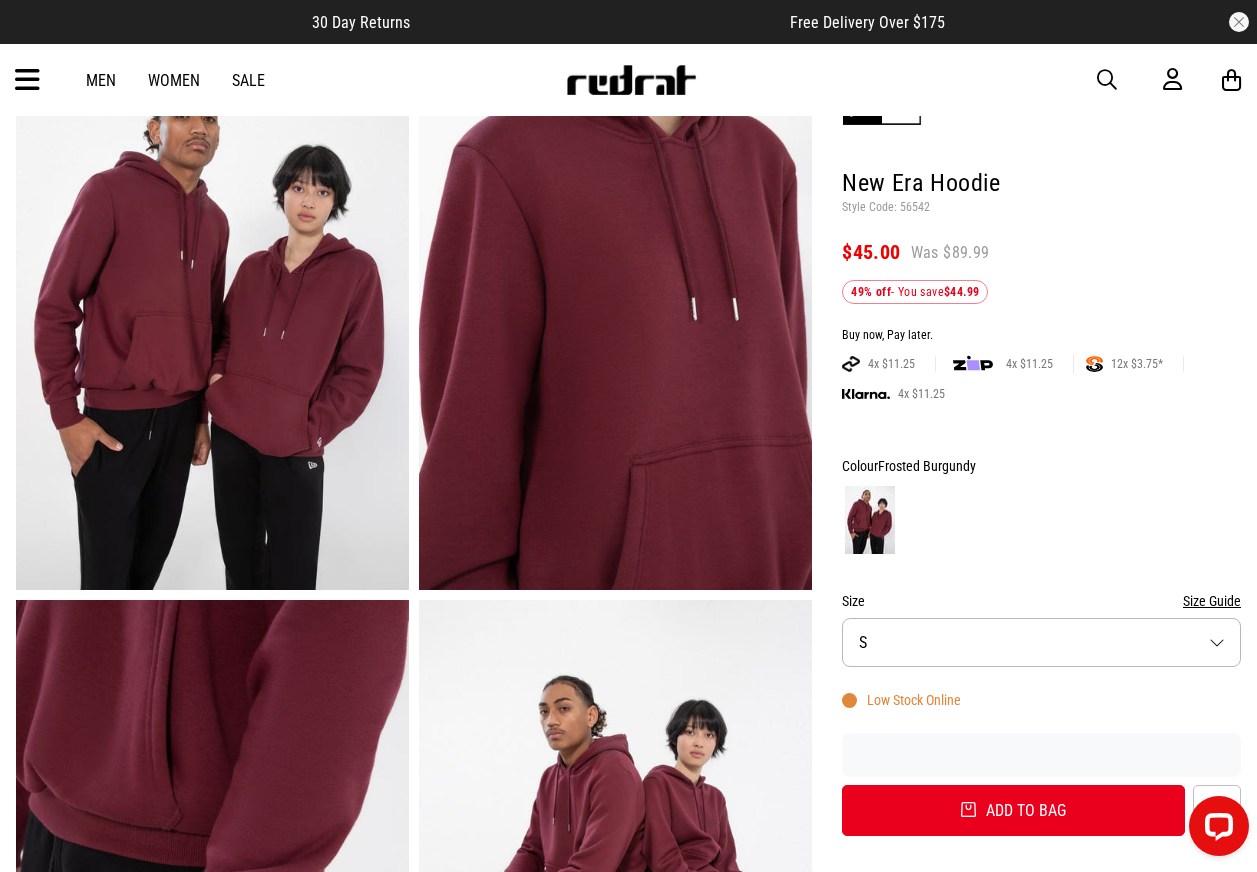 scroll, scrollTop: 0, scrollLeft: 0, axis: both 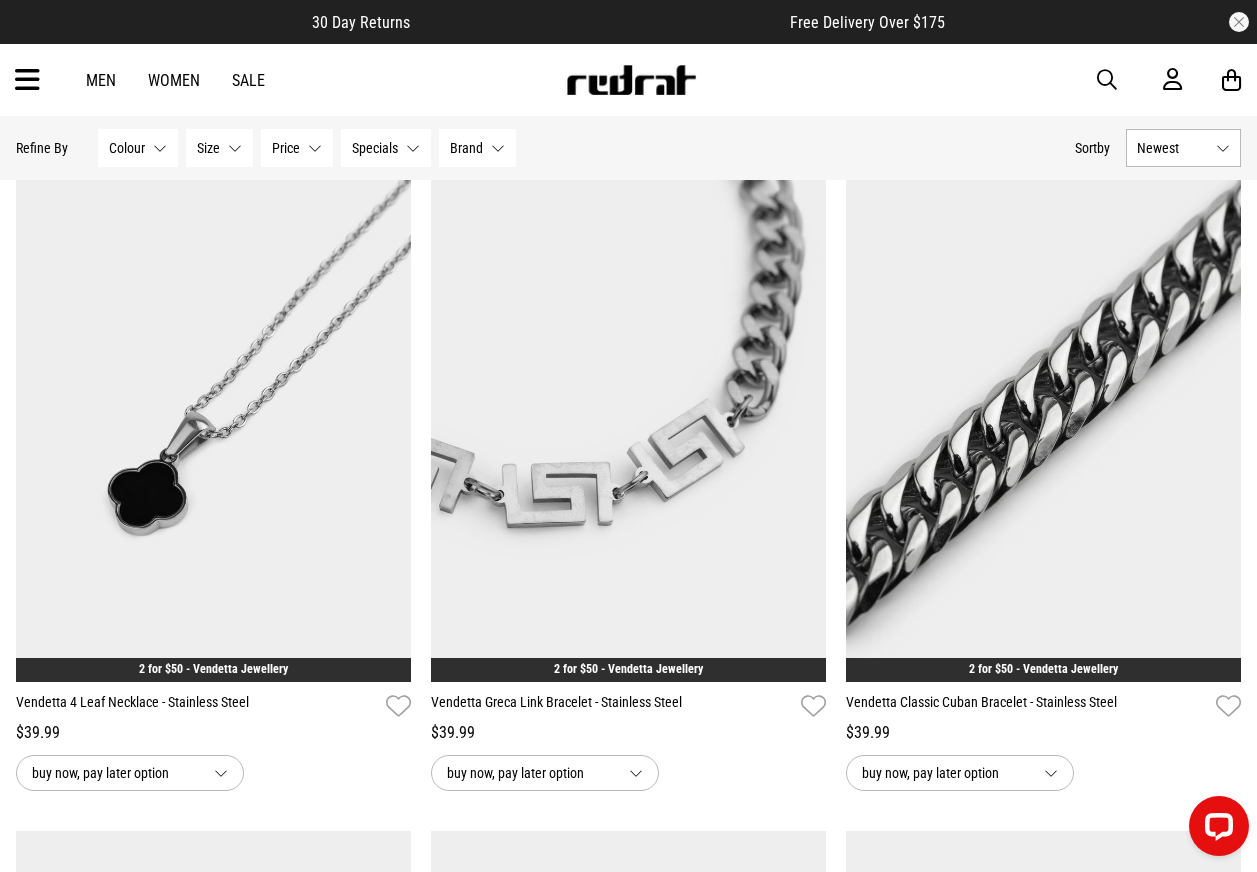 click on "Men   Women   Sale     Sign in     New       Back         Footwear       Back         Mens       Back         Womens       Back         Youth & Kids       Back         Jewellery       Back         Headwear       Back         Accessories       Back         Deals       Back         Sale   UP TO 60% OFF
Shop by Brand
adidas
Converse
New Era
See all brands     Gift Cards   Find a Store   Delivery   Returns & Exchanges   FAQ   Contact Us
Payment Options Only at Red Rat
Let's keep in touch
Back" at bounding box center (628, 80) 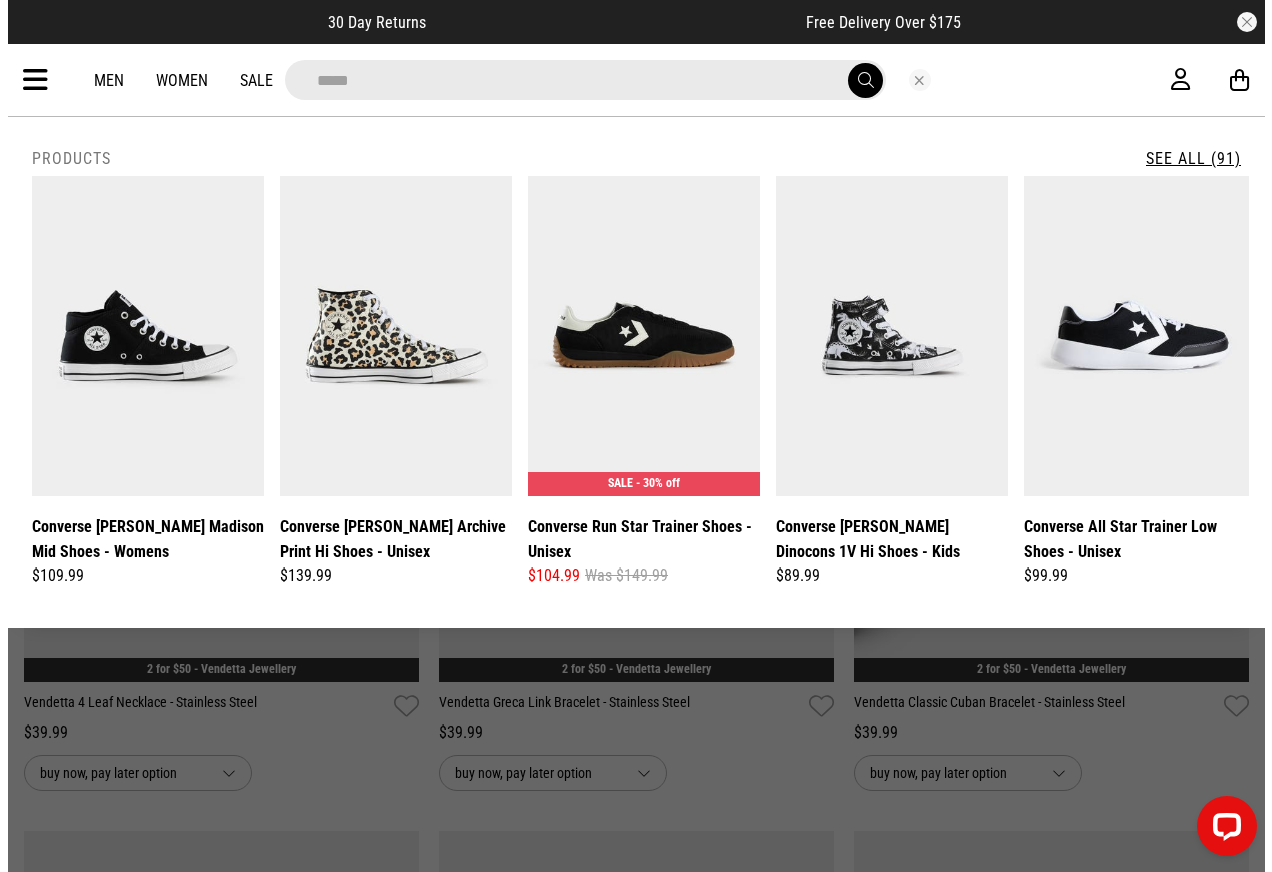 scroll, scrollTop: 1614, scrollLeft: 0, axis: vertical 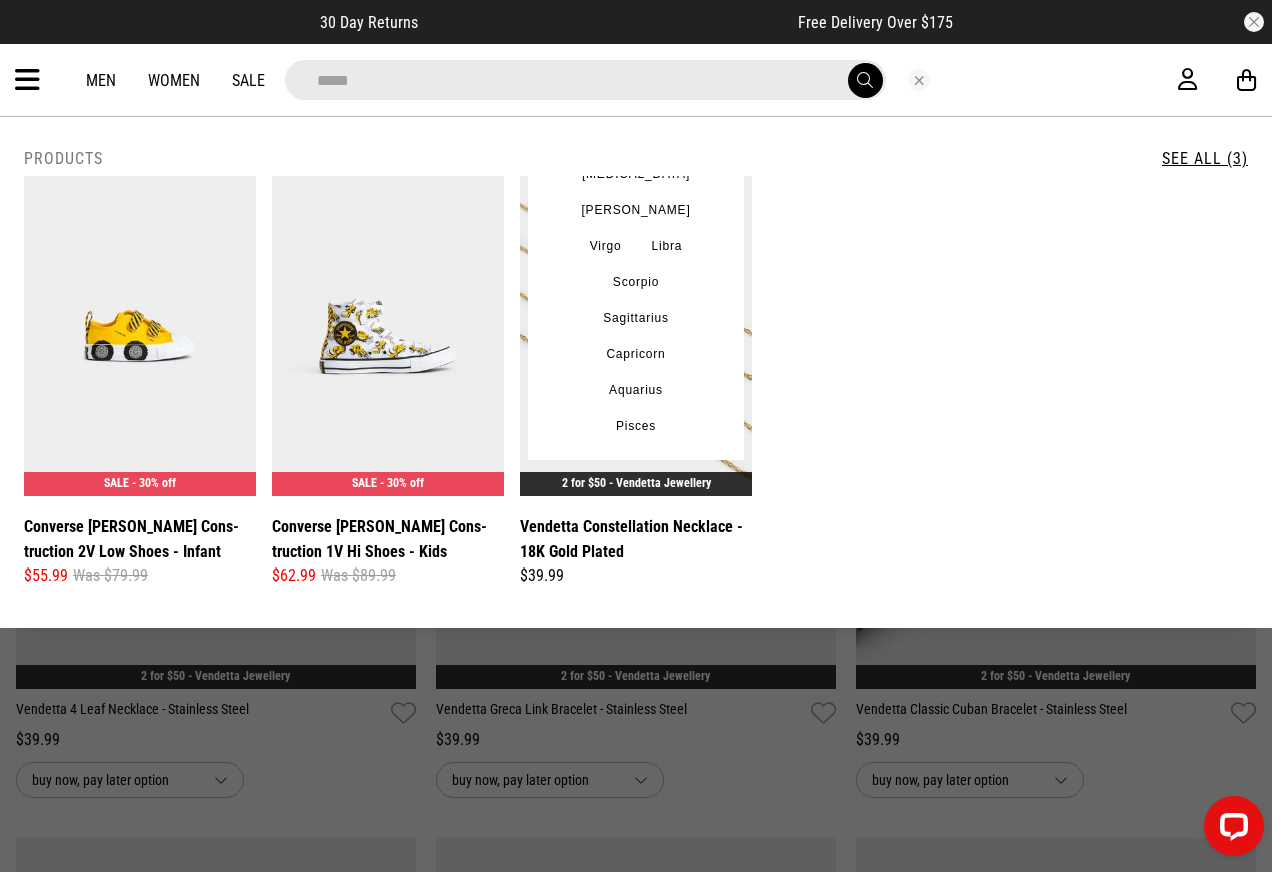 type on "*****" 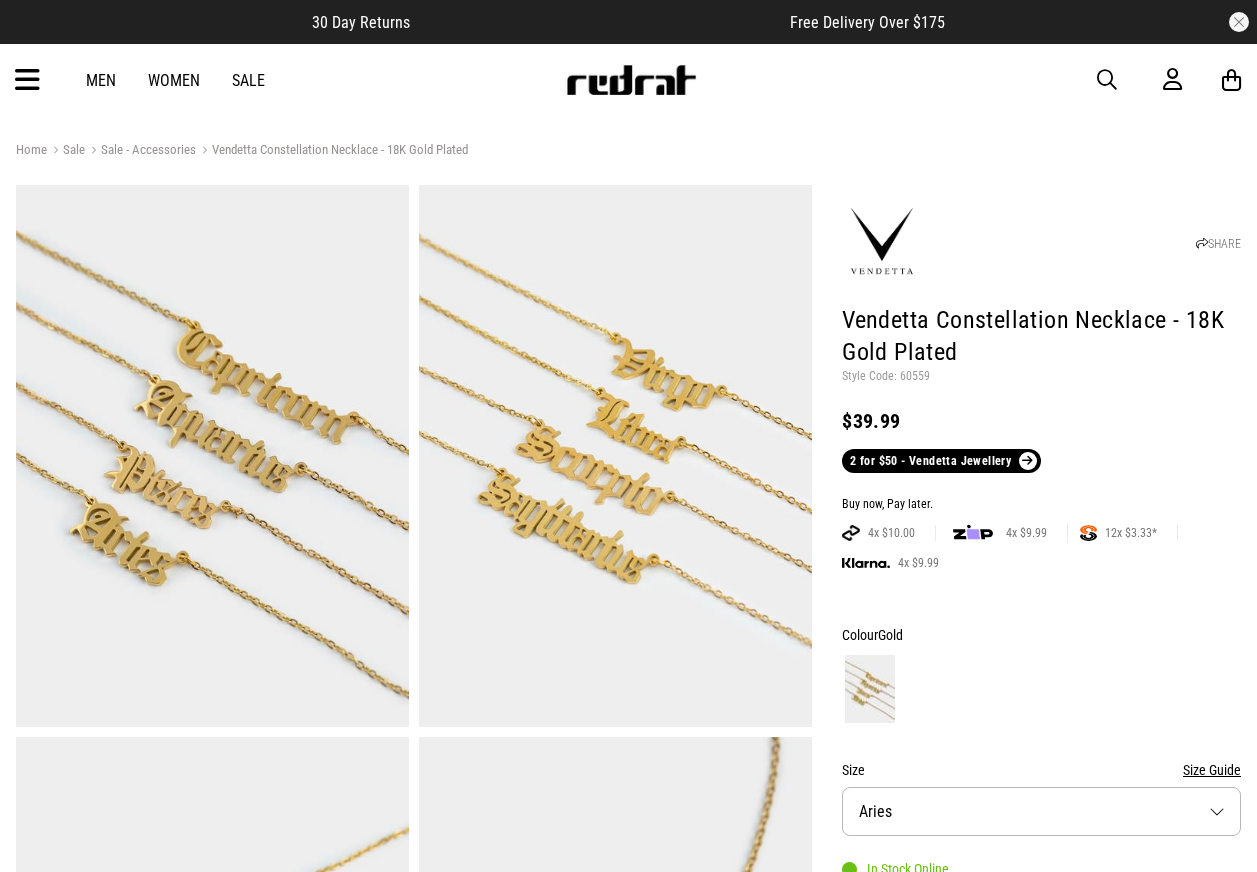 scroll, scrollTop: 0, scrollLeft: 0, axis: both 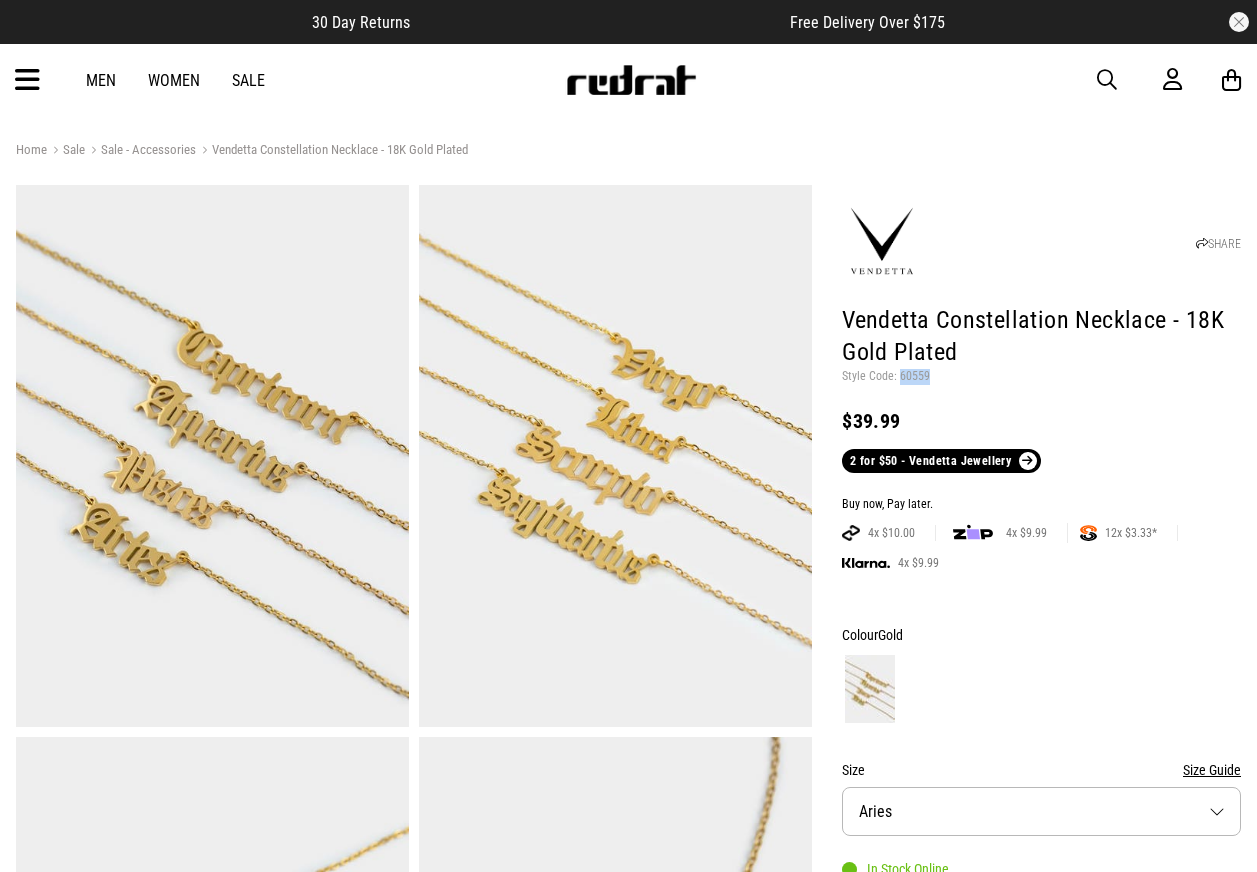 click on "Style Code: 60559" at bounding box center [1041, 377] 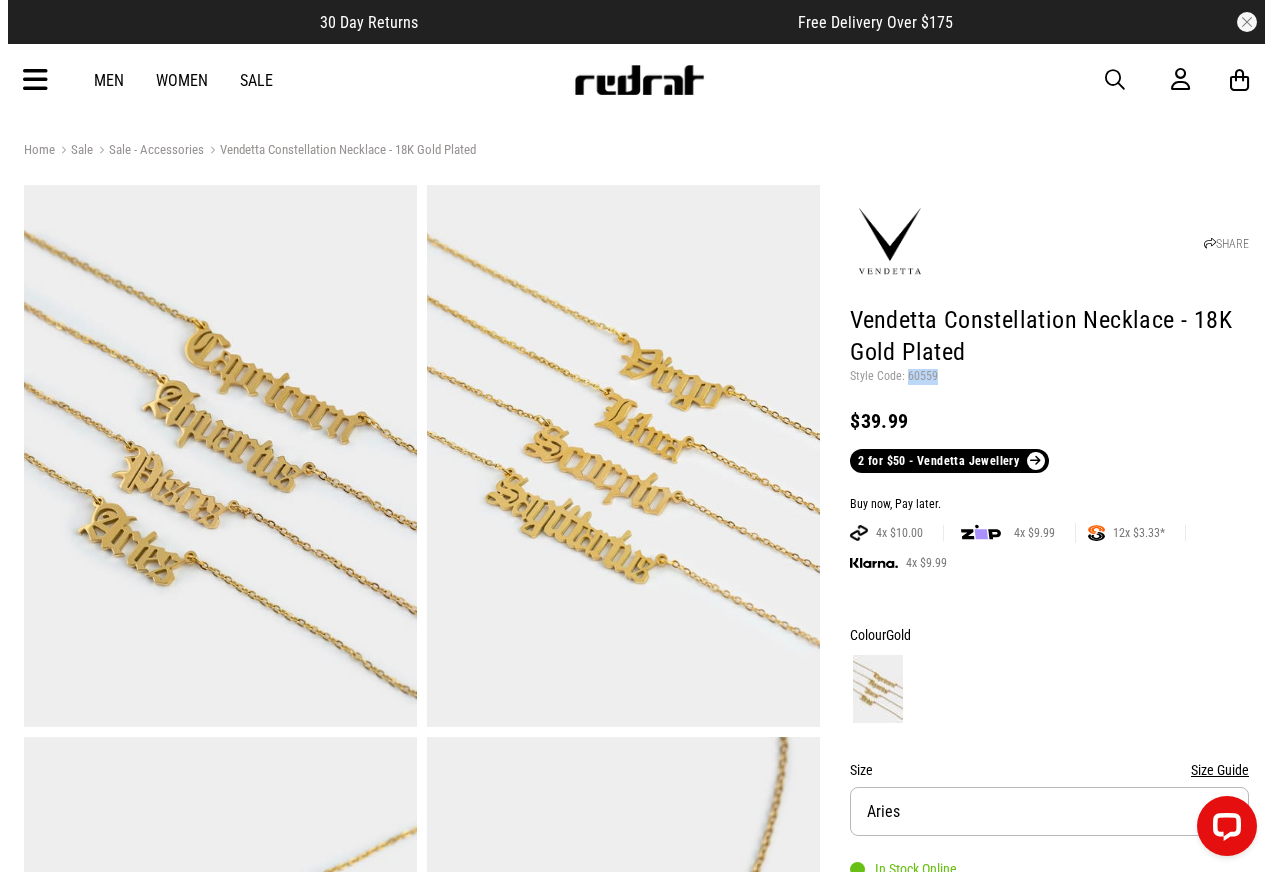 scroll, scrollTop: 0, scrollLeft: 0, axis: both 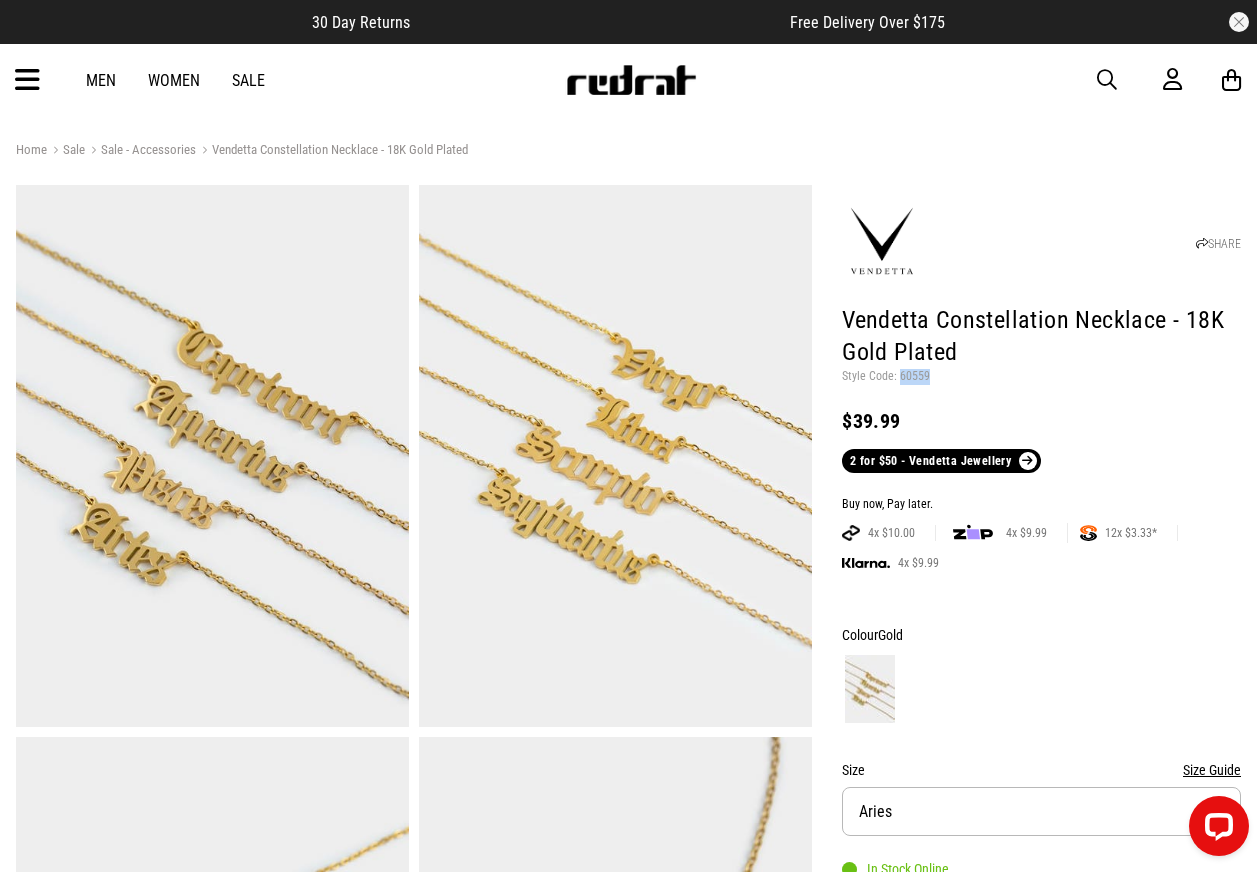 click at bounding box center [1107, 80] 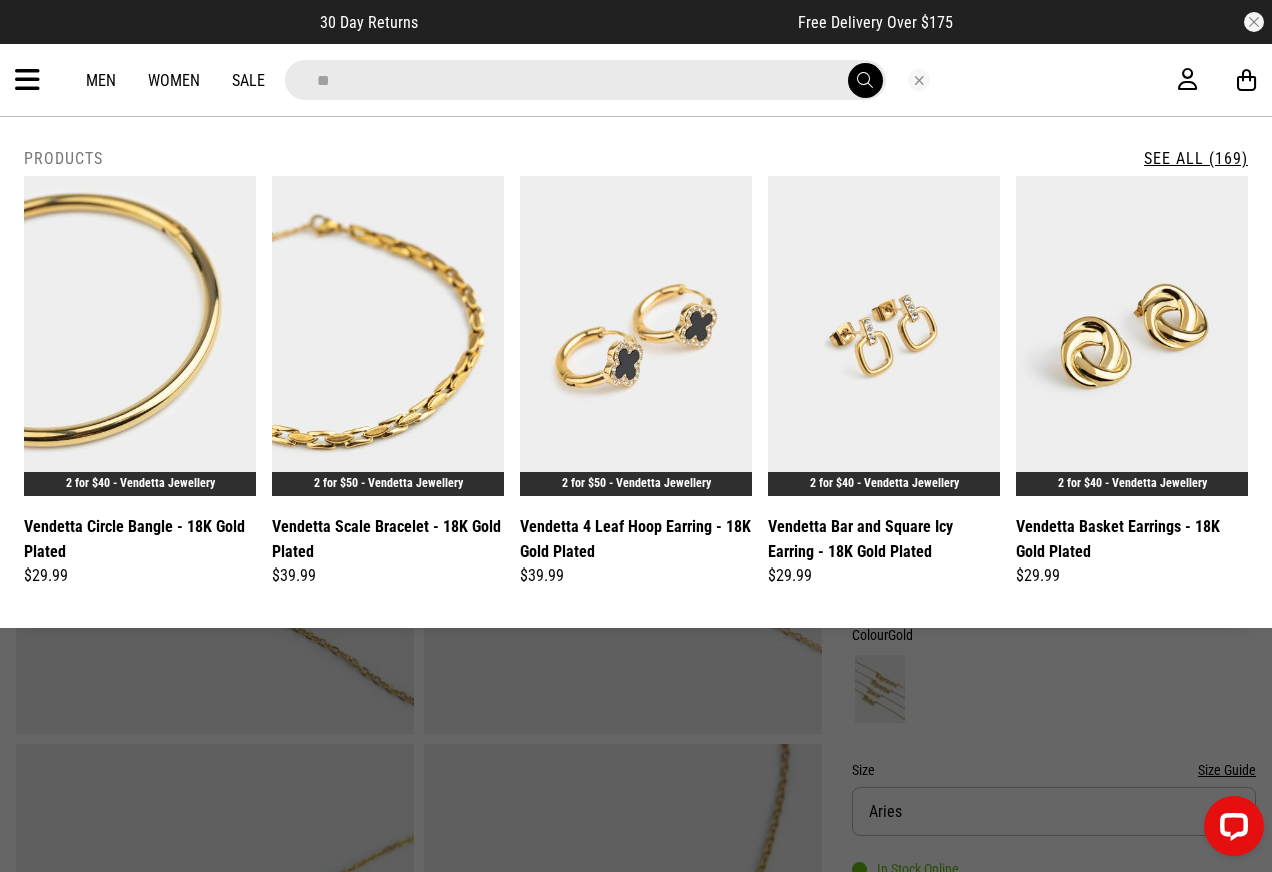 type on "*" 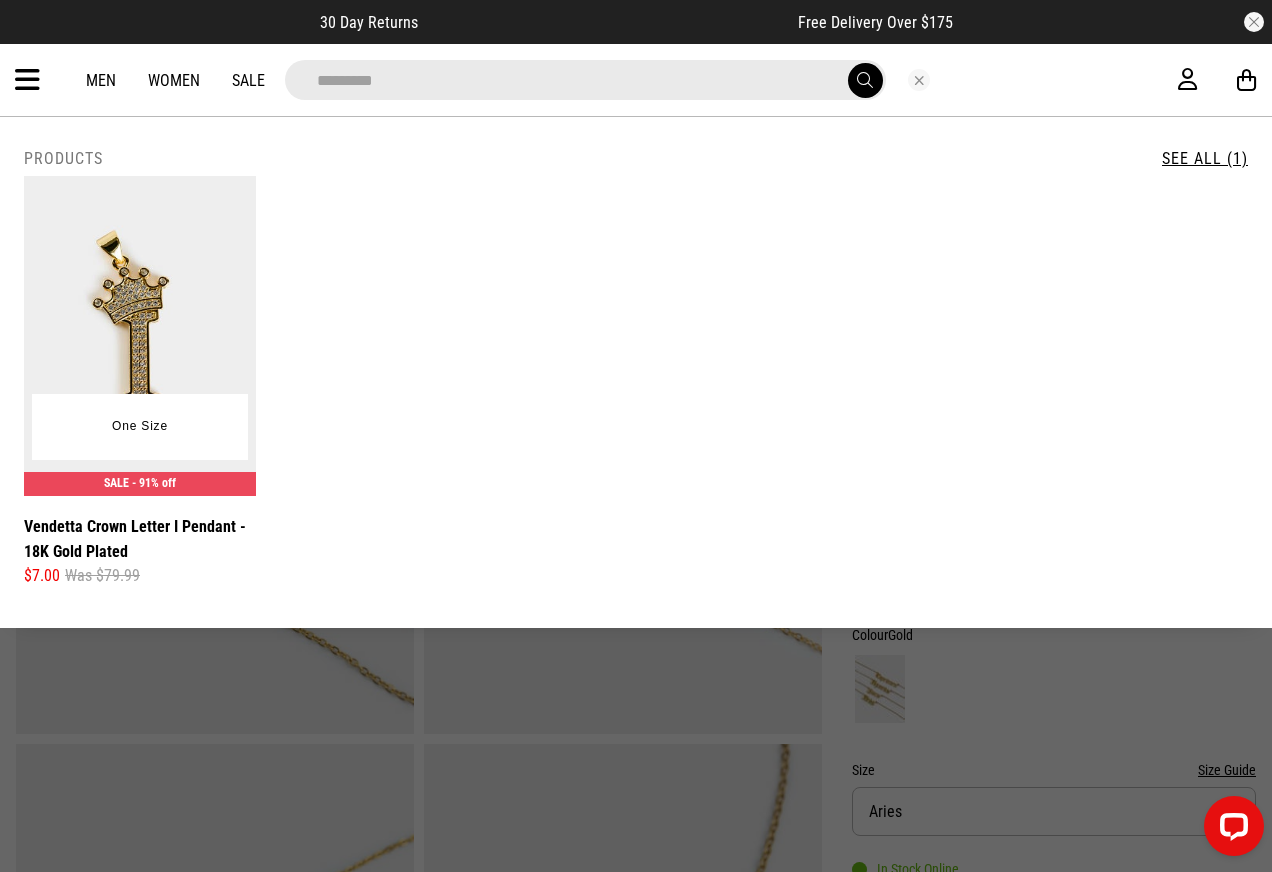 type on "*********" 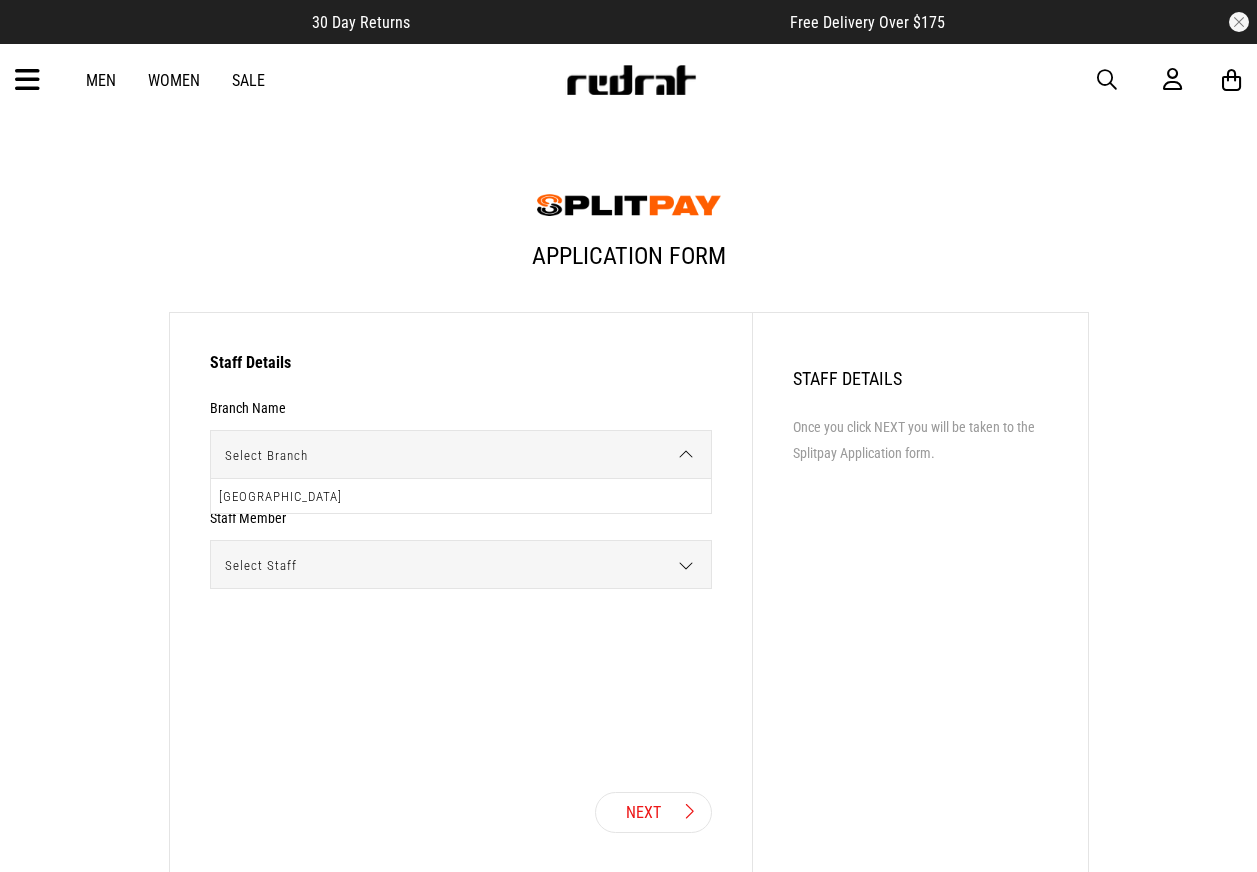 scroll, scrollTop: 0, scrollLeft: 0, axis: both 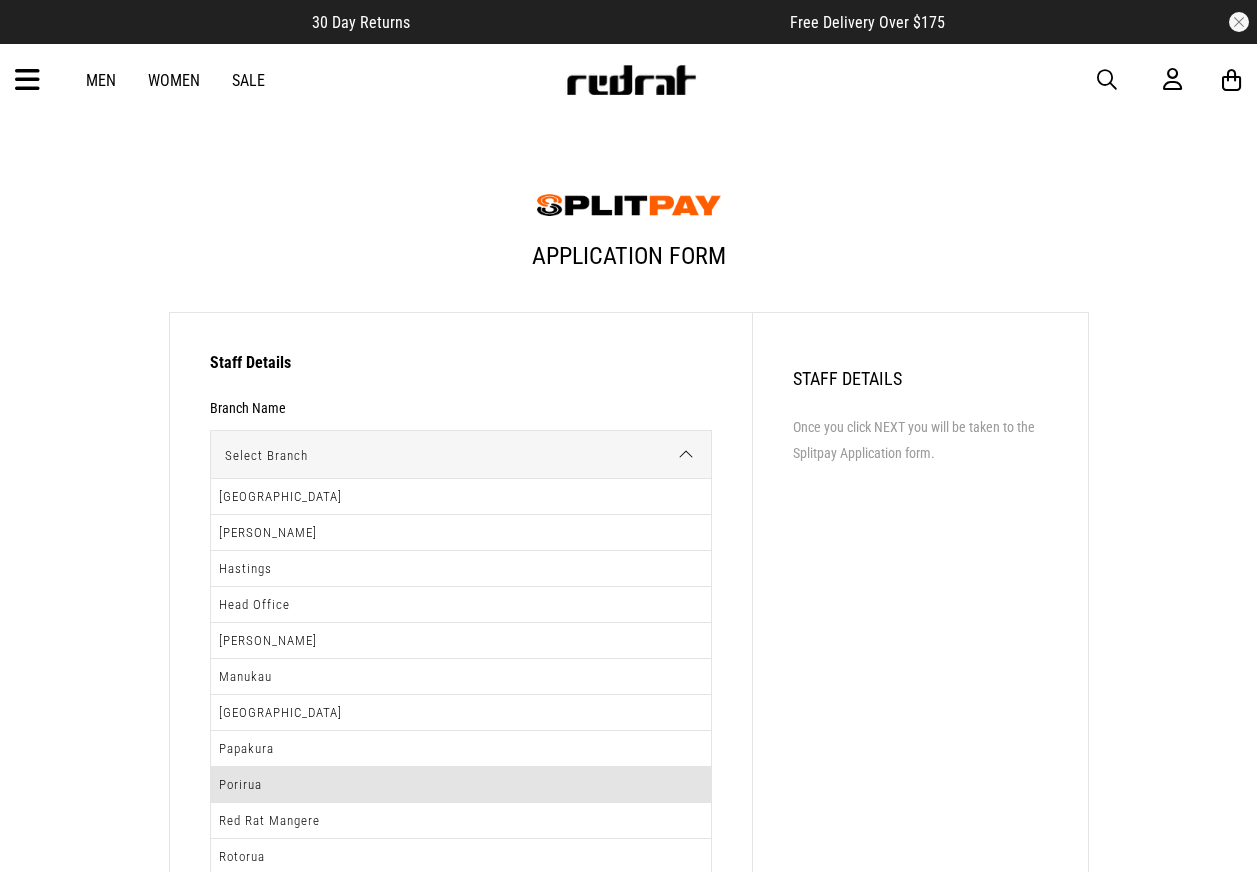 click on "Porirua" at bounding box center [461, 785] 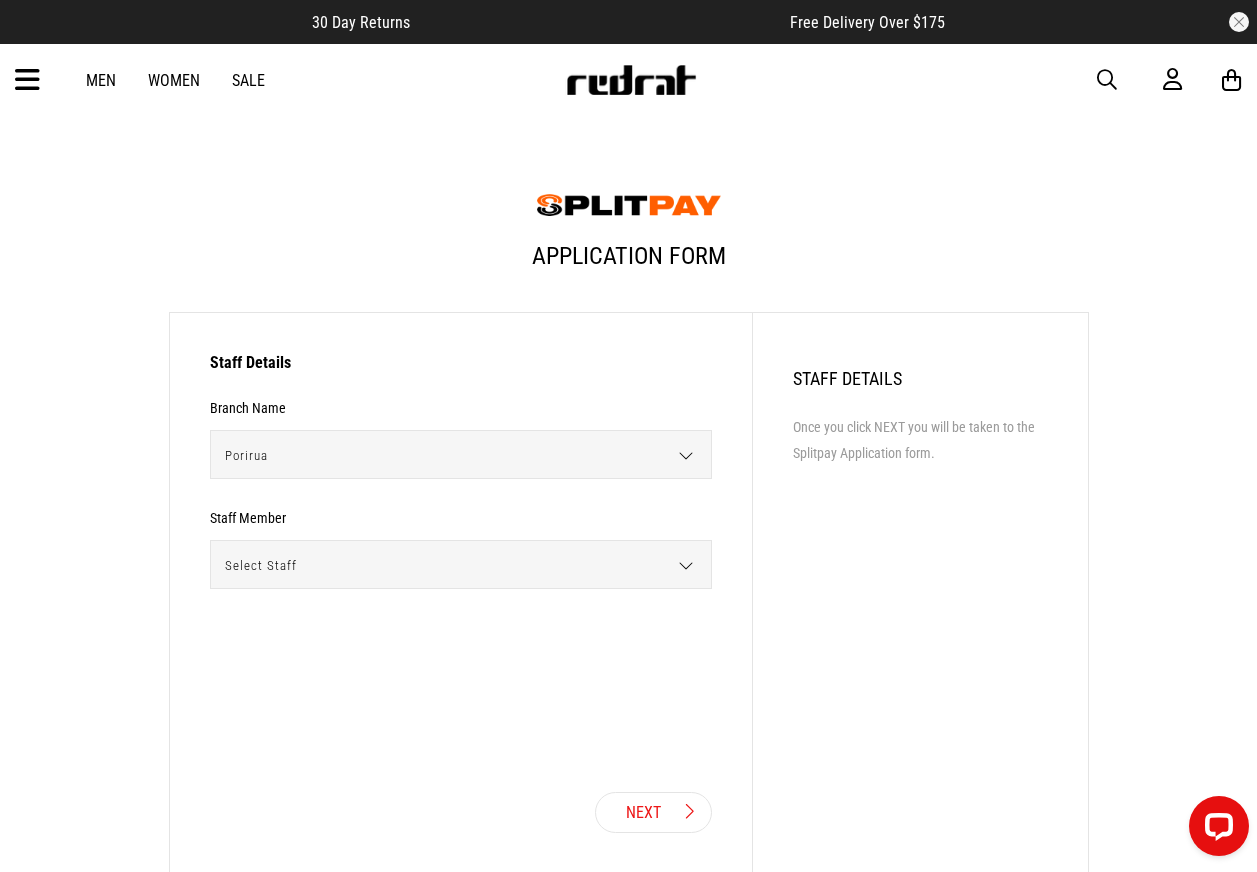 scroll, scrollTop: 0, scrollLeft: 0, axis: both 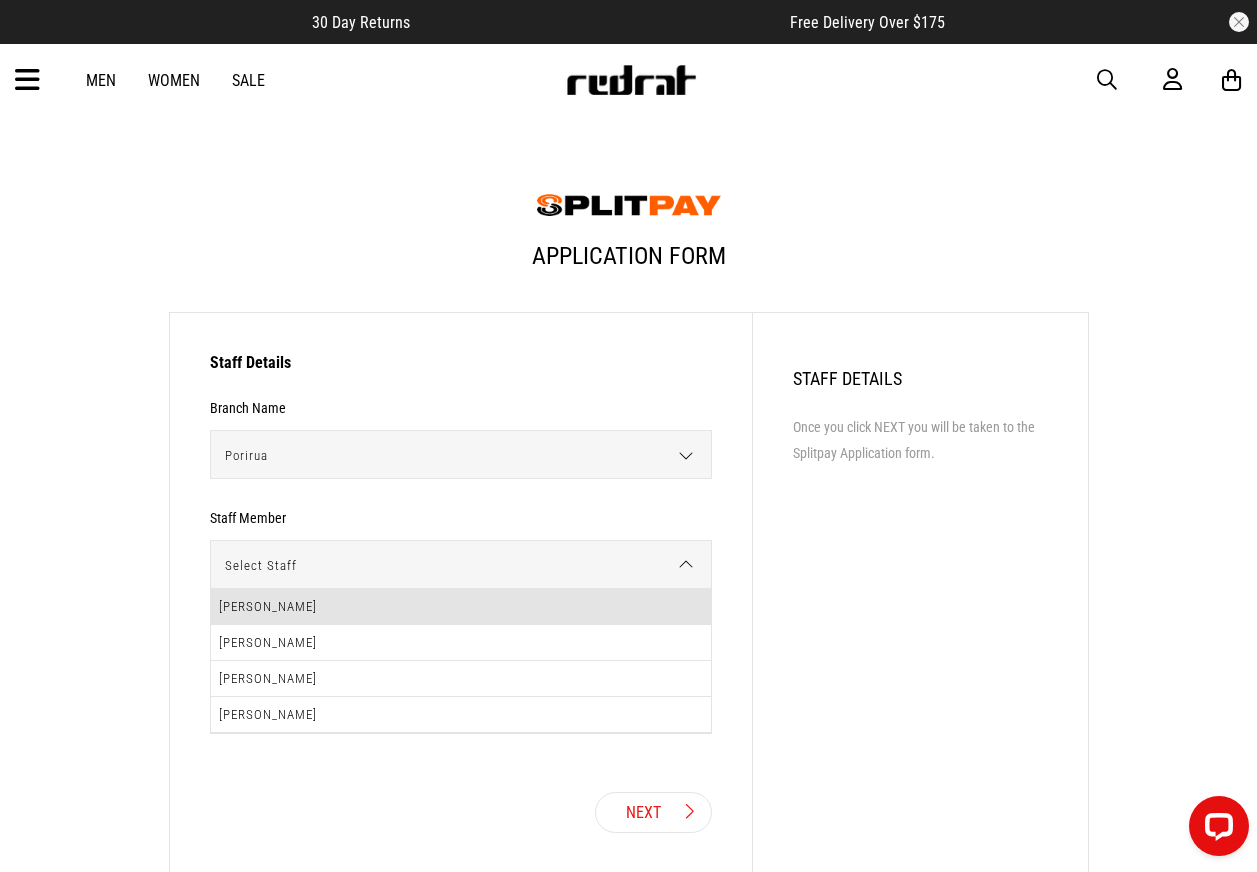 click on "[PERSON_NAME]" at bounding box center [461, 607] 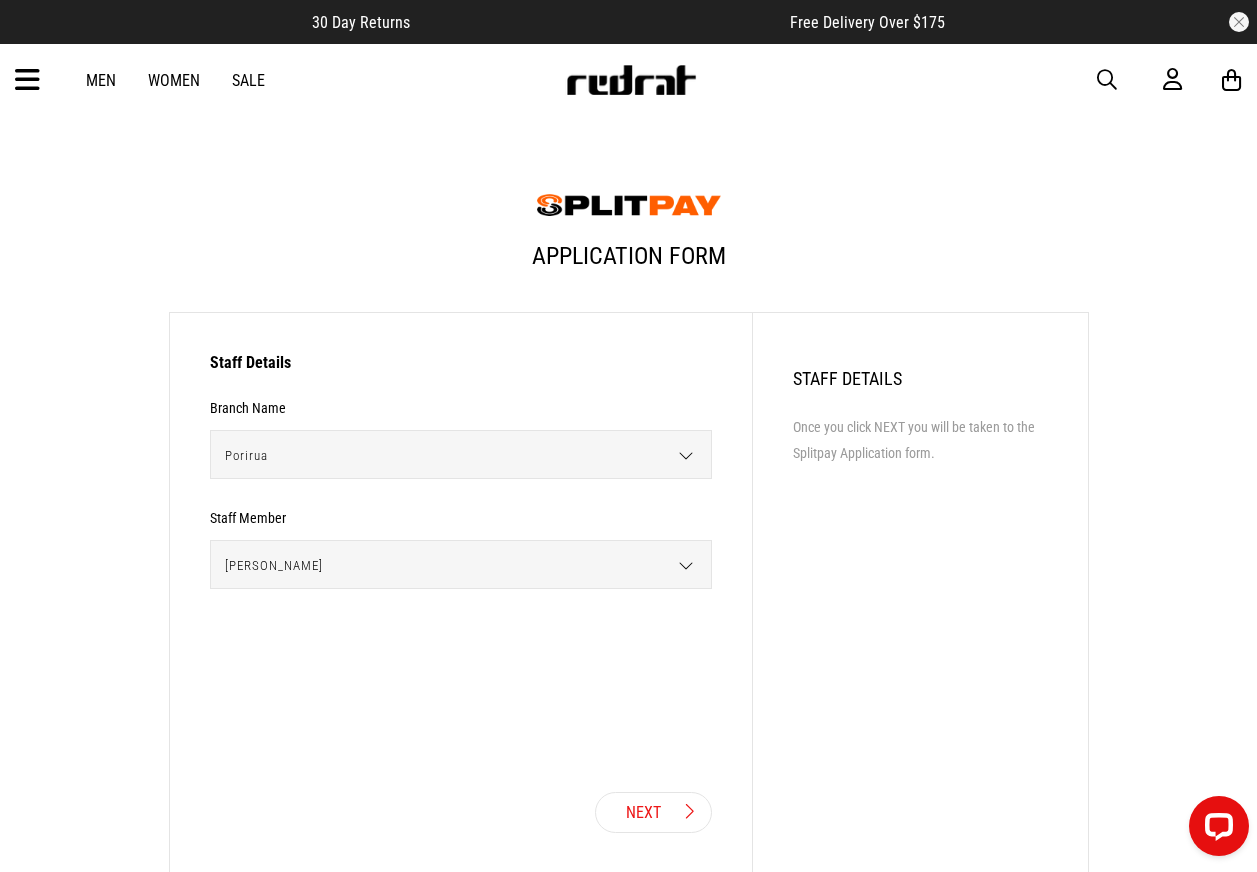 drag, startPoint x: 667, startPoint y: 811, endPoint x: 657, endPoint y: 802, distance: 13.453624 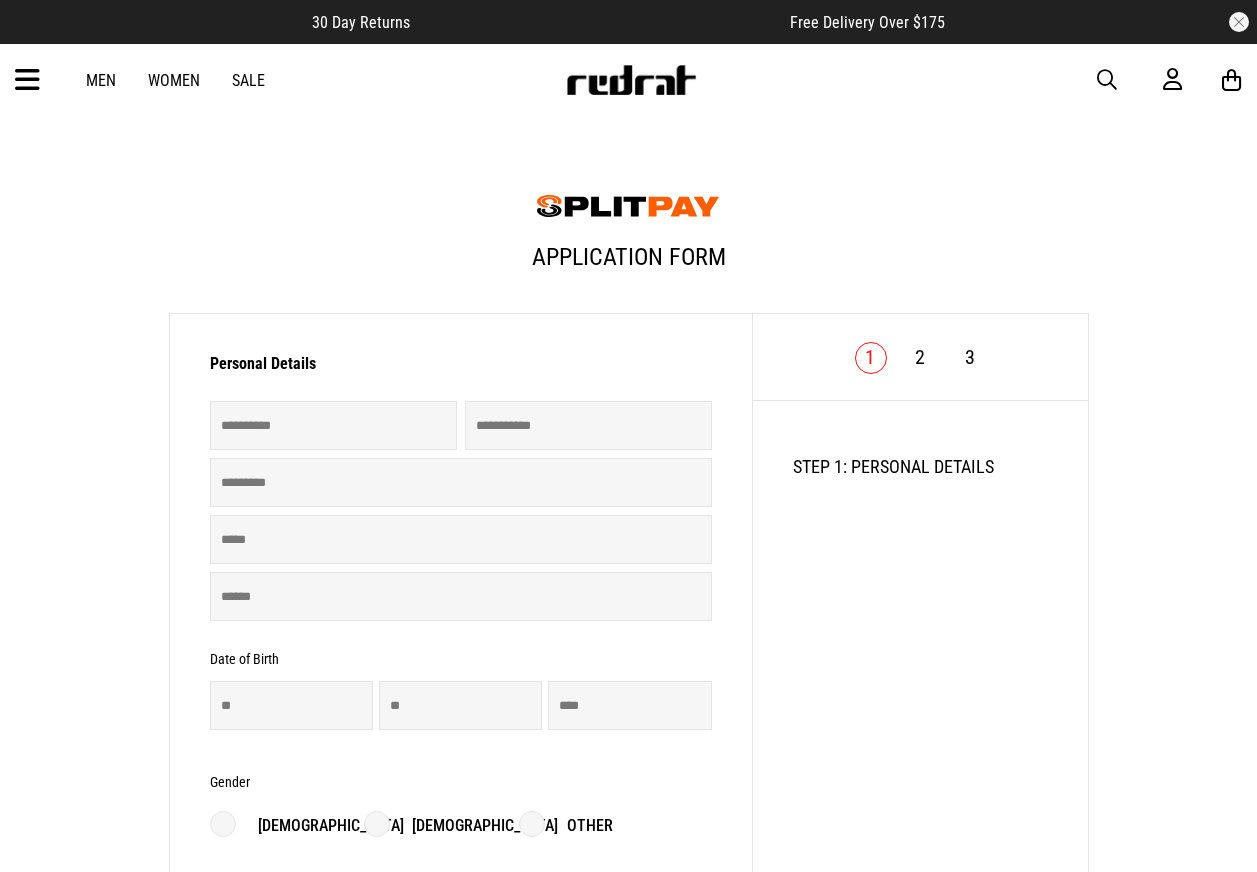 scroll, scrollTop: 0, scrollLeft: 0, axis: both 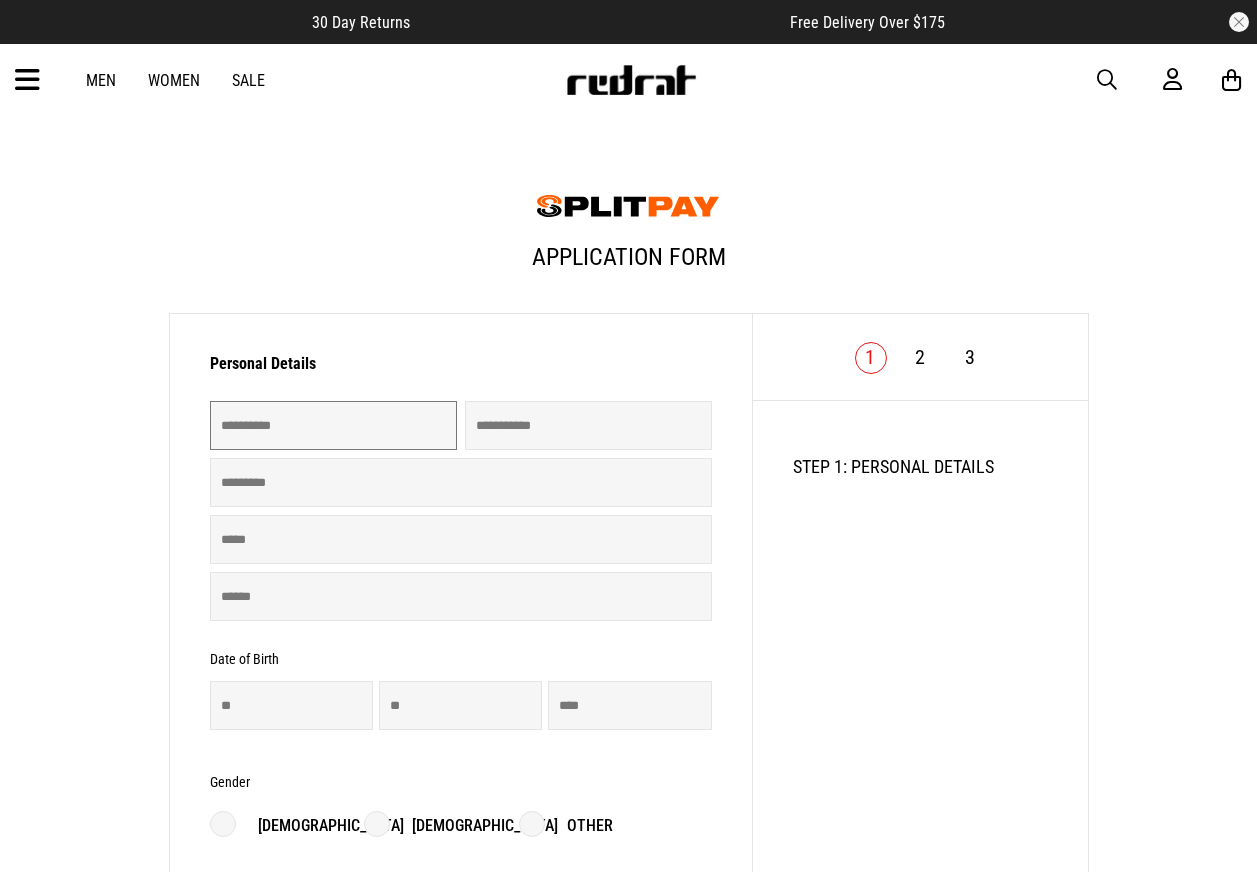 click at bounding box center (333, 425) 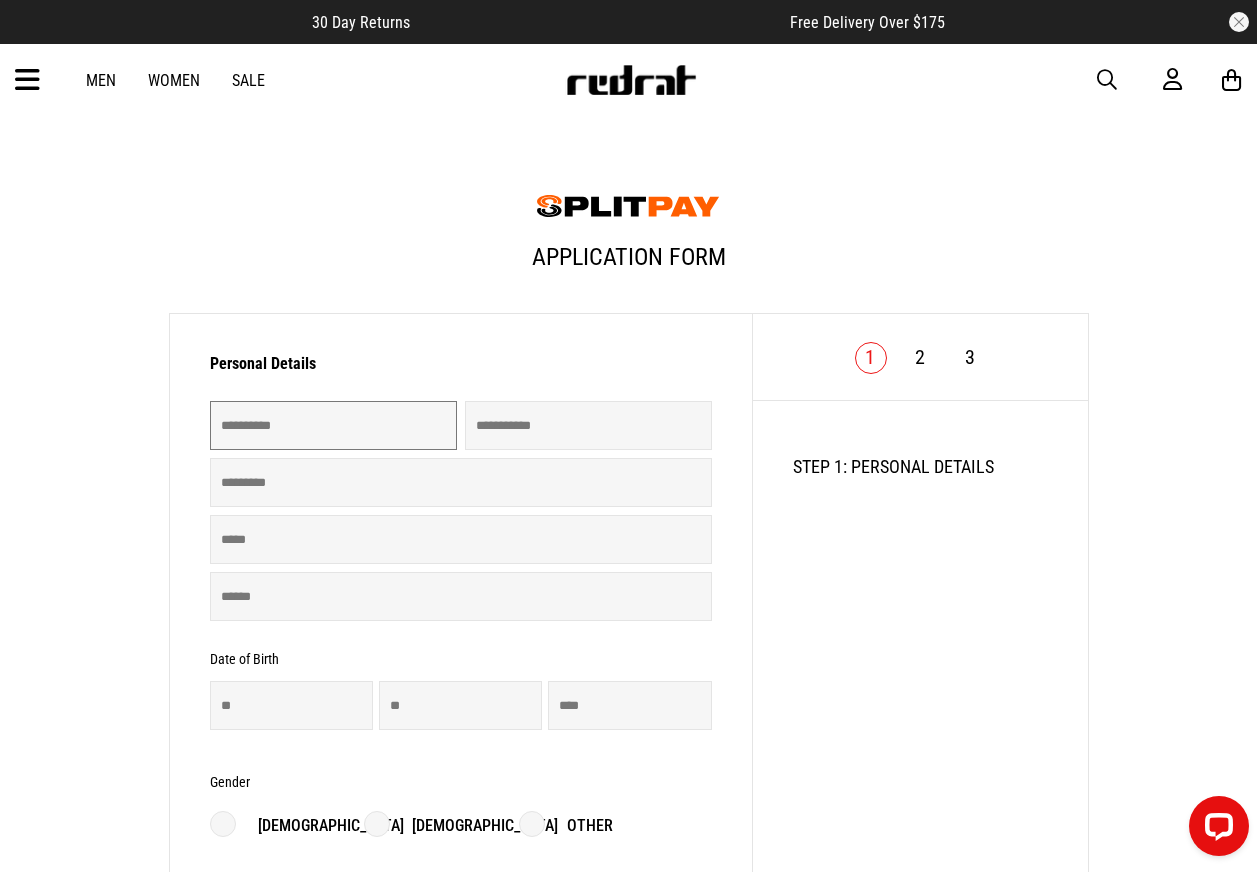 scroll, scrollTop: 0, scrollLeft: 0, axis: both 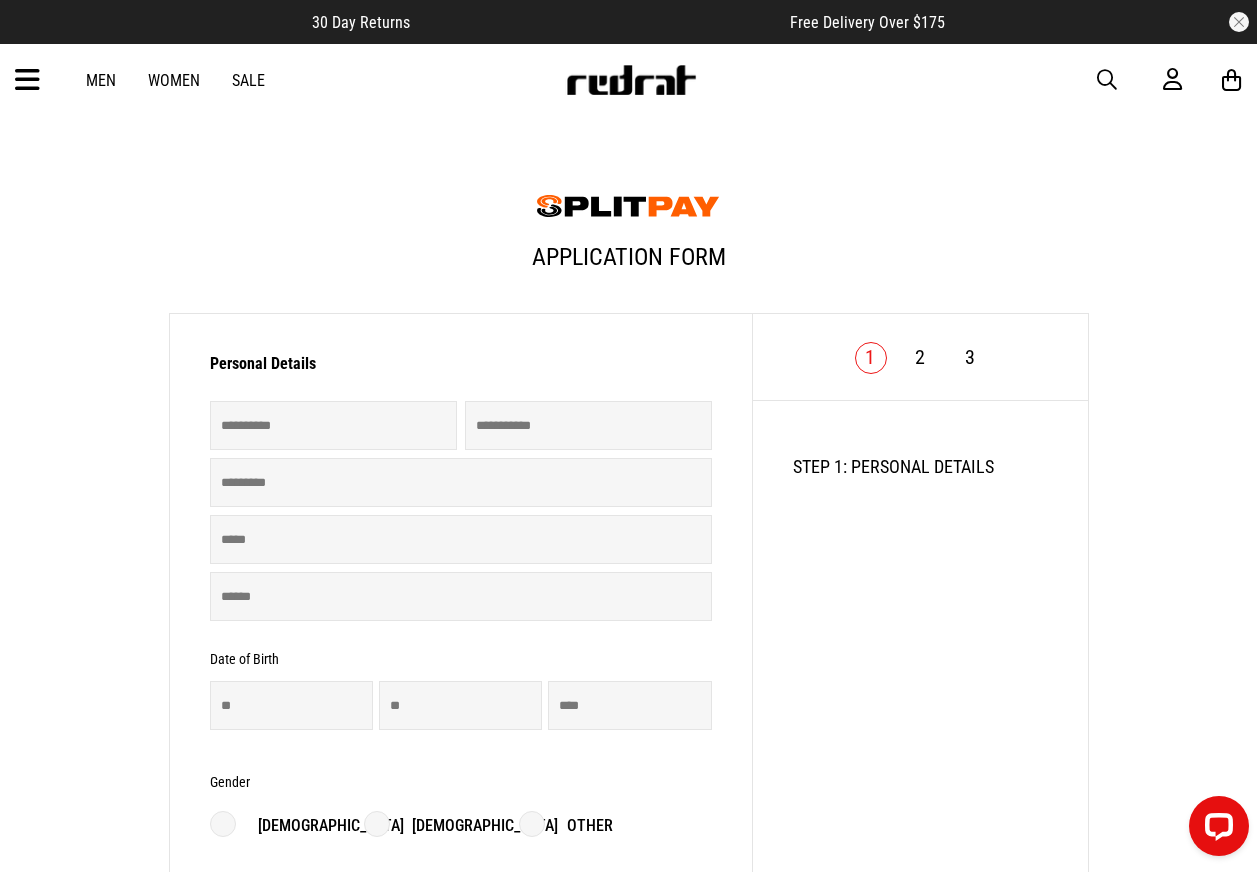 click on "Application Form" at bounding box center (629, 209) 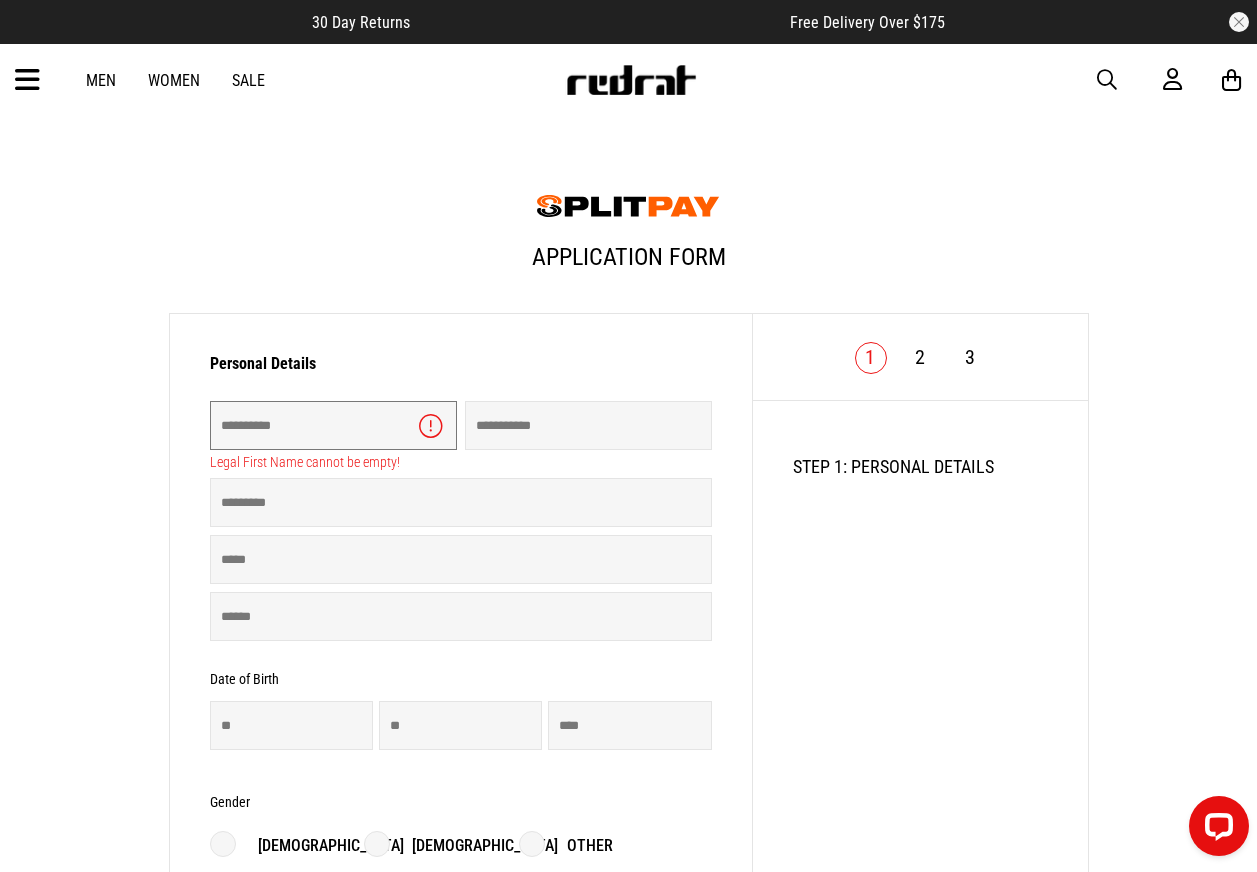 click at bounding box center (333, 425) 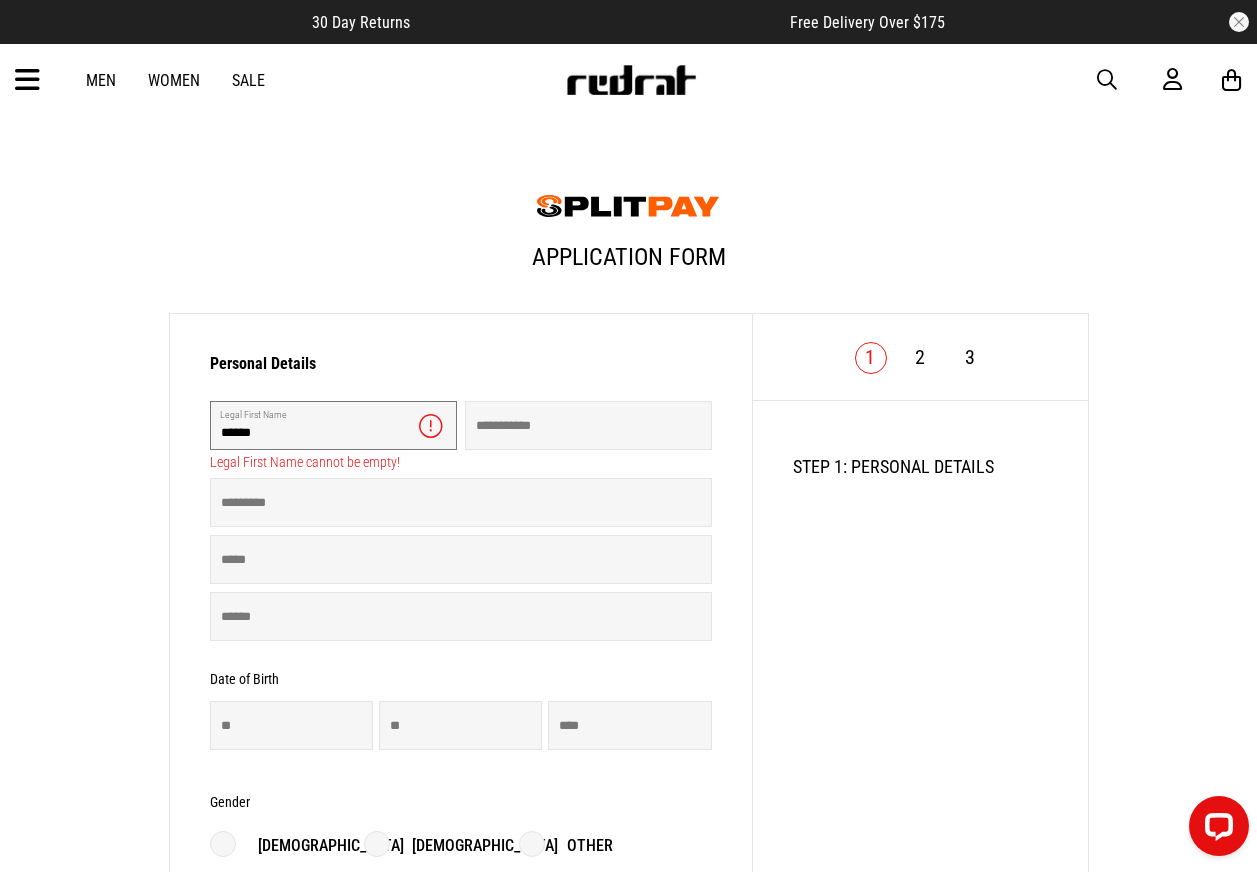 type on "******" 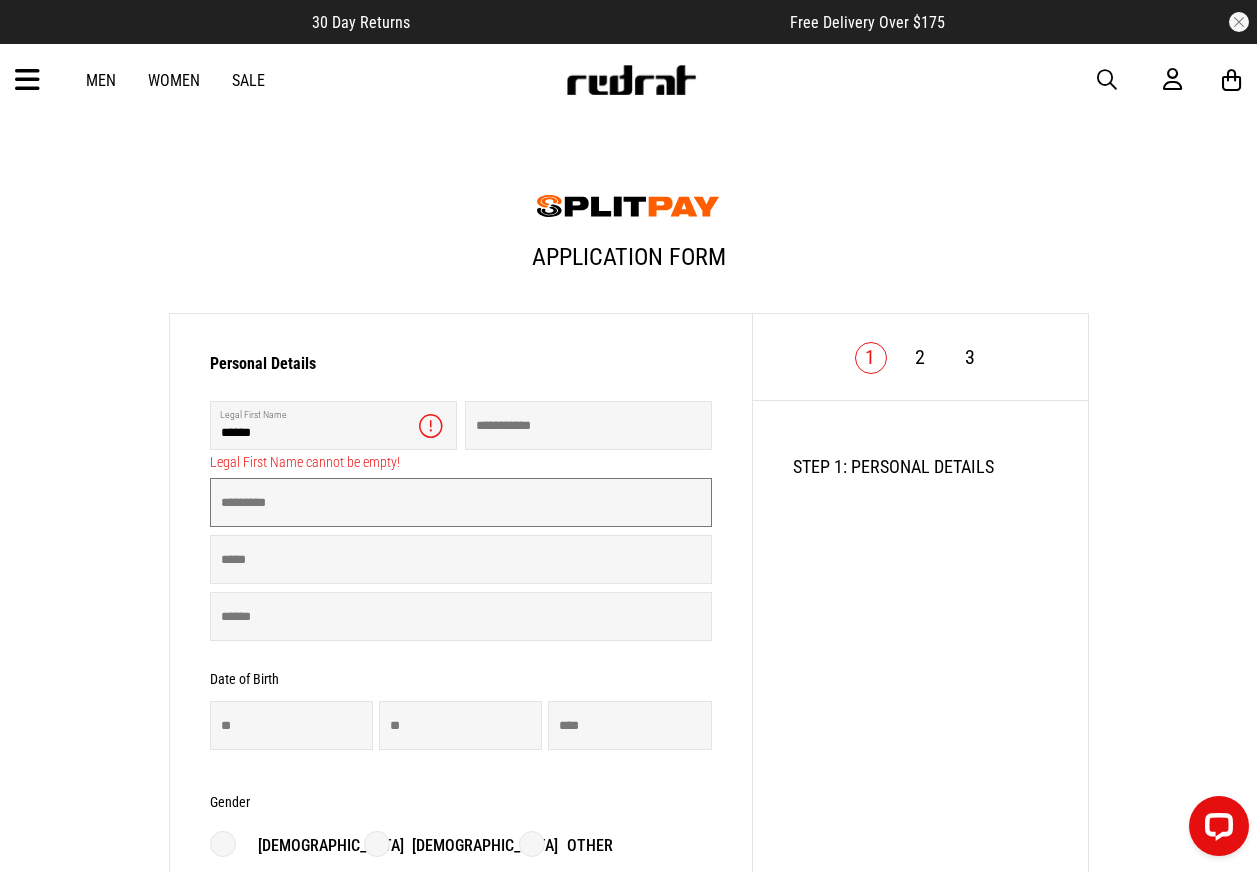 click at bounding box center [461, 502] 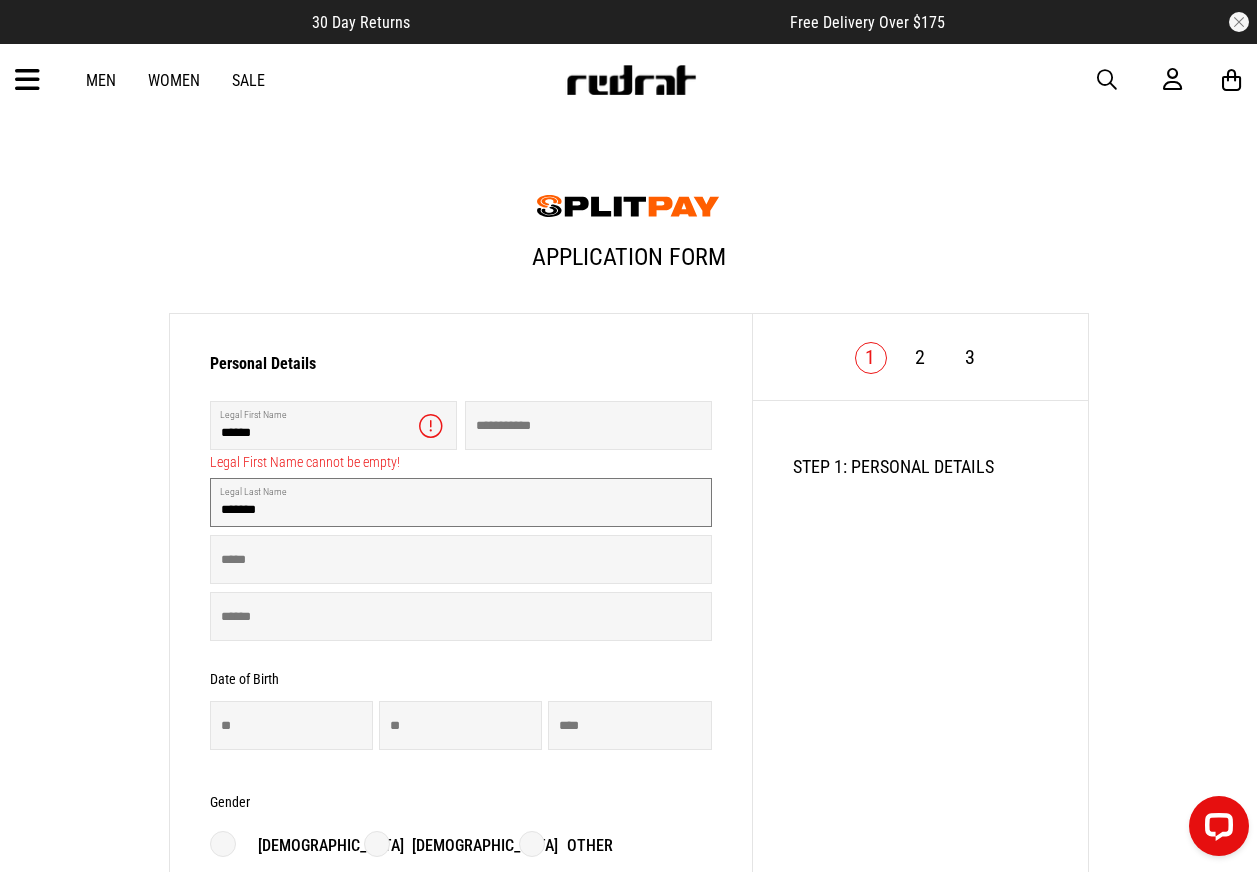 type on "*******" 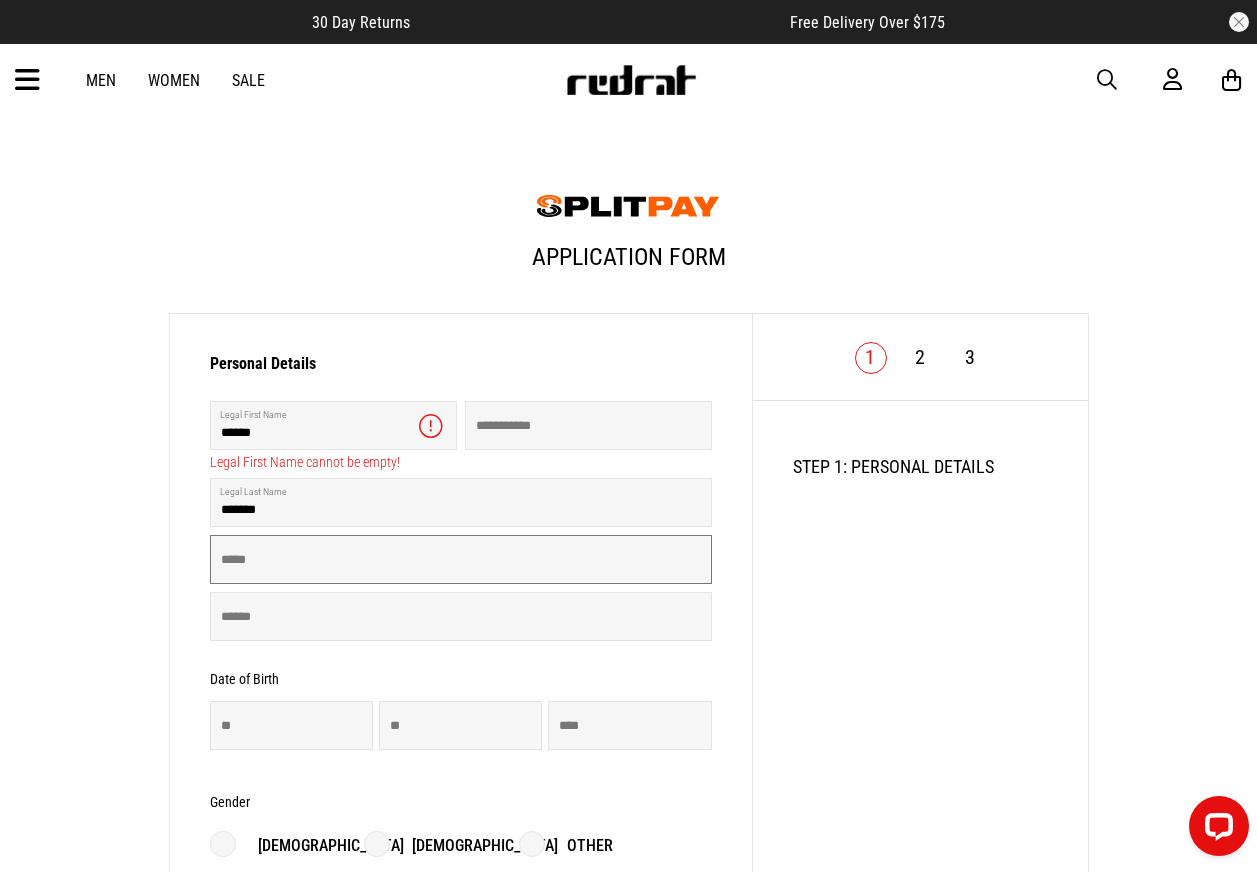 click at bounding box center (461, 559) 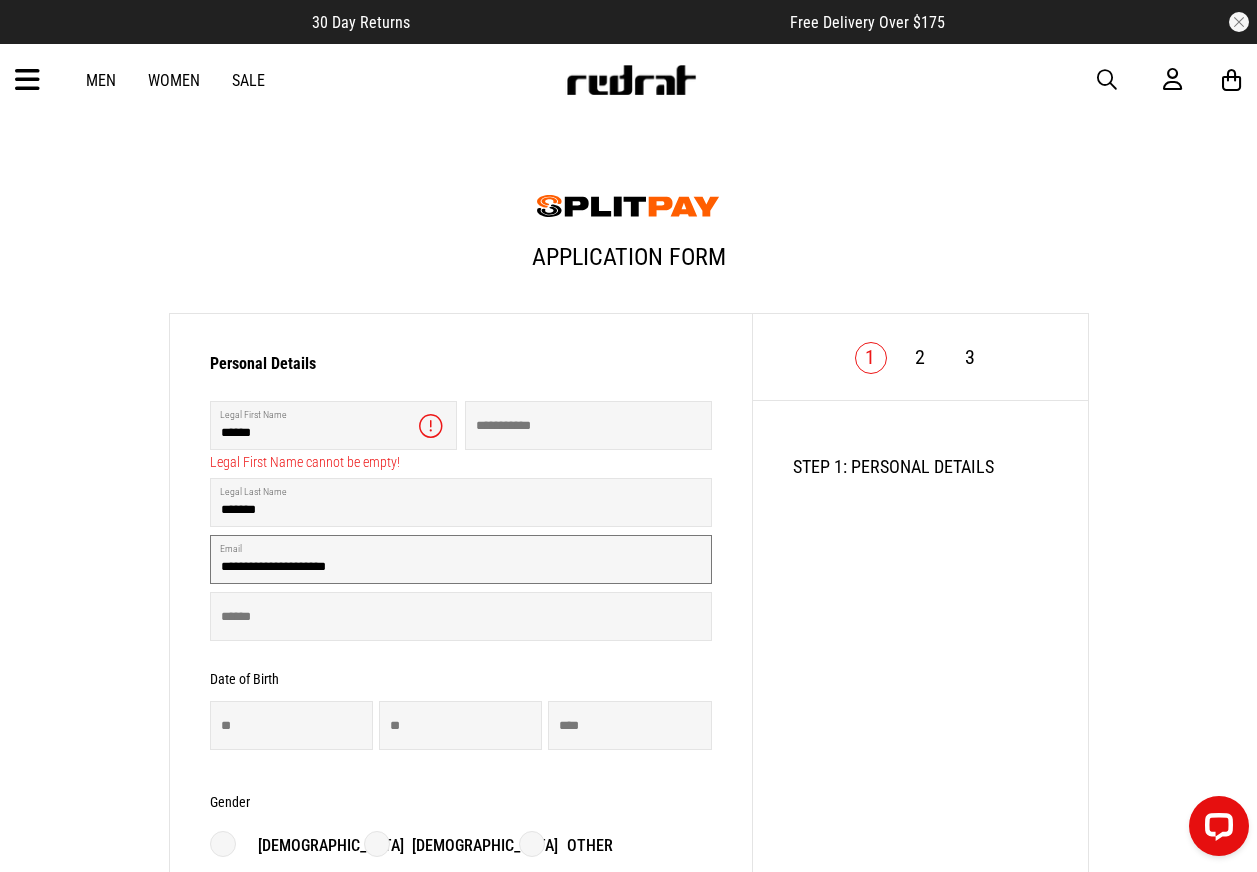 type on "**********" 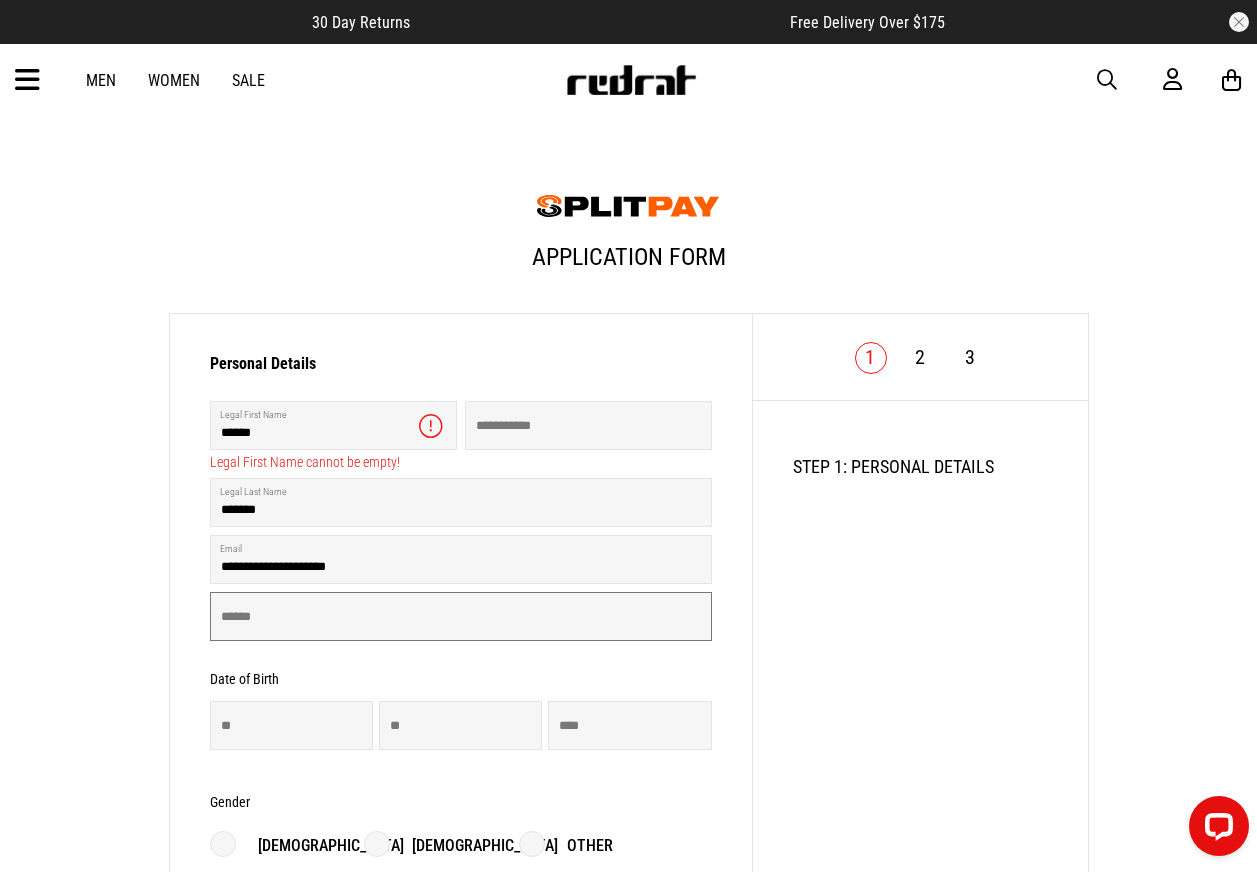 click at bounding box center [461, 616] 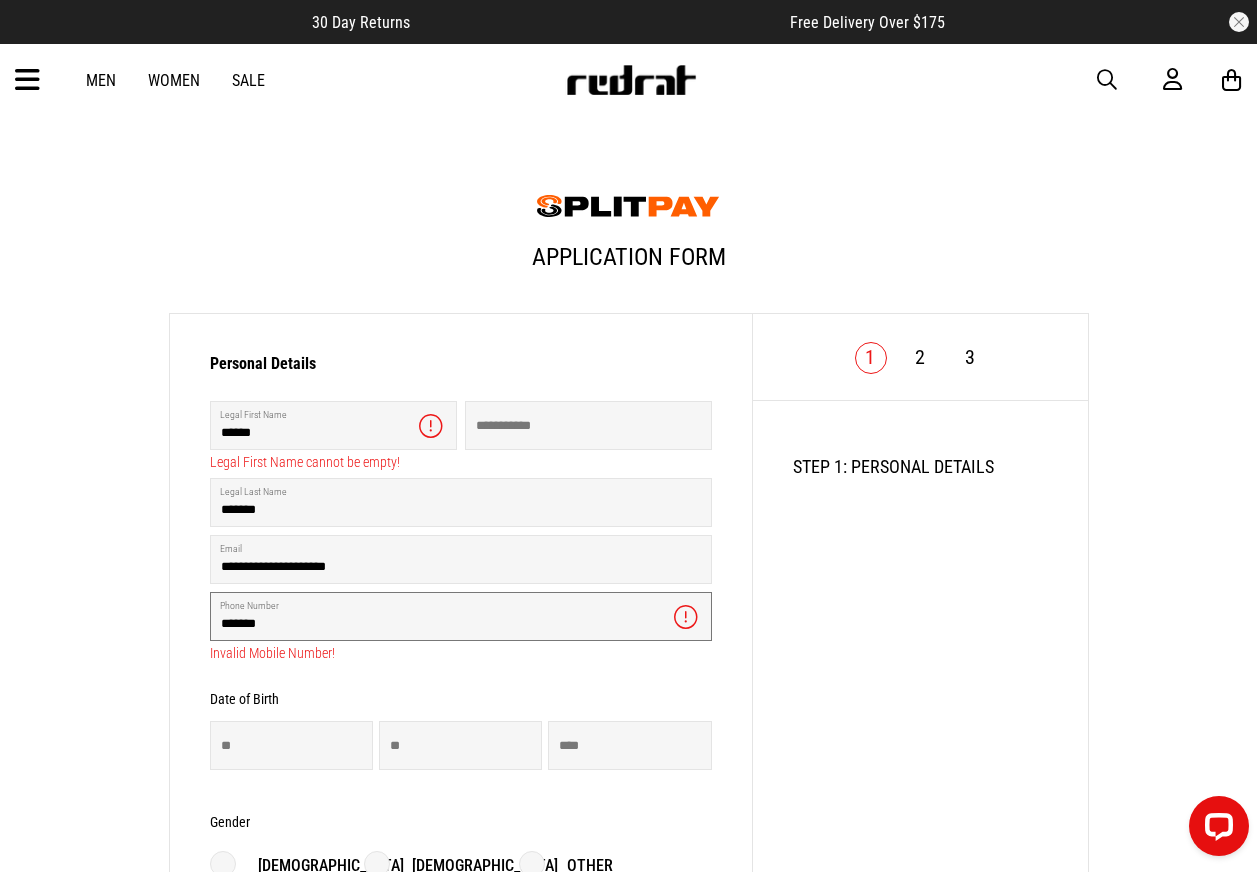 click on "*******" at bounding box center [461, 616] 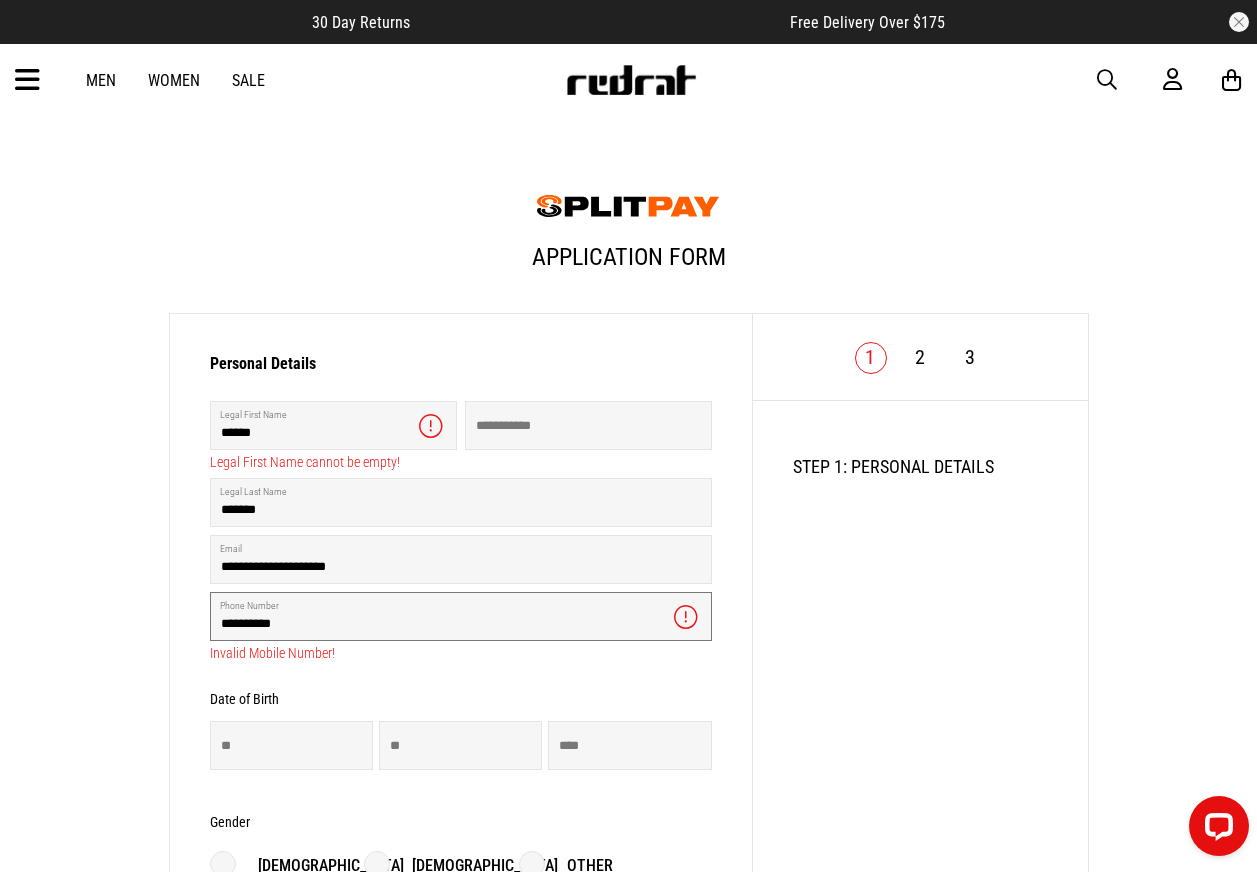 type on "**********" 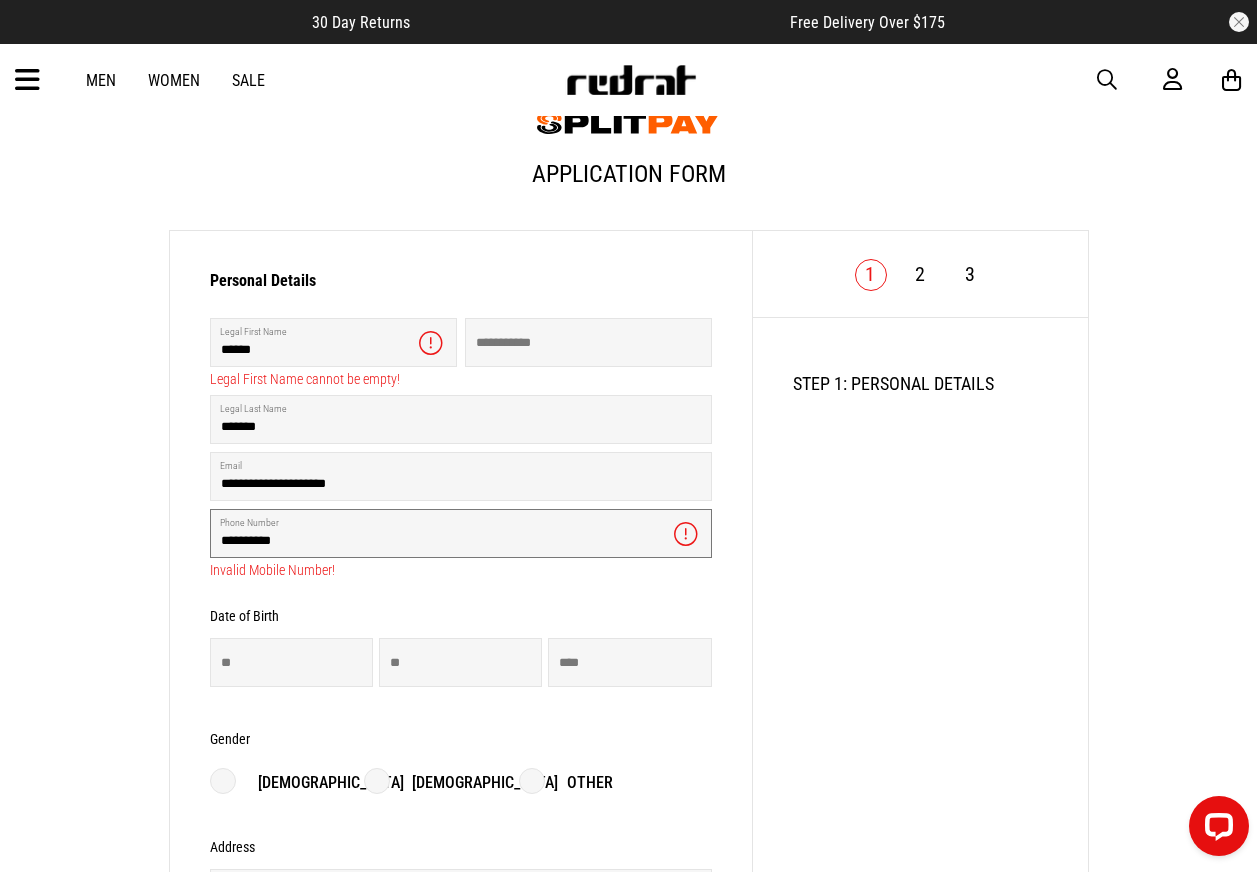 scroll, scrollTop: 200, scrollLeft: 0, axis: vertical 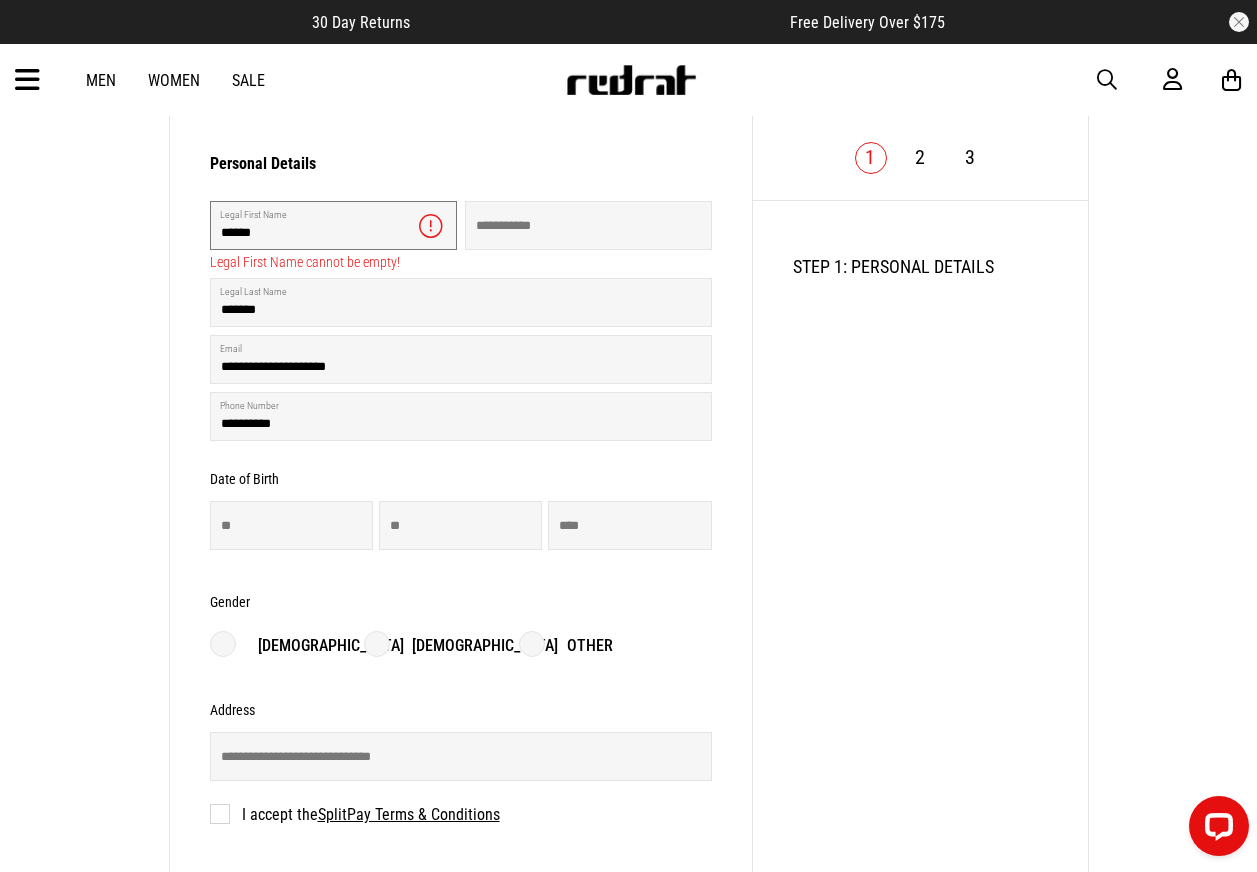 click on "******" at bounding box center (333, 225) 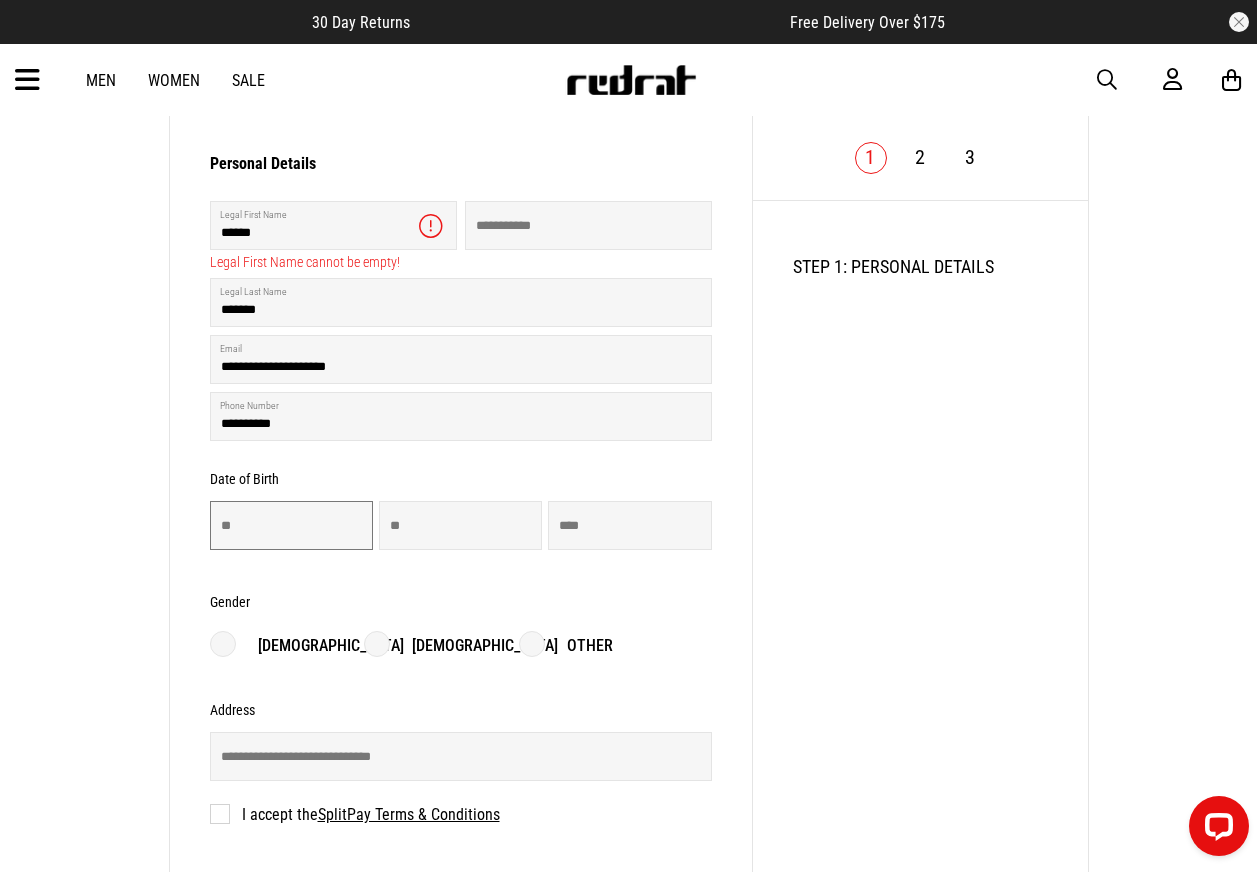 click at bounding box center (291, 525) 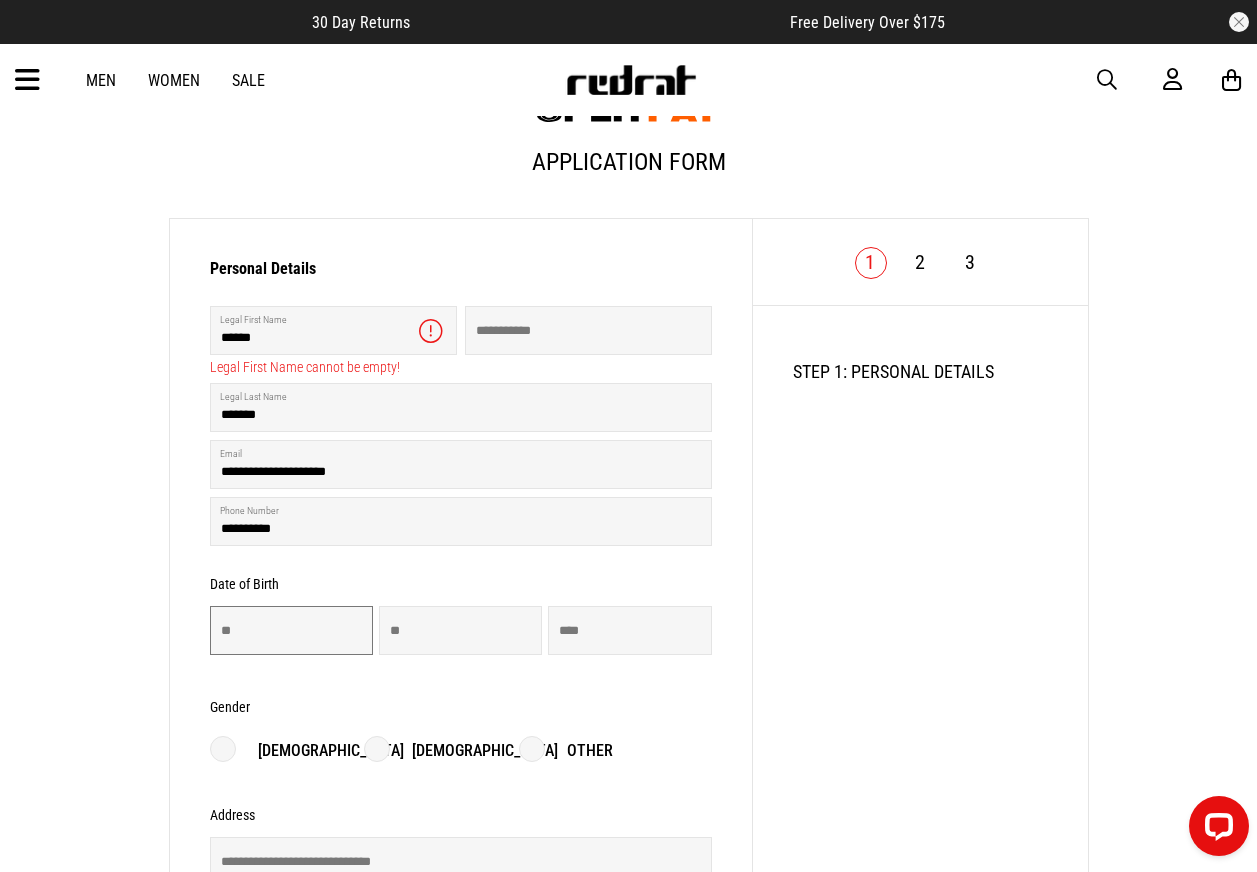 scroll, scrollTop: 0, scrollLeft: 0, axis: both 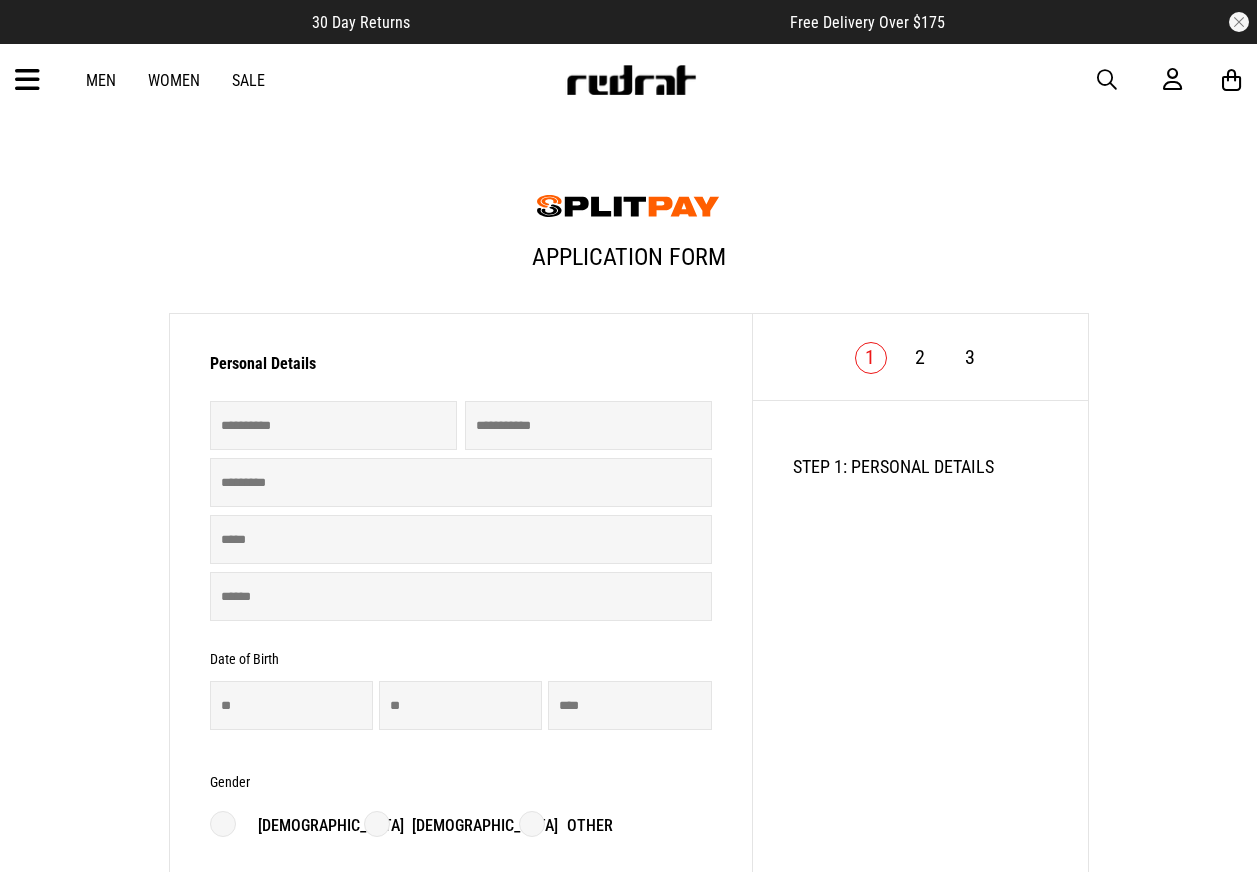 type on "******" 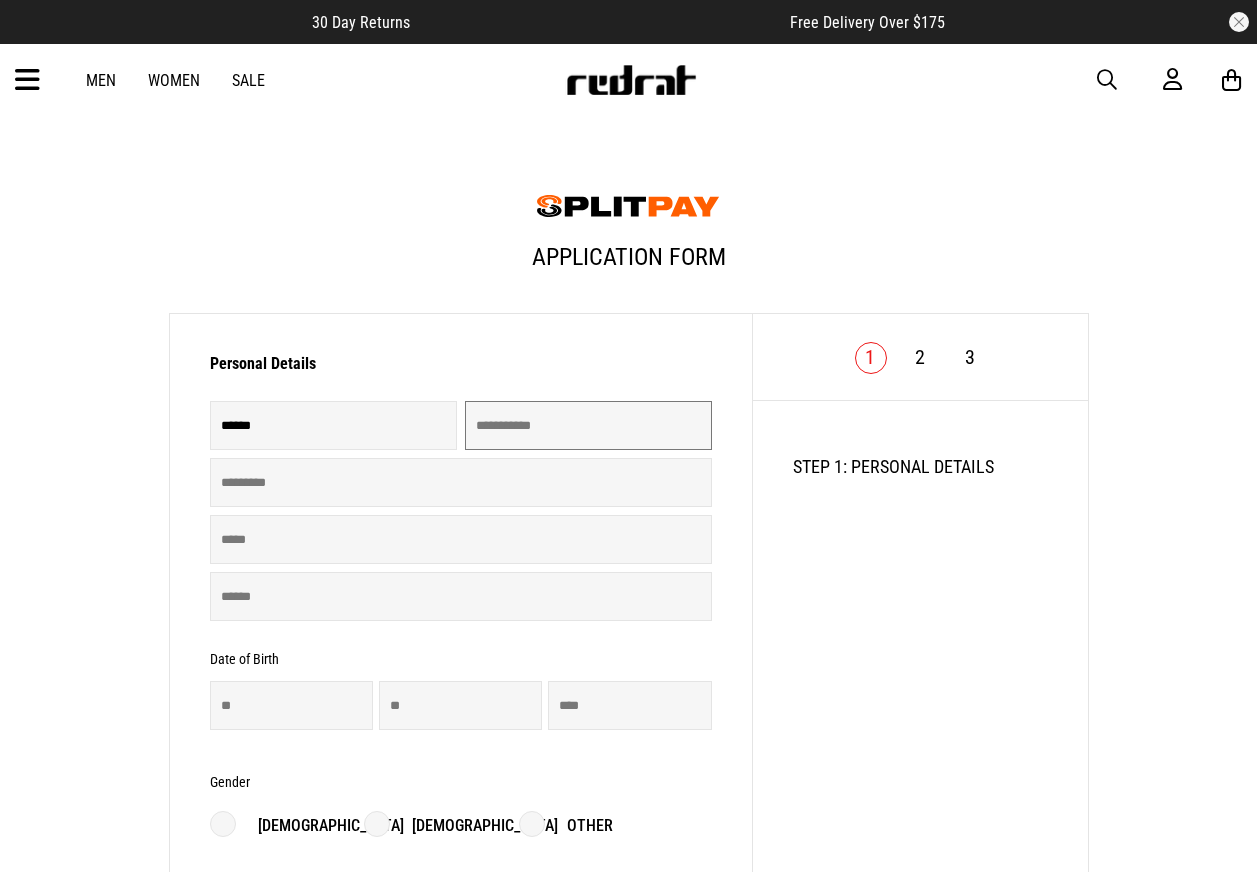 type on "*******" 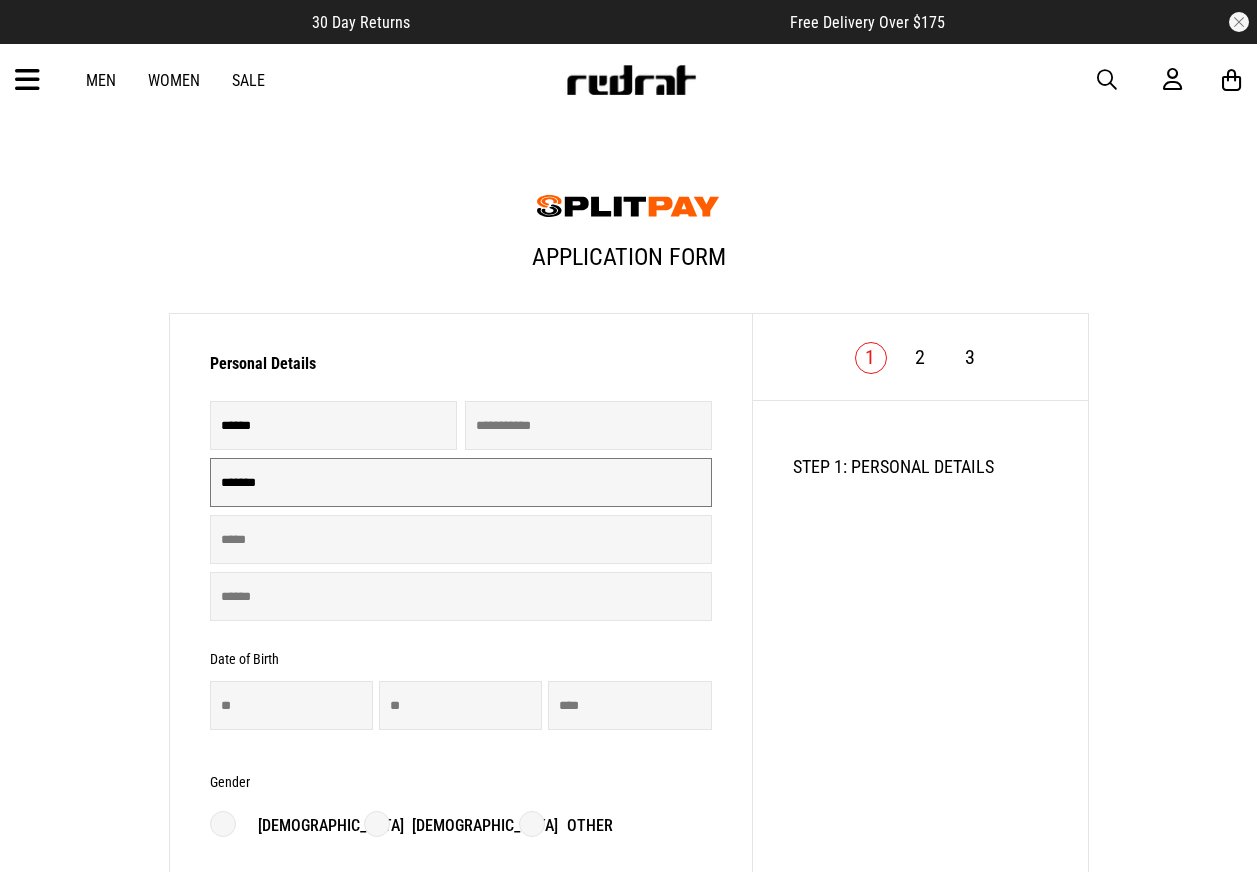 type on "**********" 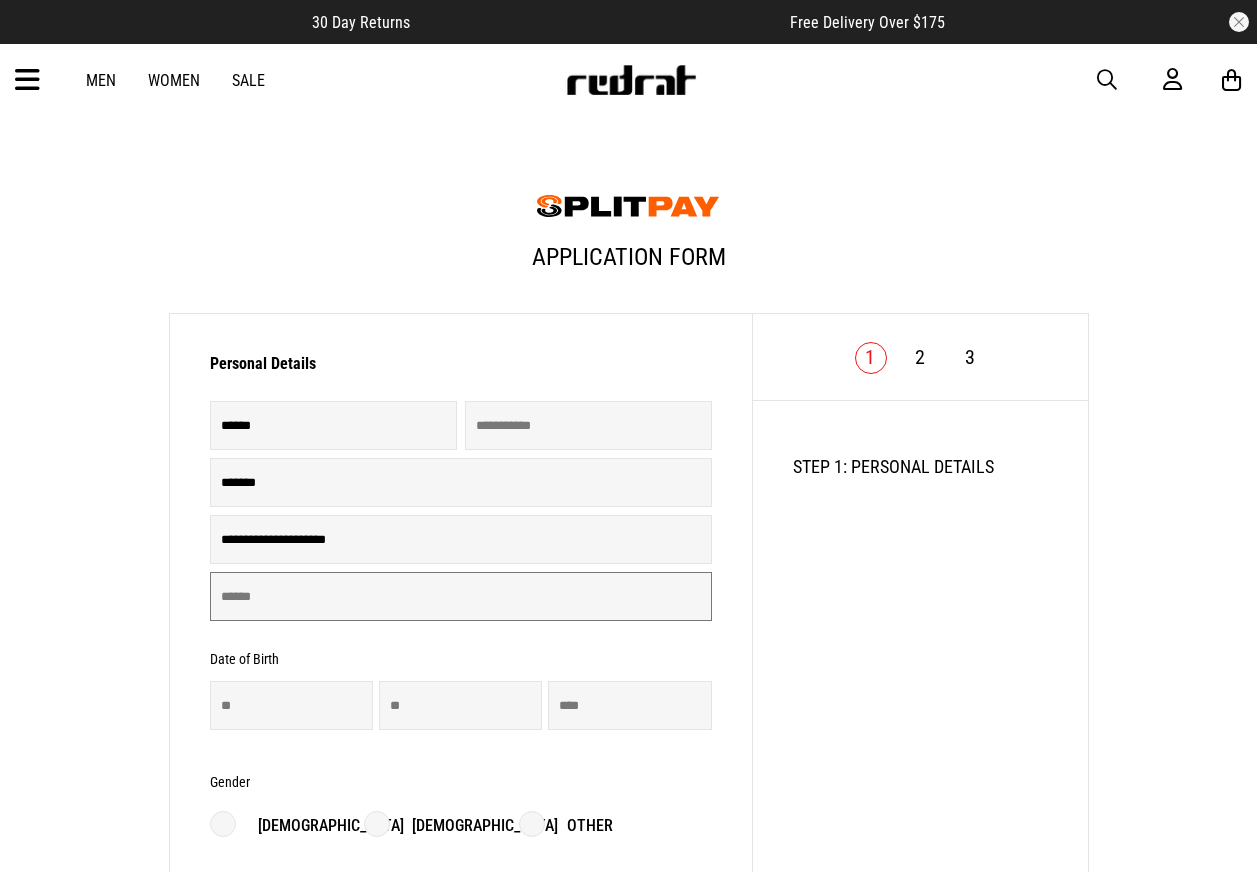 type on "**********" 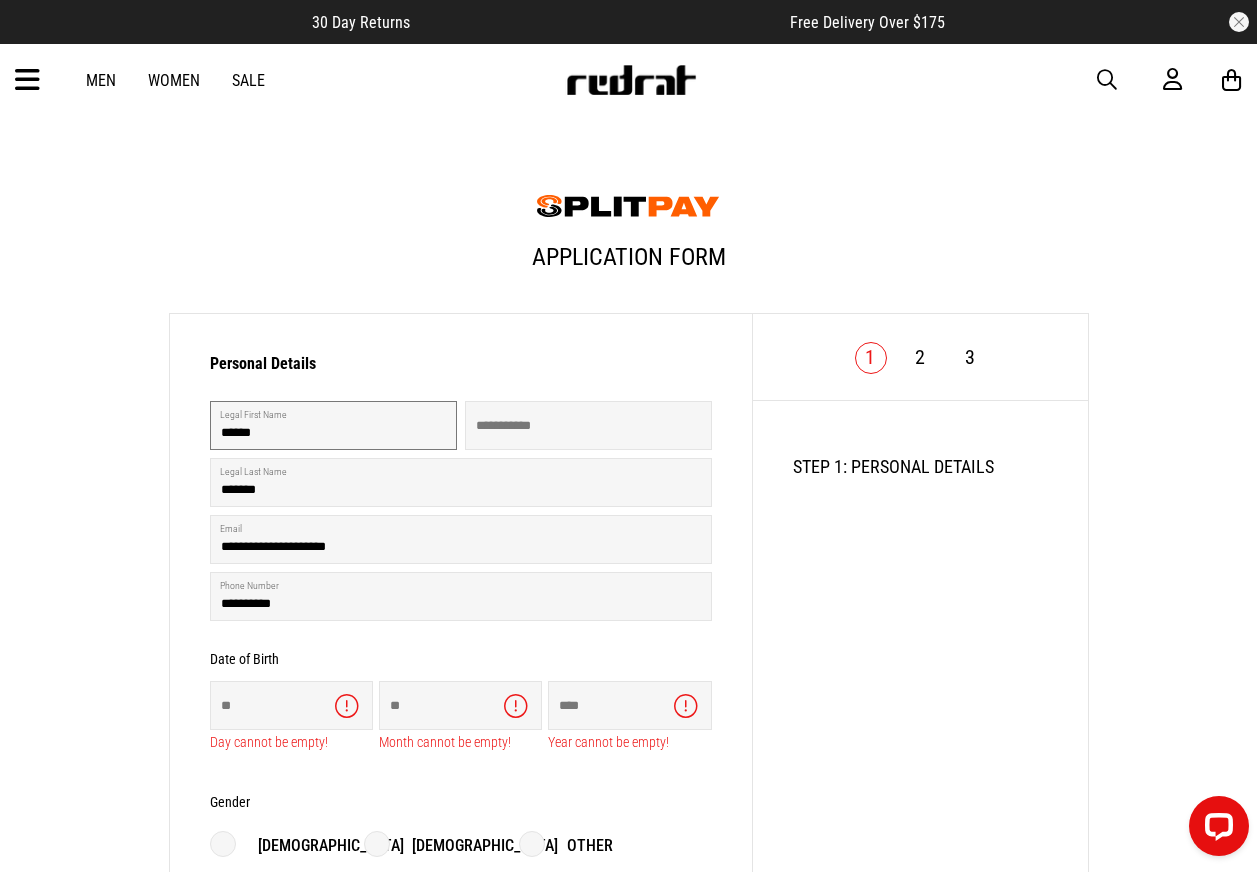 scroll, scrollTop: 0, scrollLeft: 0, axis: both 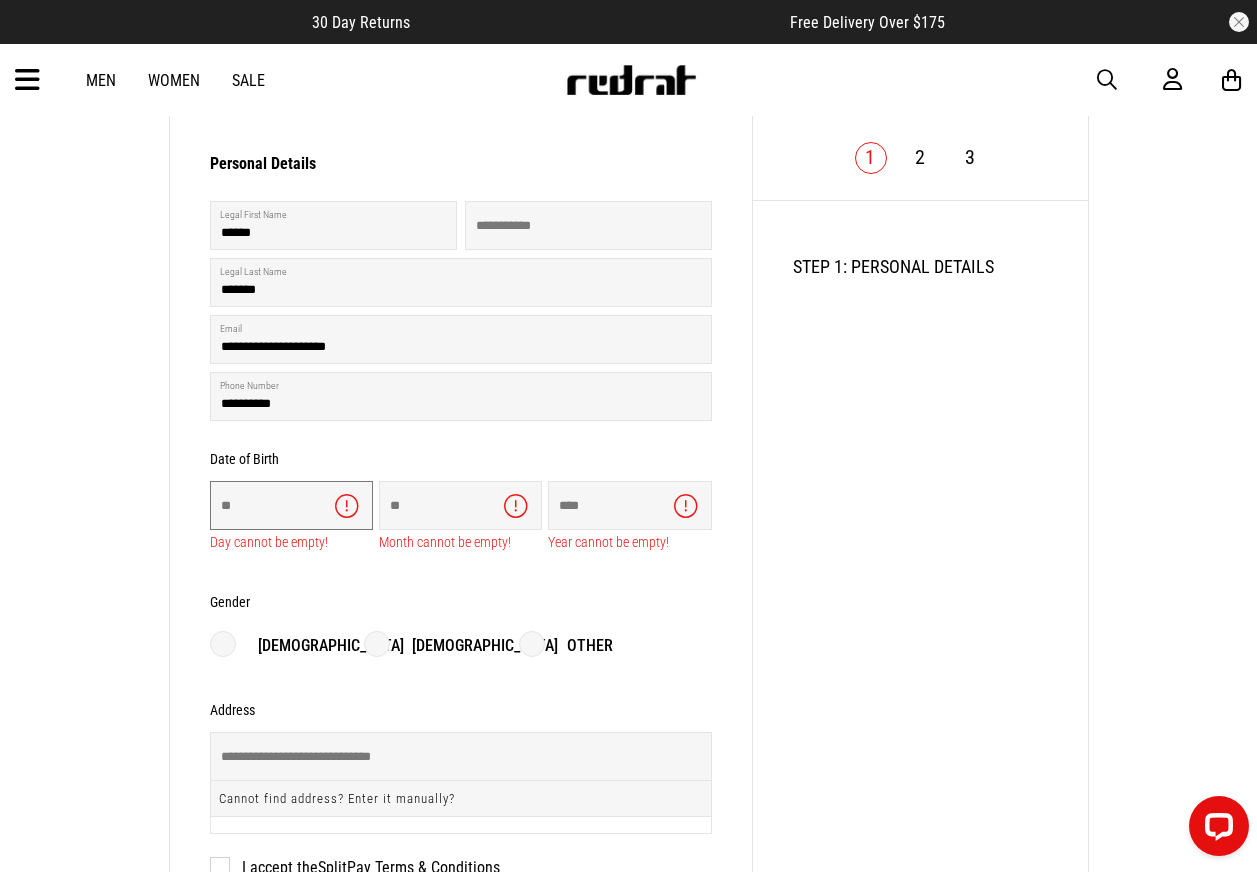 click at bounding box center [291, 505] 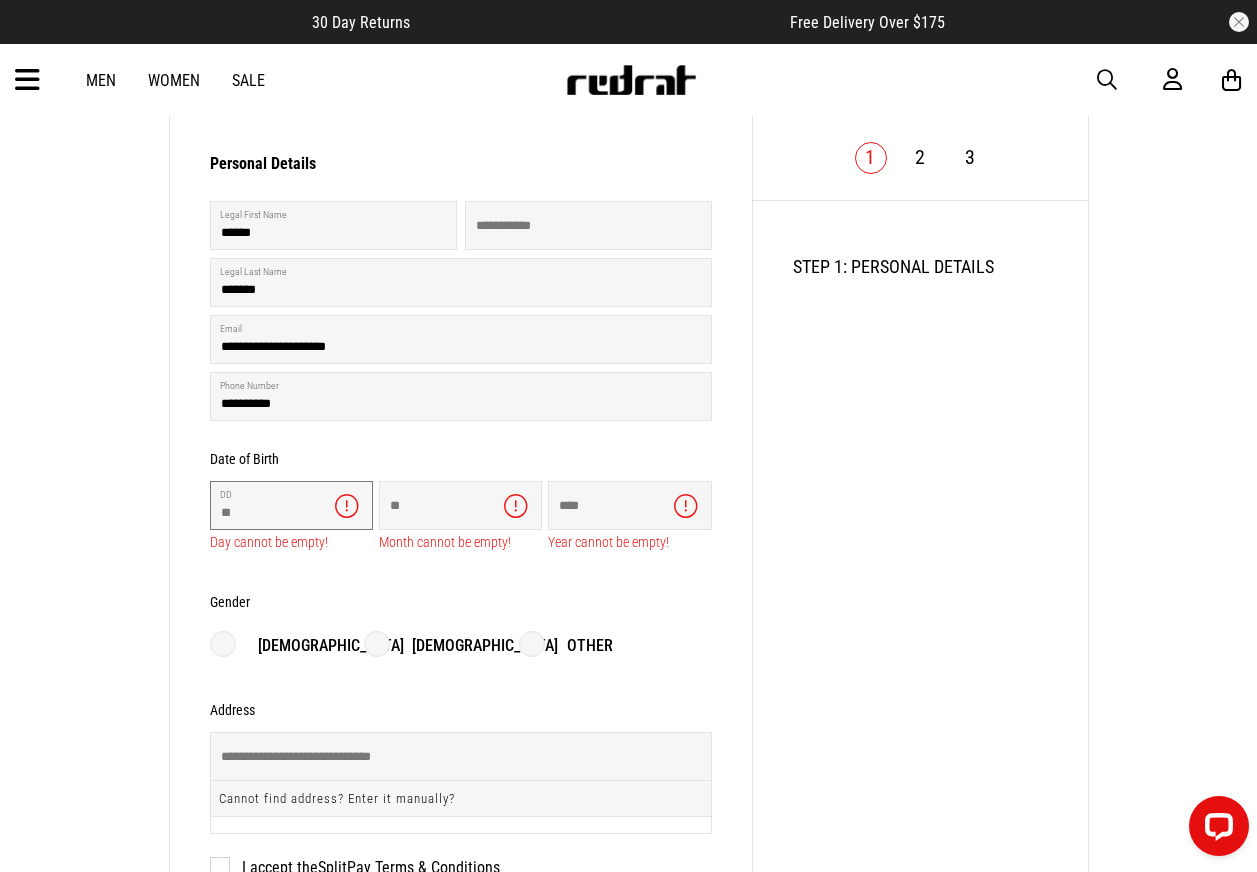 type on "**" 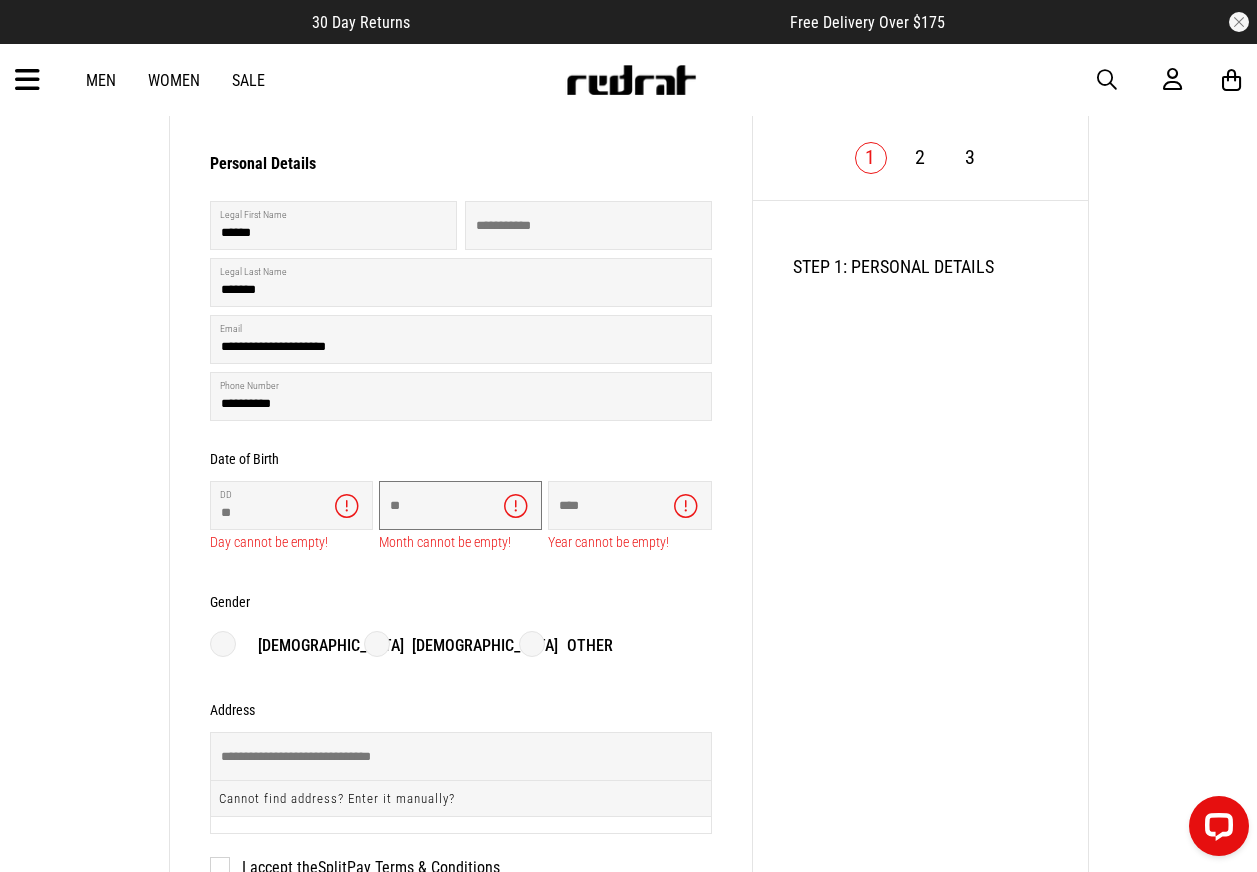 click at bounding box center (460, 505) 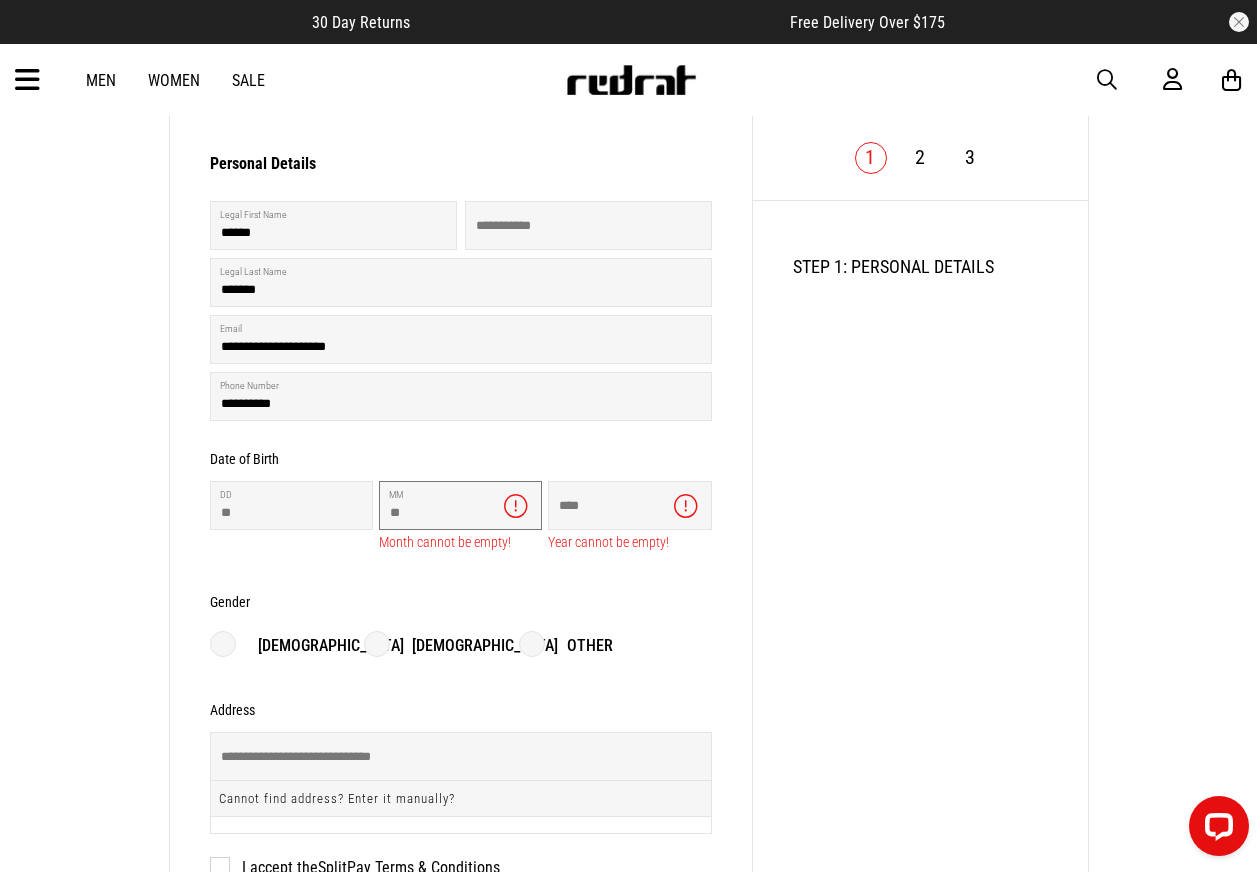 type on "**" 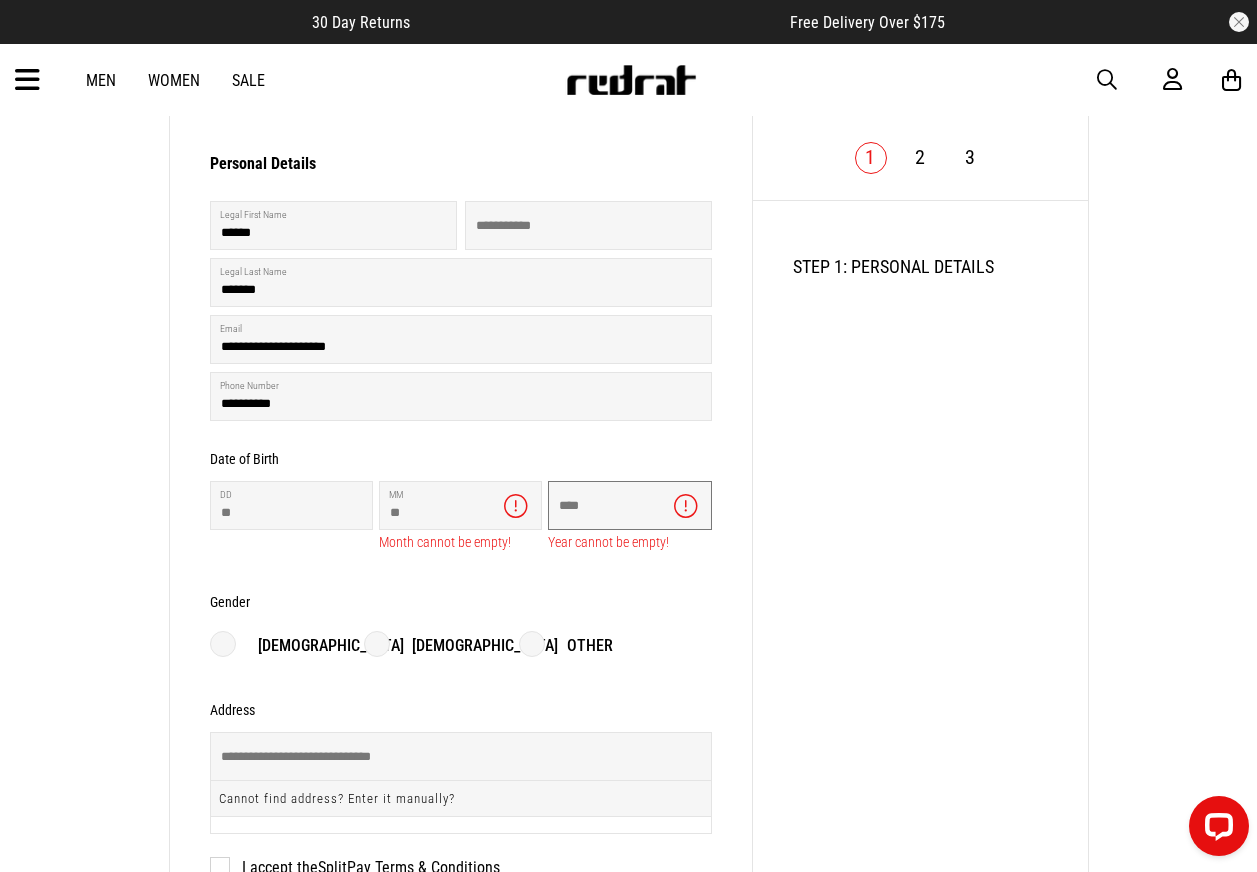drag, startPoint x: 604, startPoint y: 503, endPoint x: 528, endPoint y: 490, distance: 77.10383 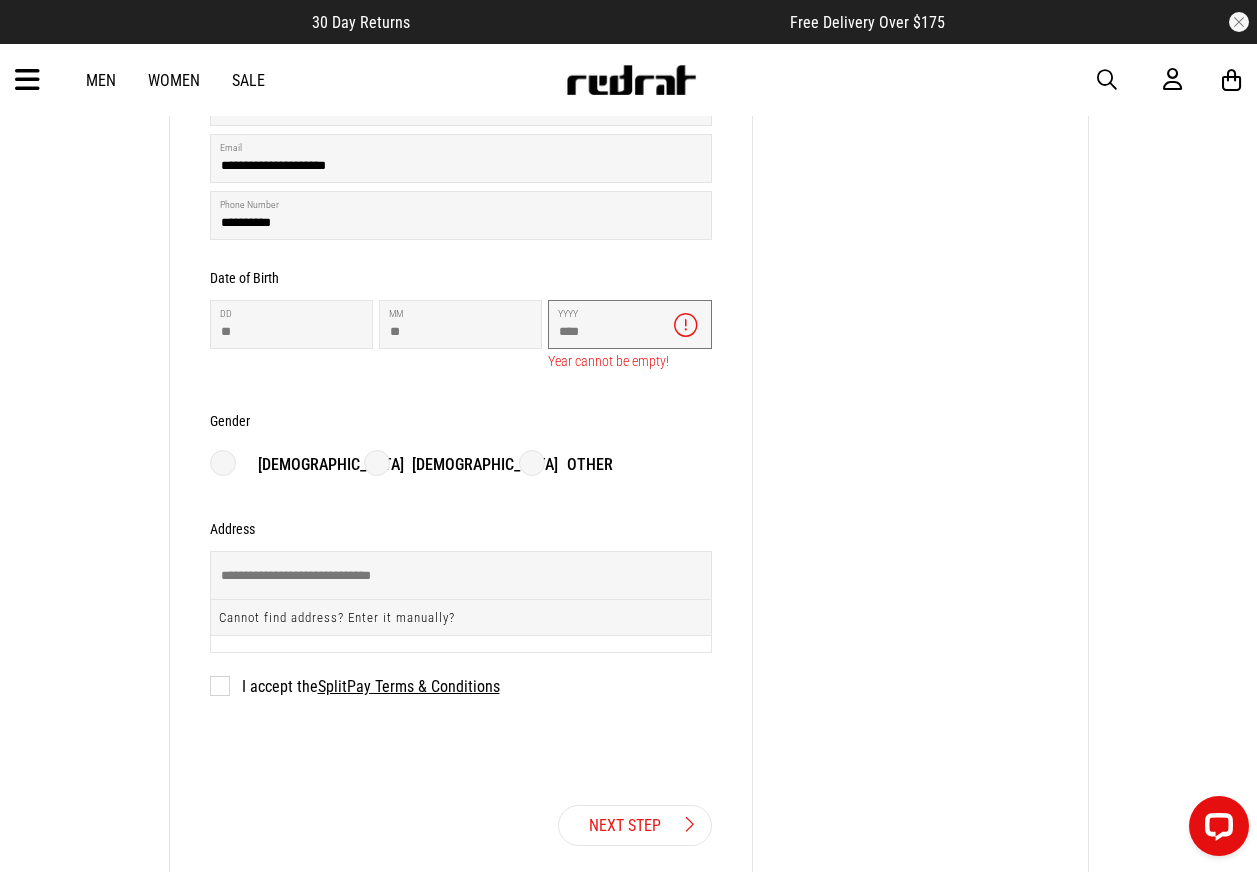 scroll, scrollTop: 600, scrollLeft: 0, axis: vertical 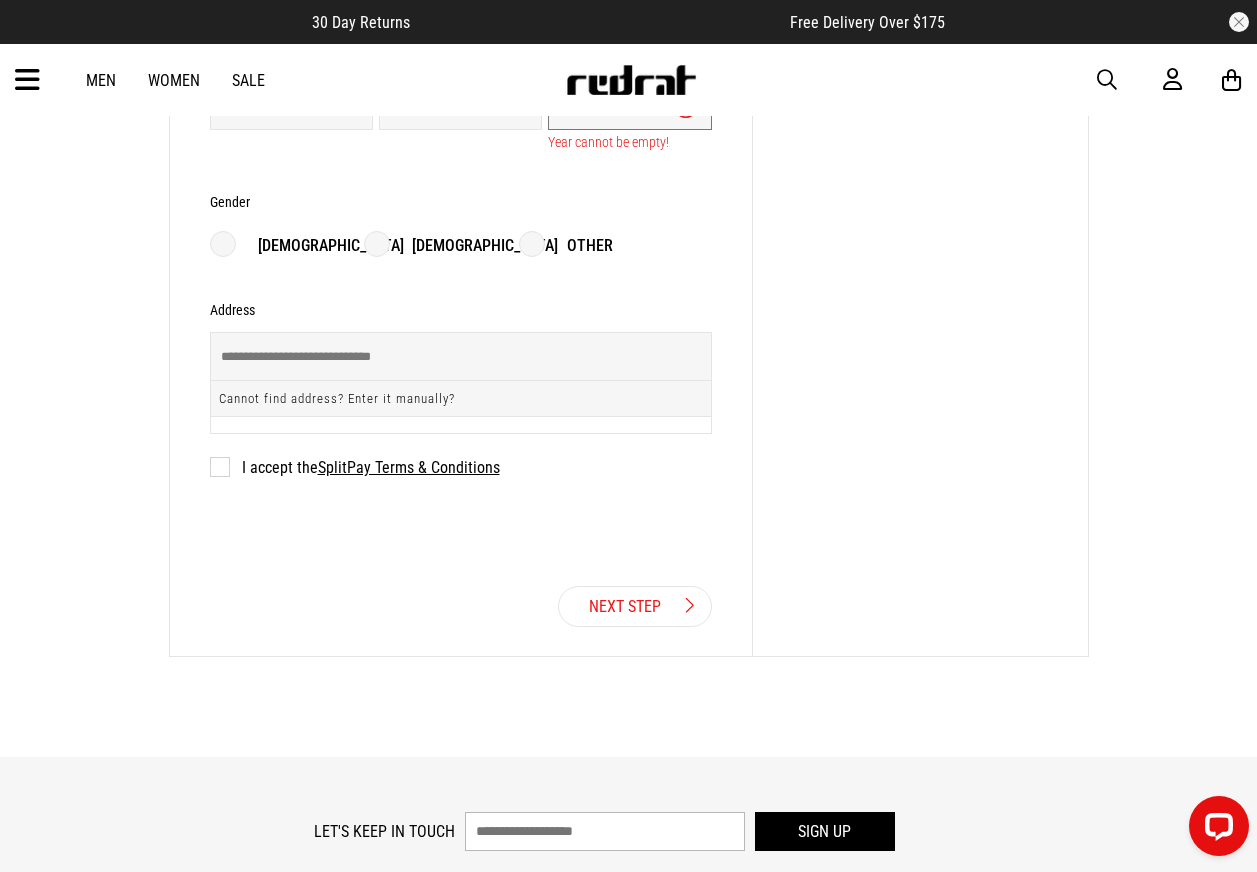 type on "**" 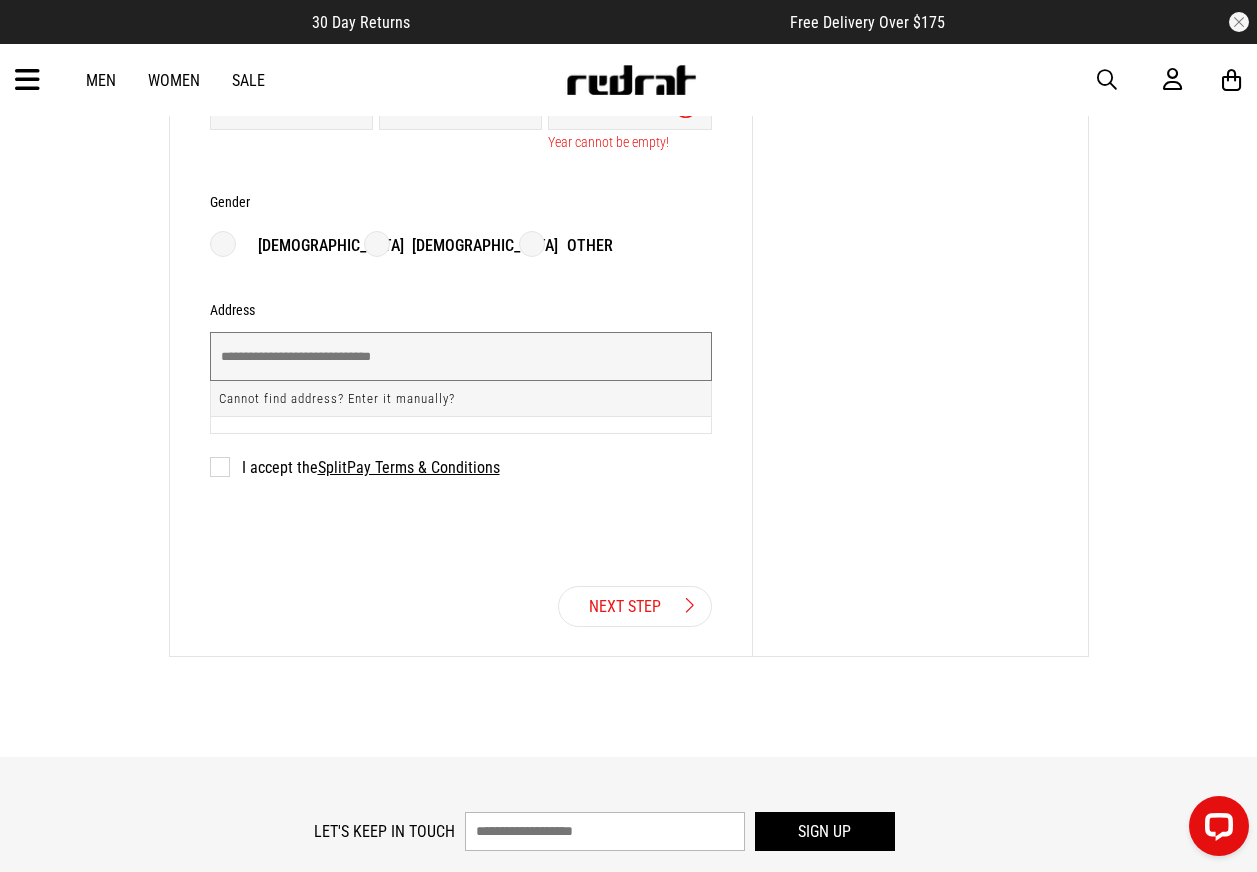 click at bounding box center (461, 356) 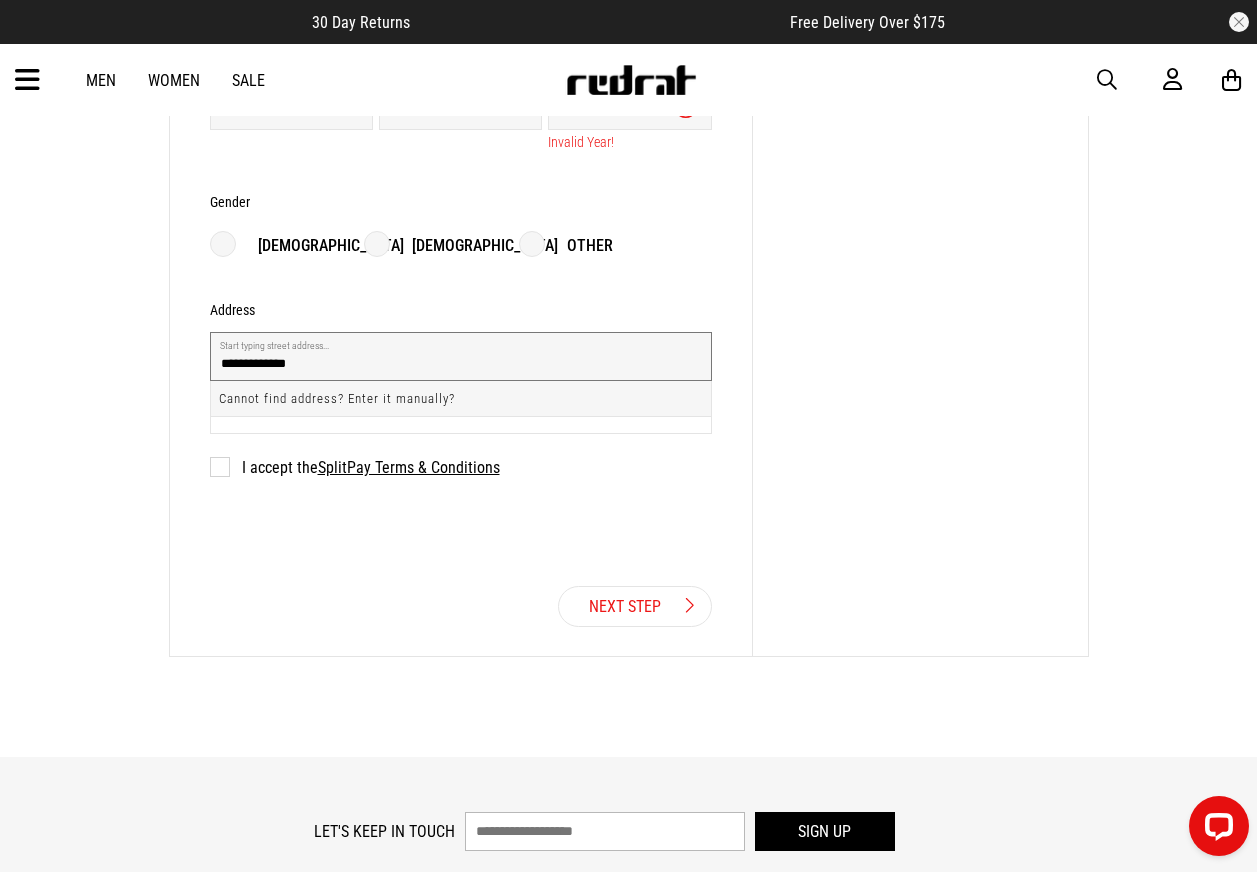 type on "**********" 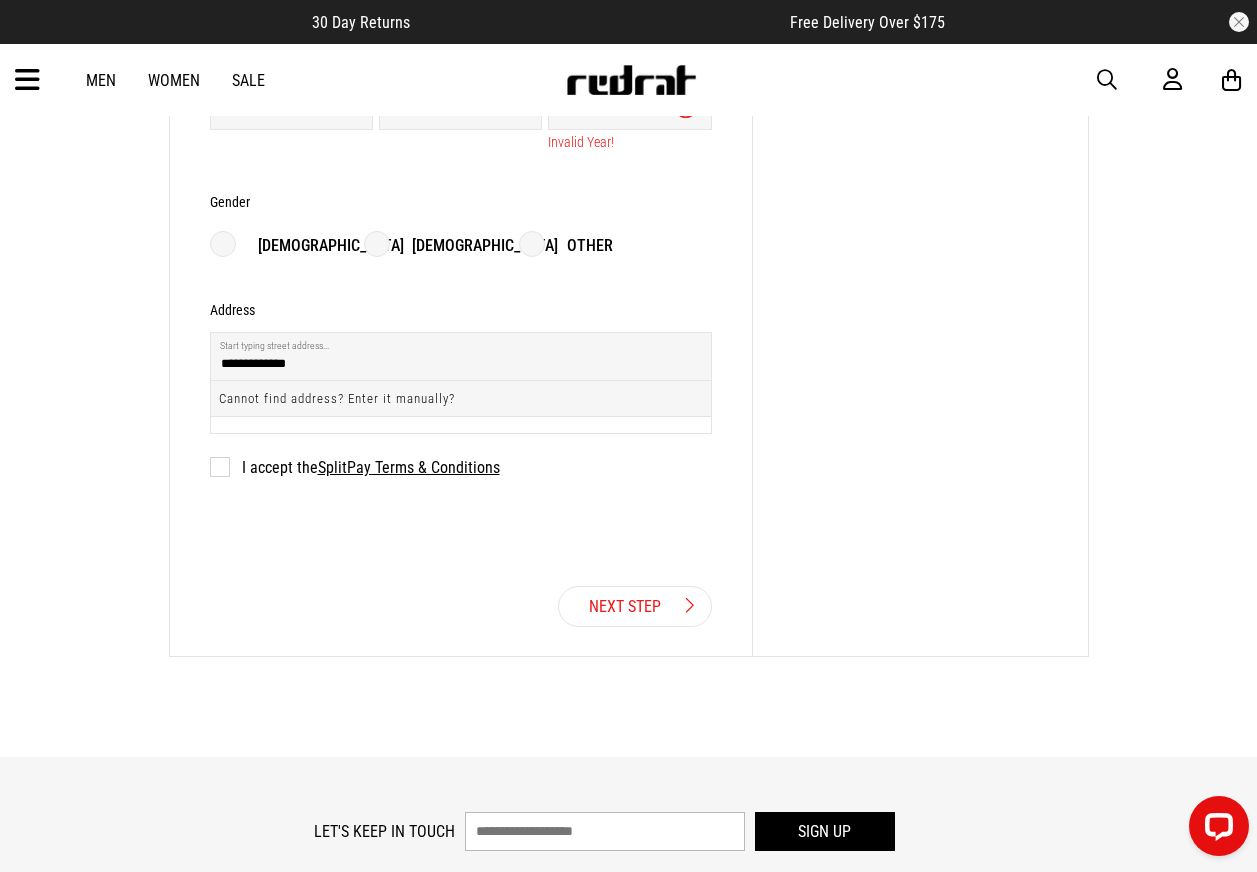 click on "I accept the  SplitPay Terms & Conditions" at bounding box center (355, 467) 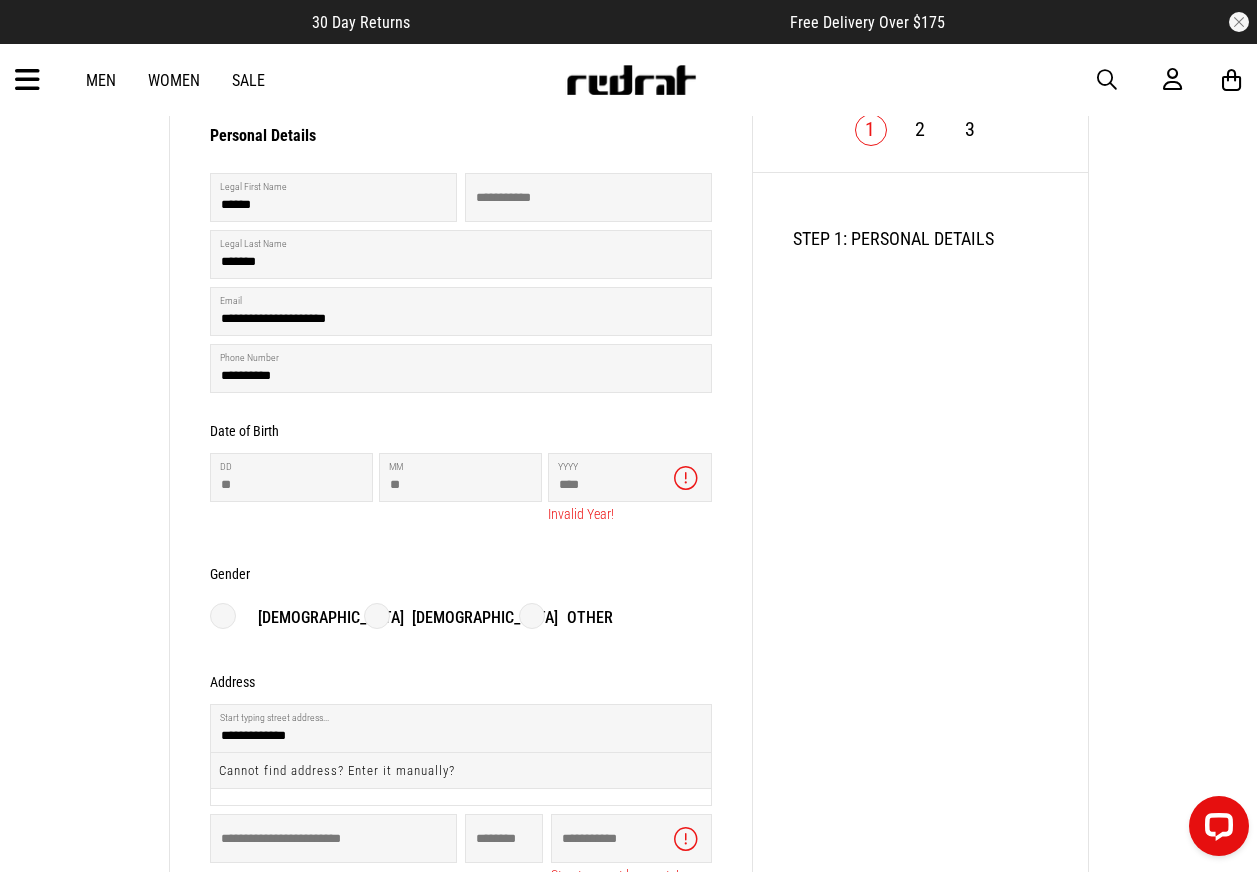 scroll, scrollTop: 226, scrollLeft: 0, axis: vertical 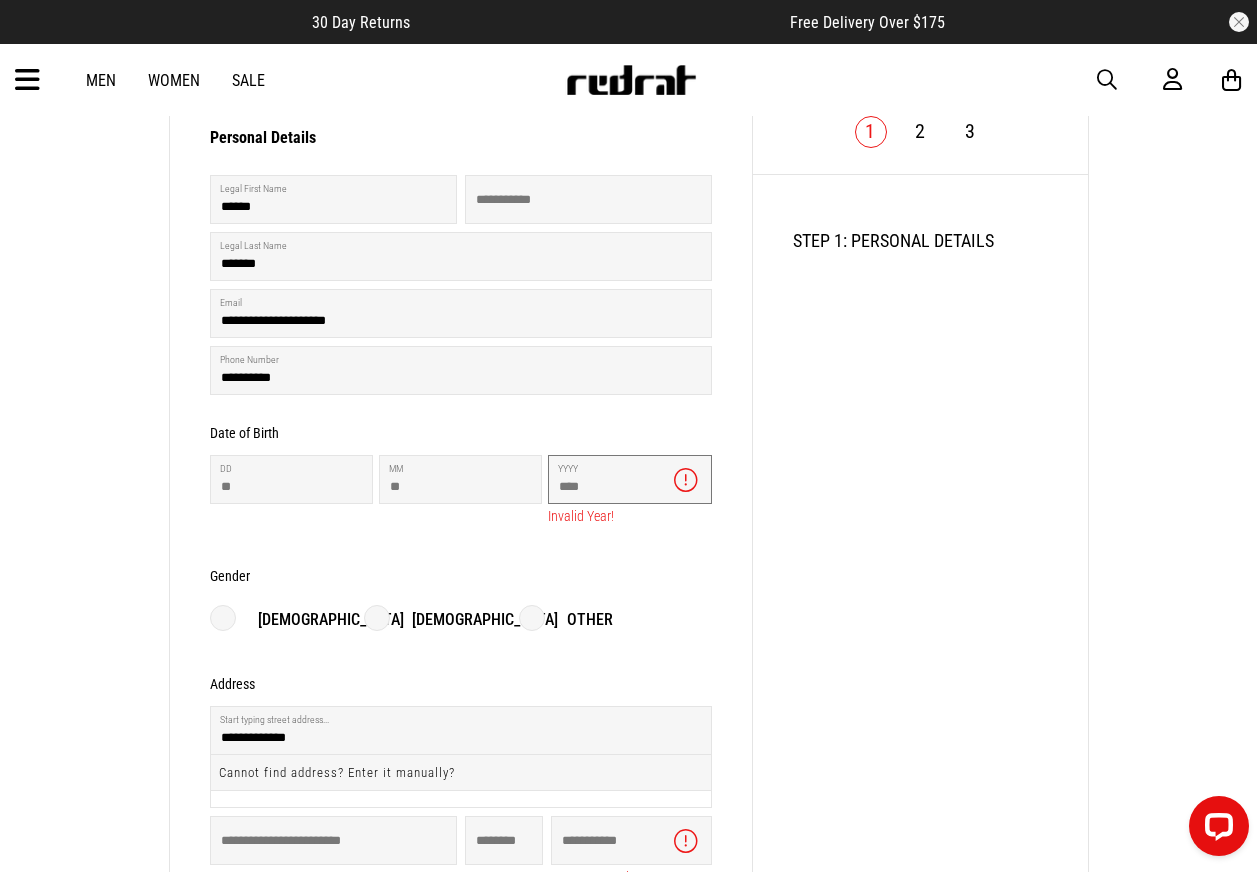 click on "**" at bounding box center (629, 479) 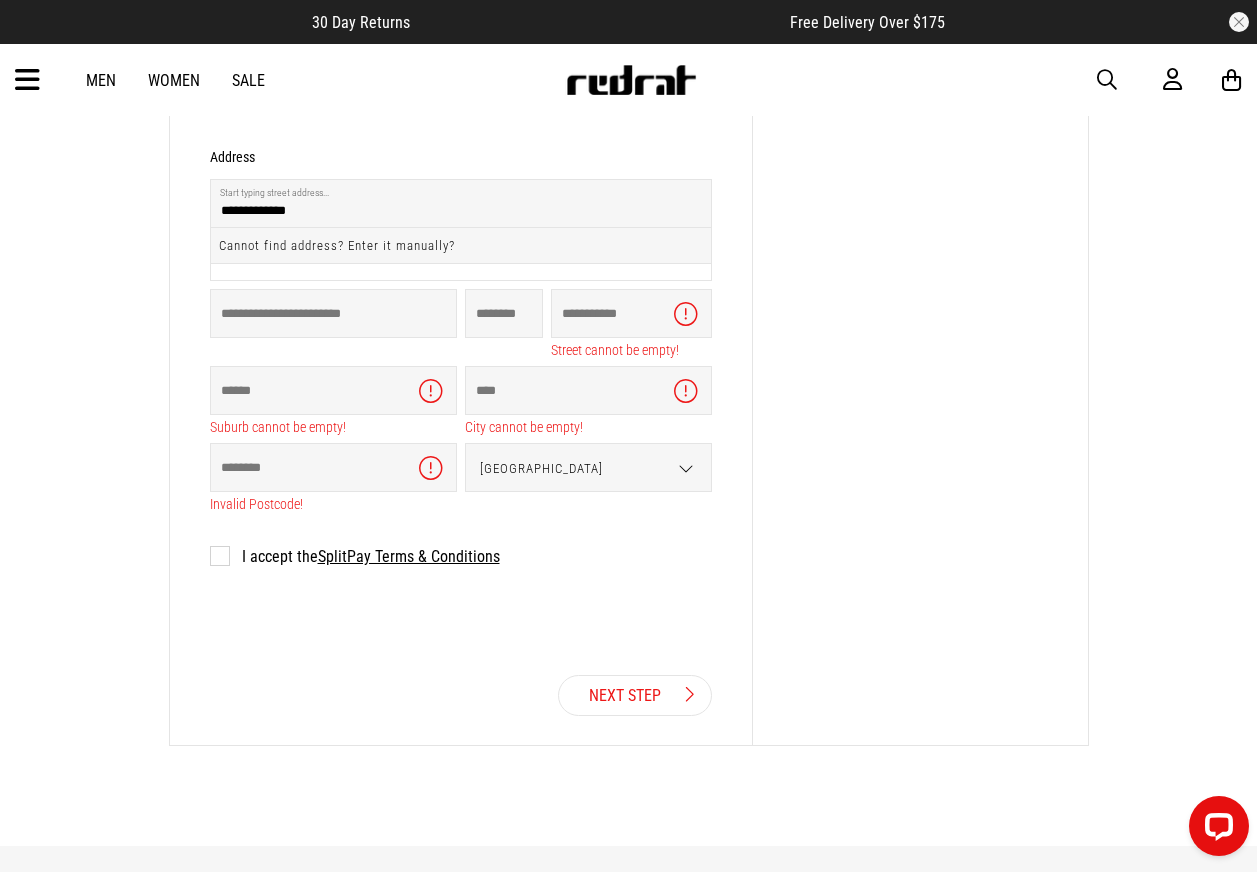 scroll, scrollTop: 726, scrollLeft: 0, axis: vertical 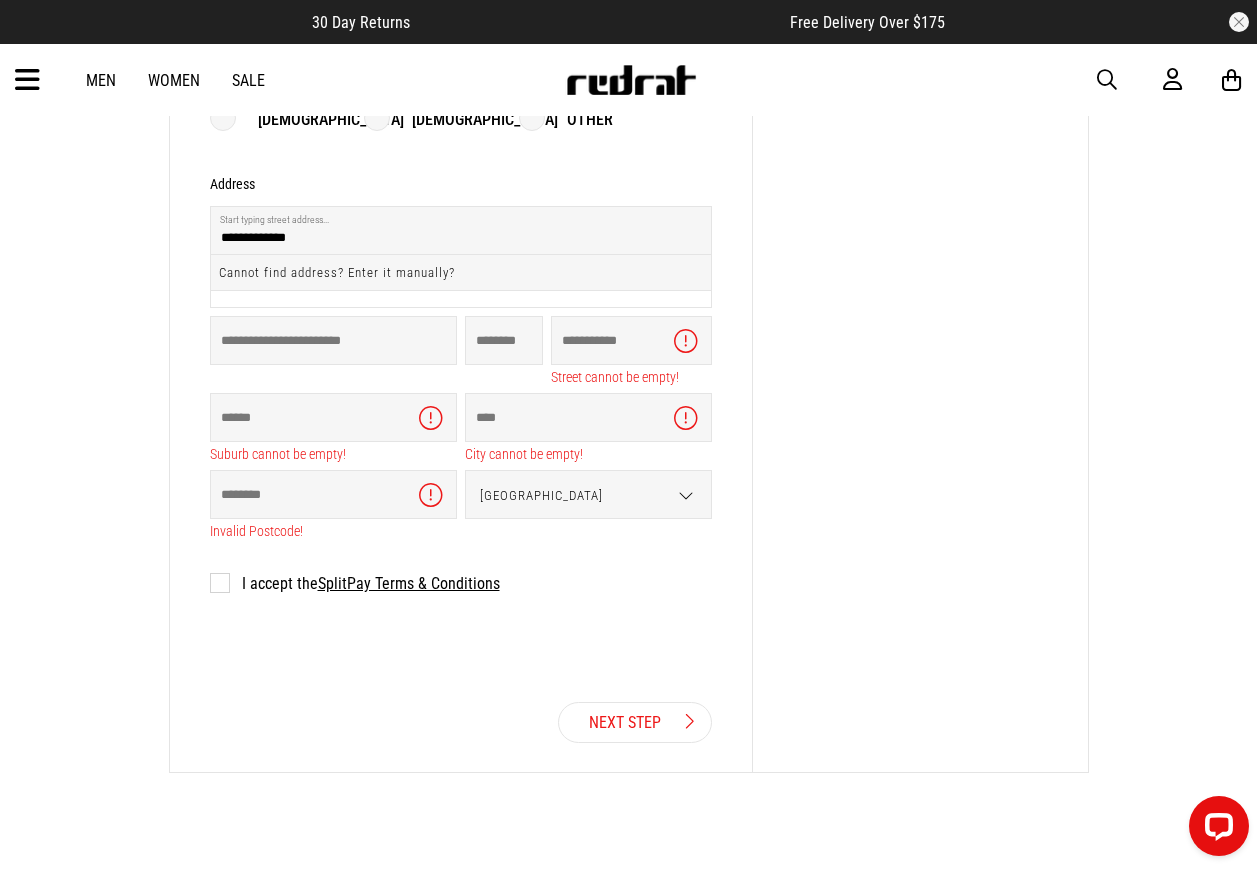 type on "****" 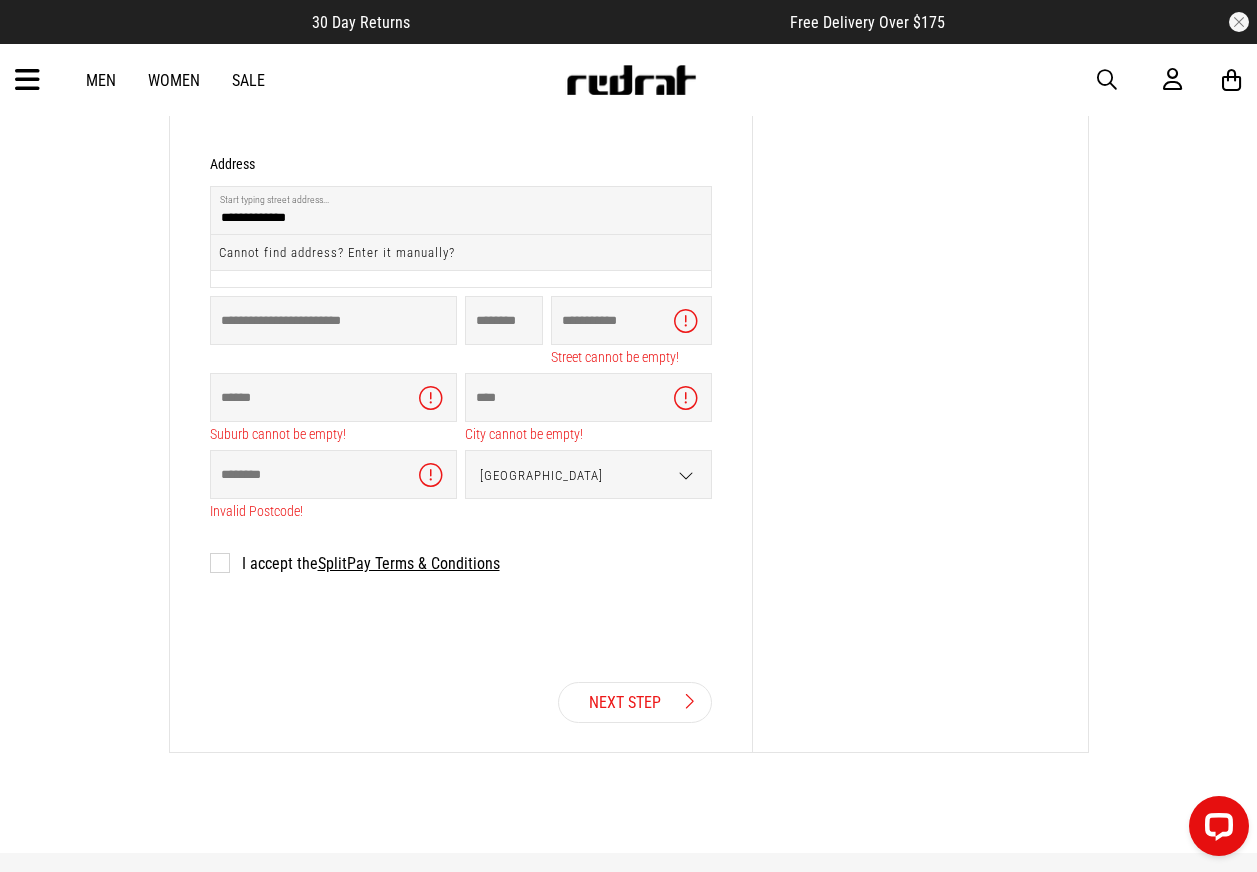 click on "**********" at bounding box center [461, 237] 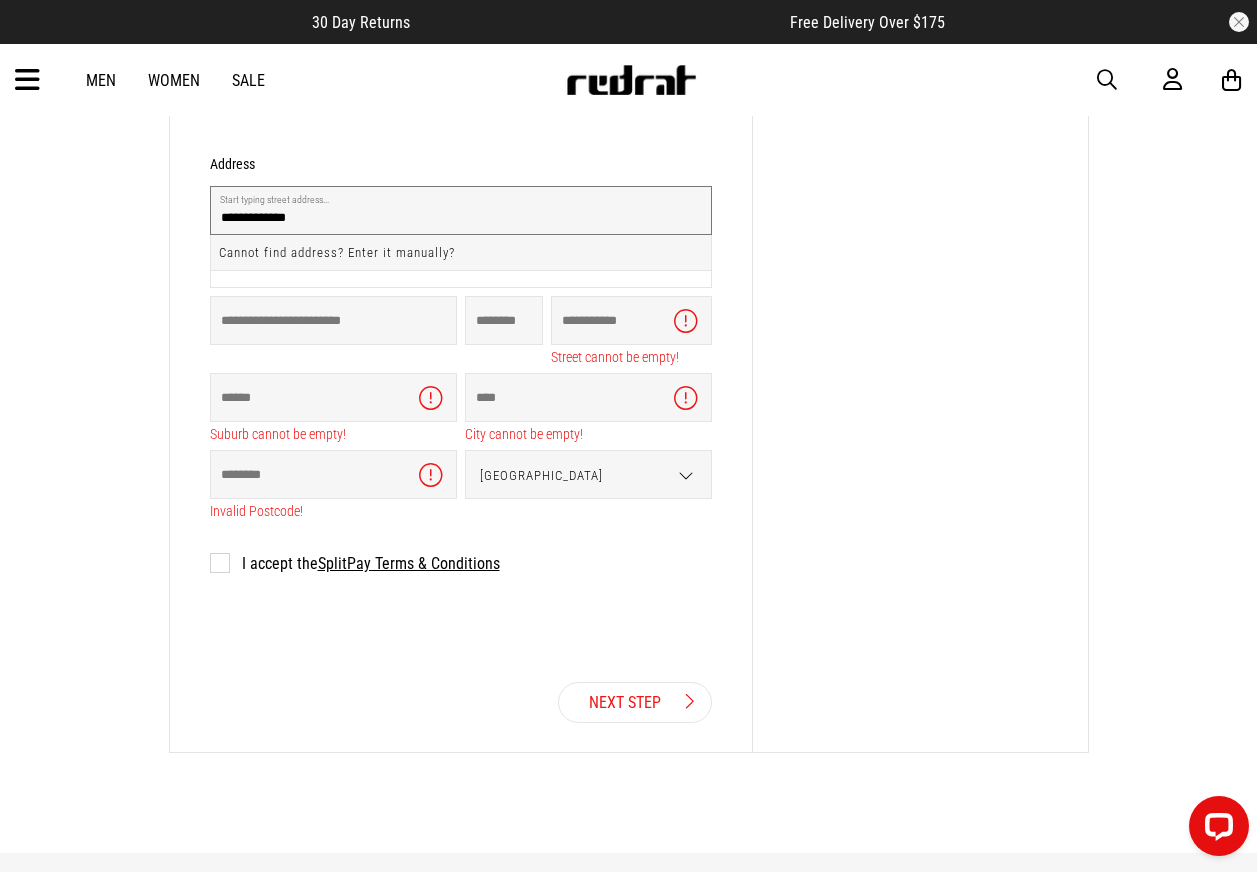 click on "**********" at bounding box center [461, 210] 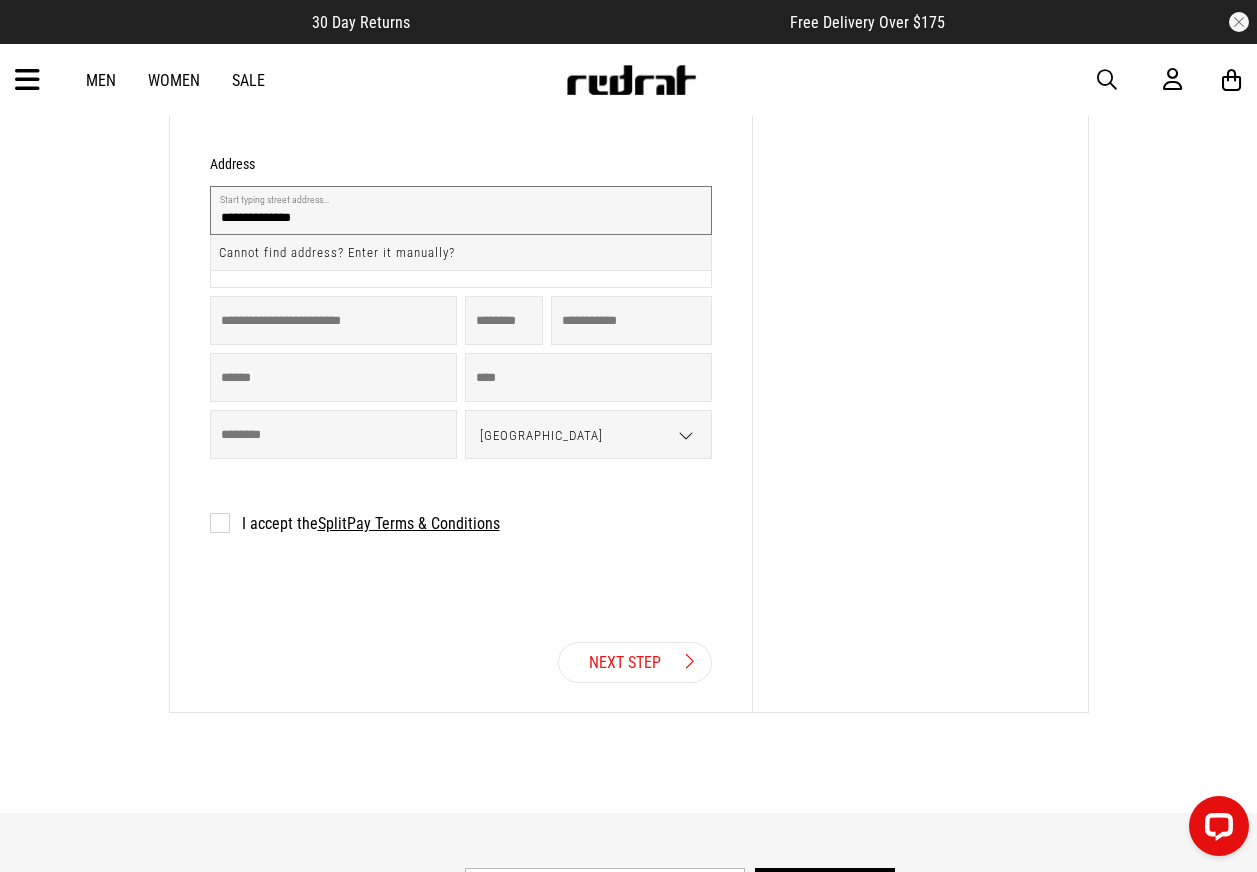 drag, startPoint x: 371, startPoint y: 230, endPoint x: 269, endPoint y: 235, distance: 102.122475 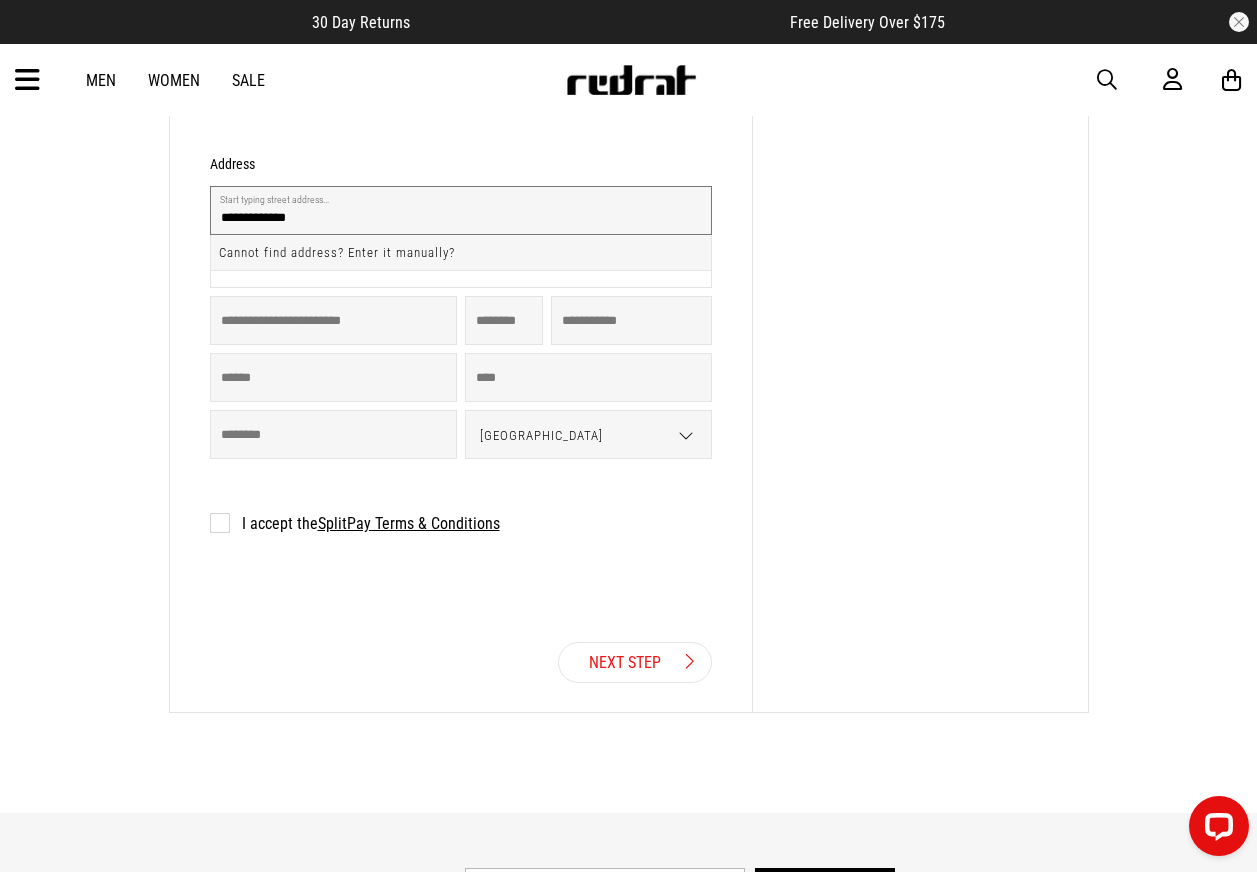 type on "**********" 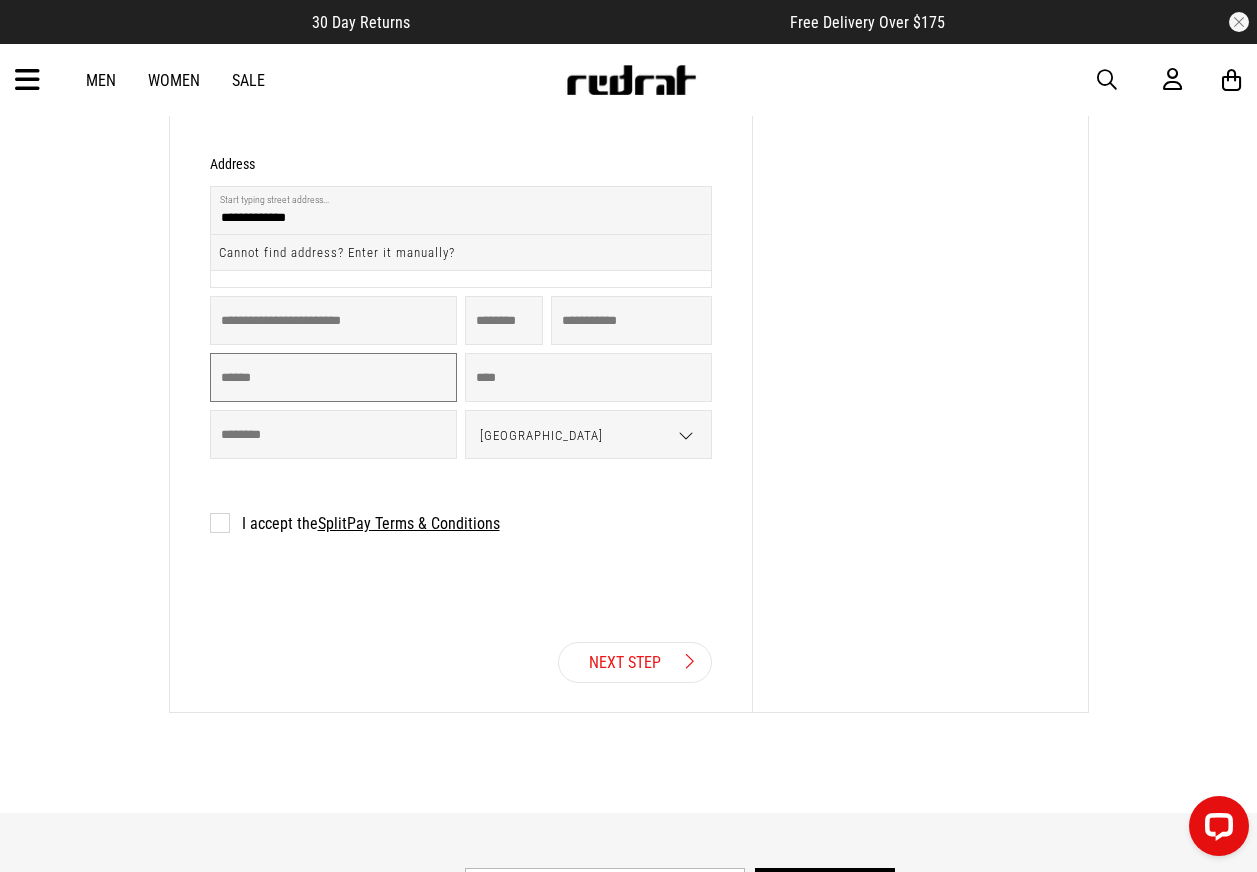 drag, startPoint x: 351, startPoint y: 365, endPoint x: 333, endPoint y: 352, distance: 22.203604 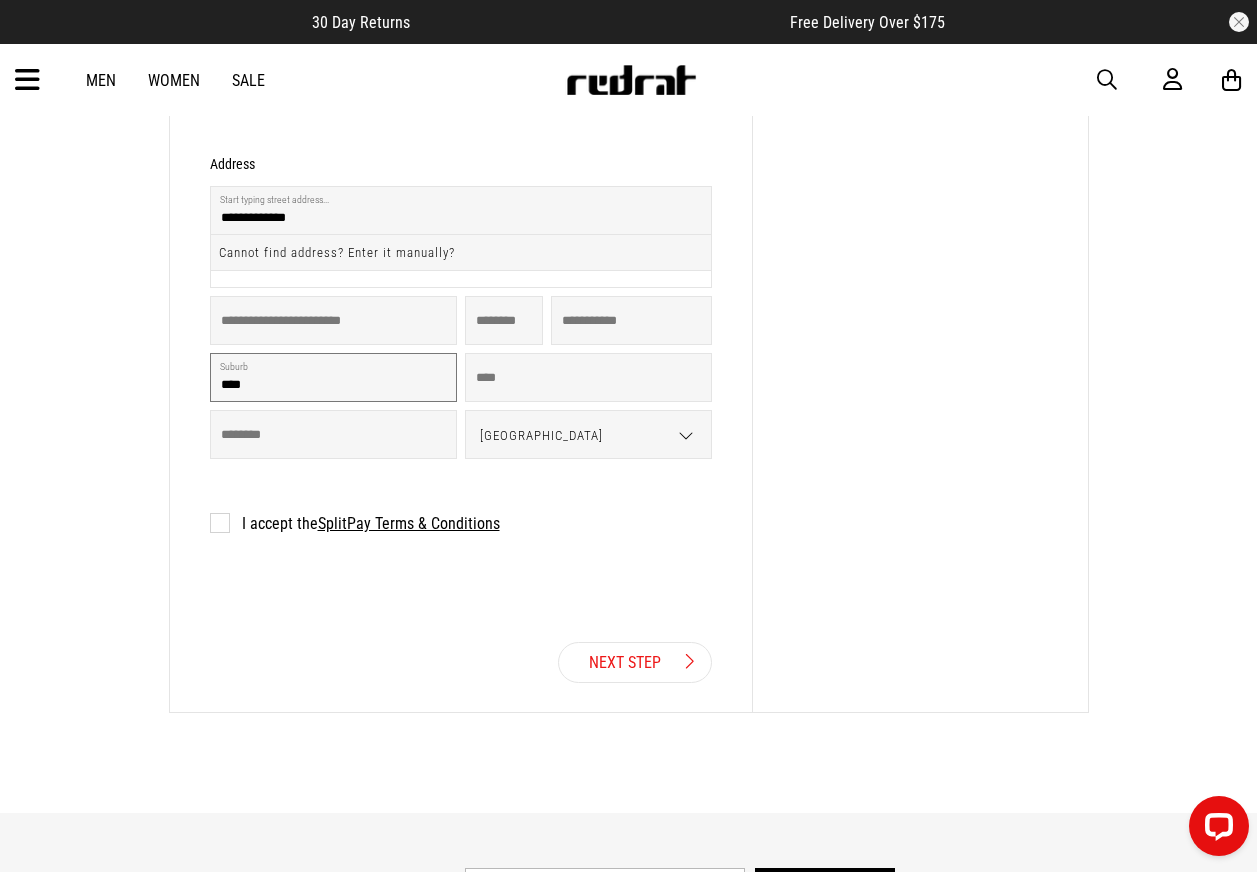 drag, startPoint x: 283, startPoint y: 402, endPoint x: 164, endPoint y: 538, distance: 180.71248 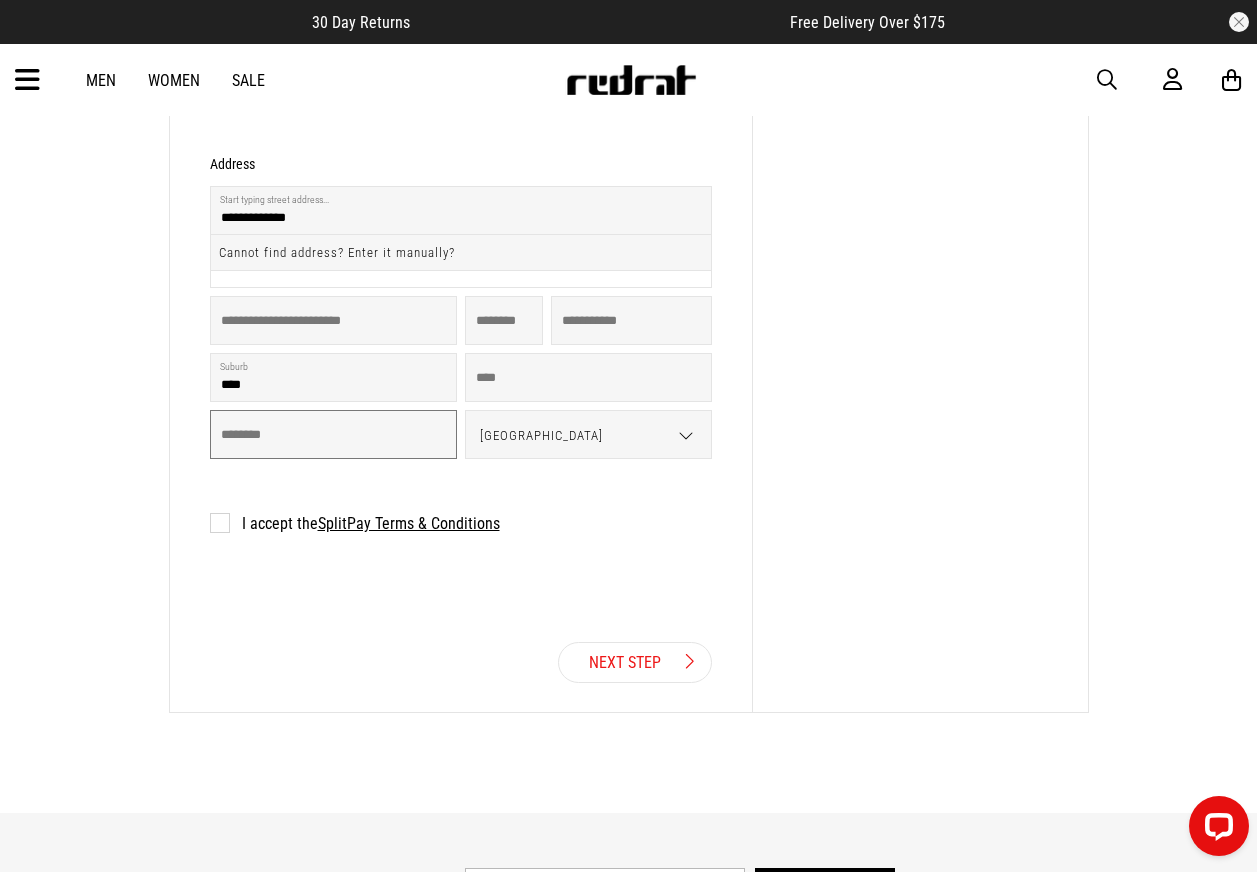 click at bounding box center [333, 434] 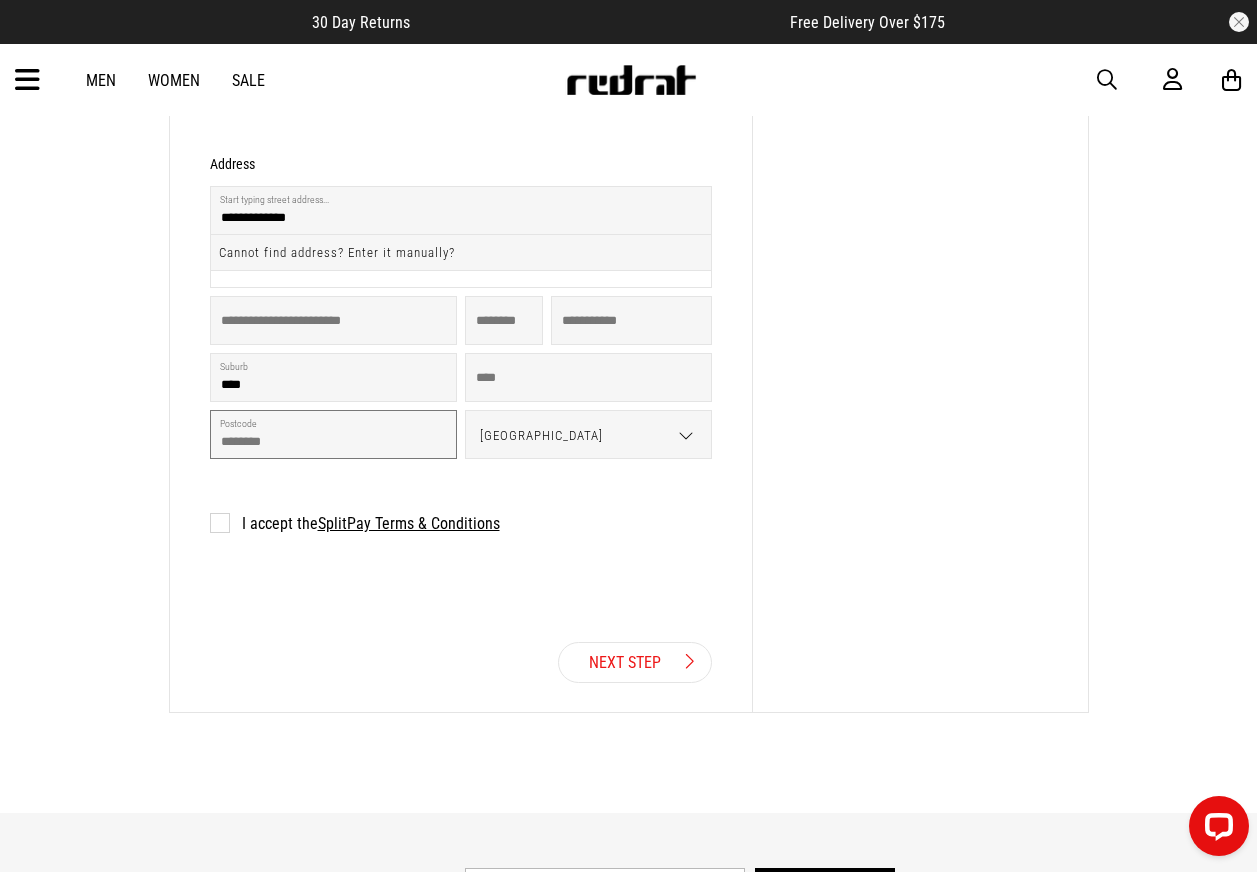 type on "****" 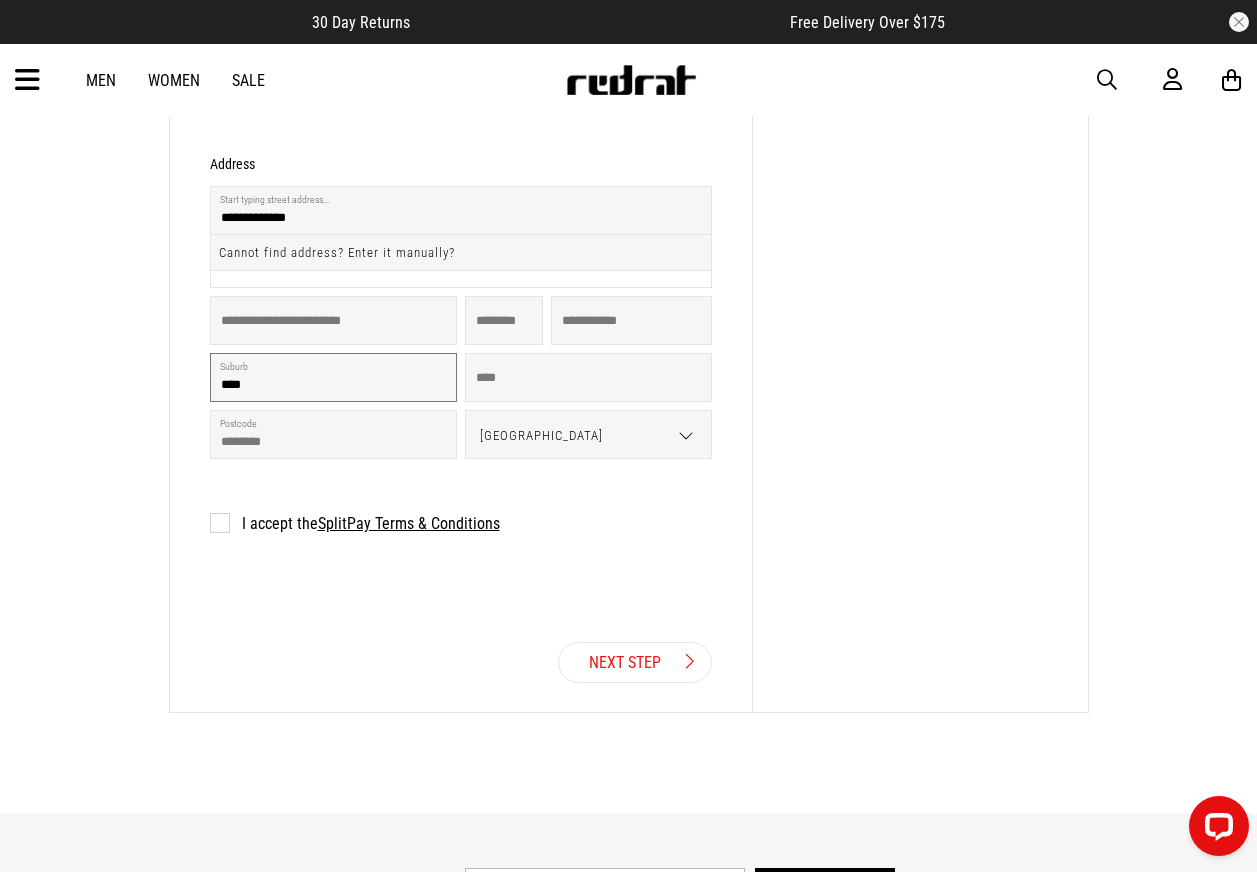 drag, startPoint x: 331, startPoint y: 381, endPoint x: 0, endPoint y: 407, distance: 332.0196 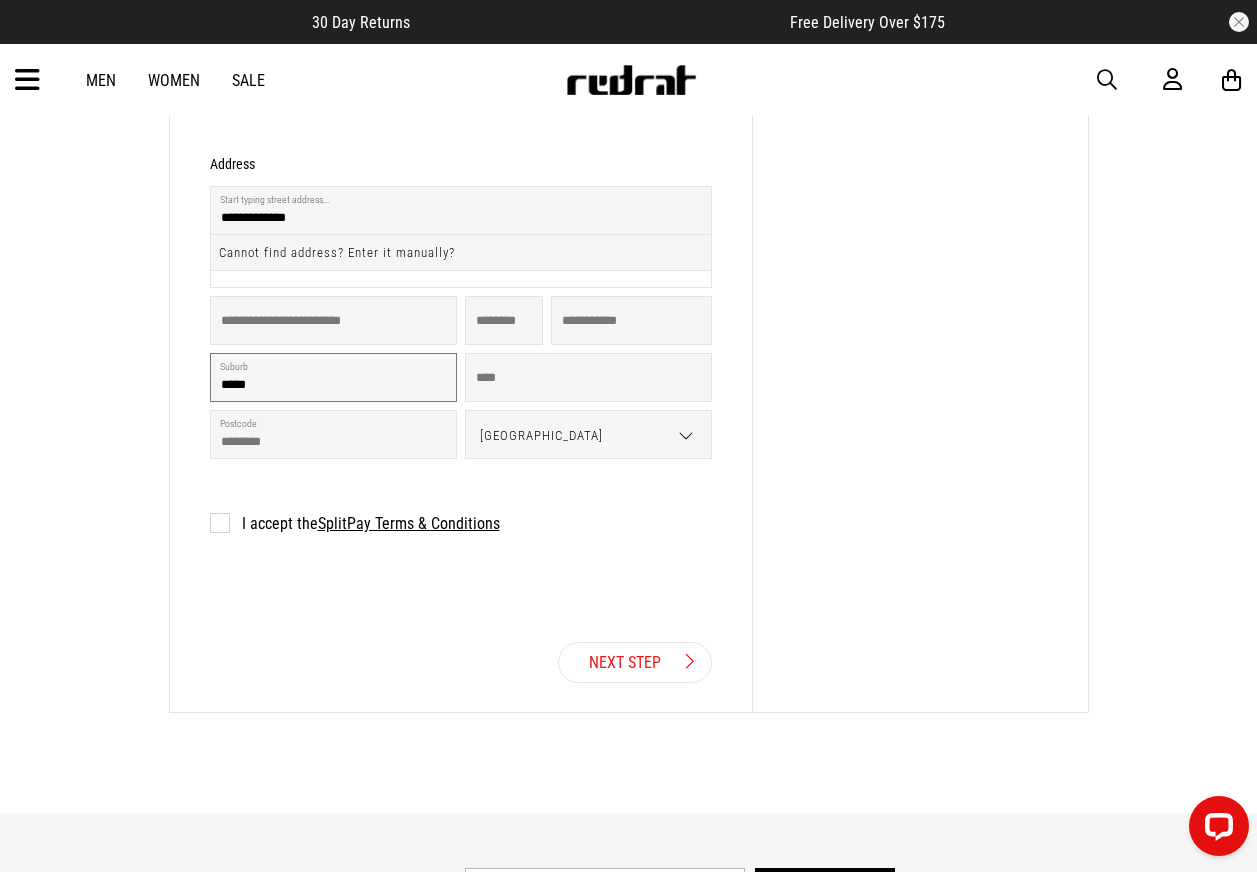 type on "*****" 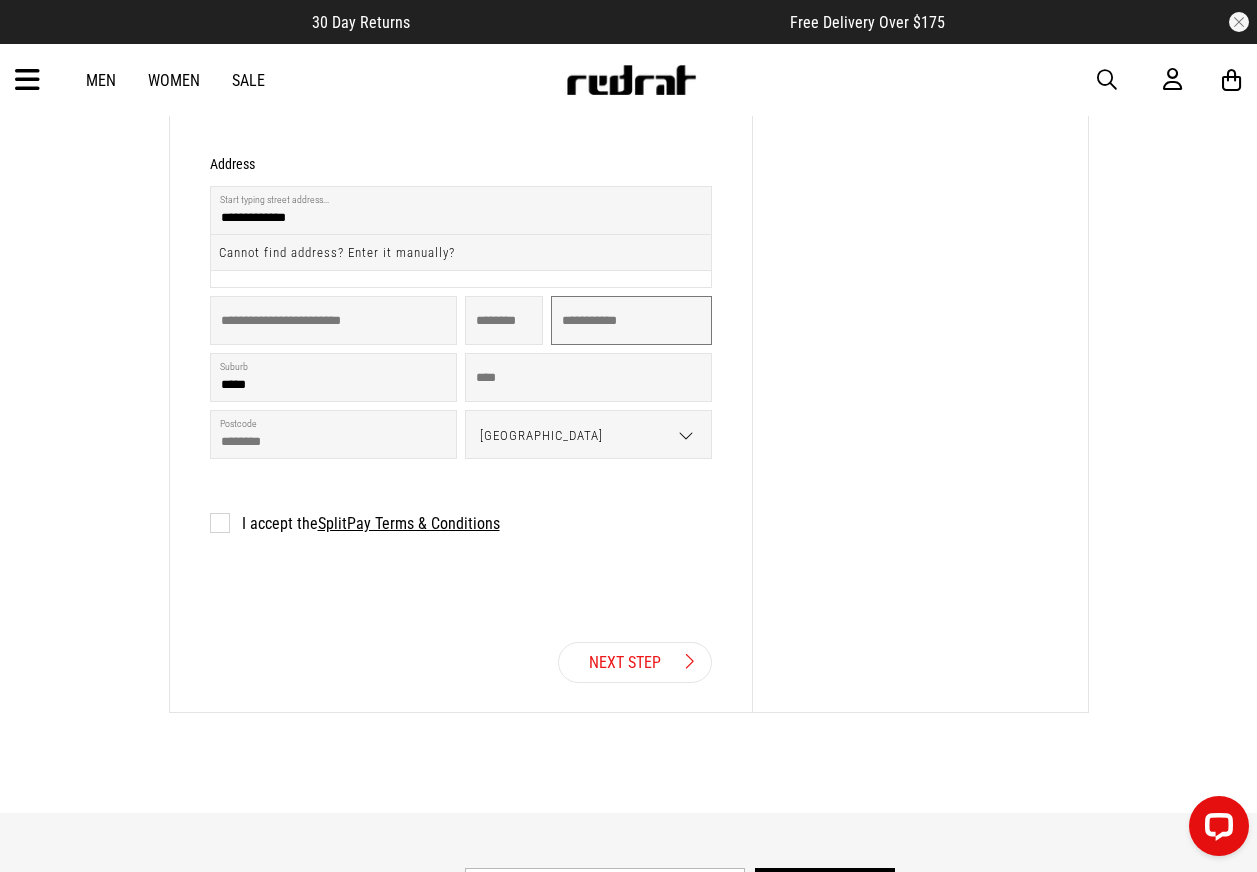 click at bounding box center (631, 320) 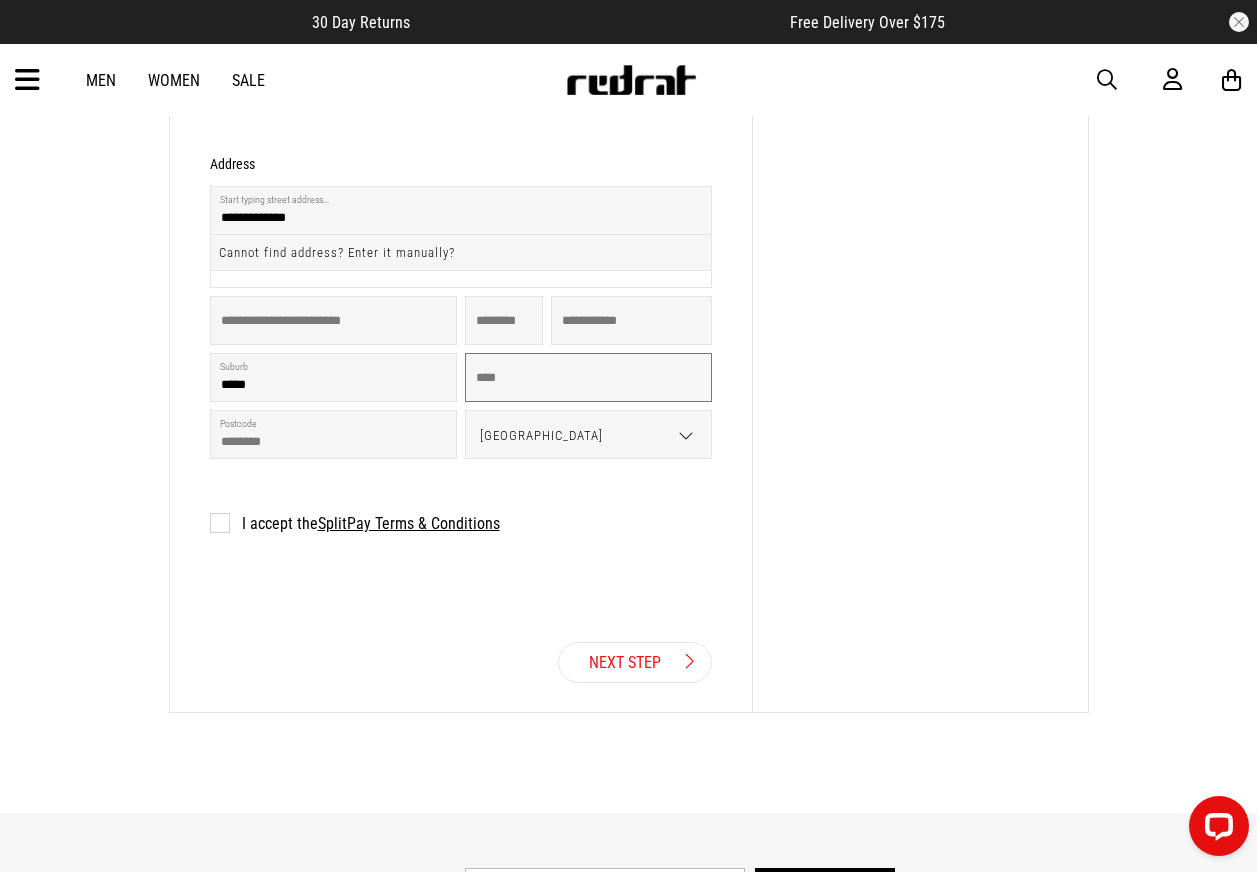 click on "Invalid building name
Invalid street number
Street cannot be empty!
*****
Suburb cannot be empty!
City cannot be empty!
****
Invalid Postcode!
New Zealand
New Zealand" at bounding box center [461, 389] 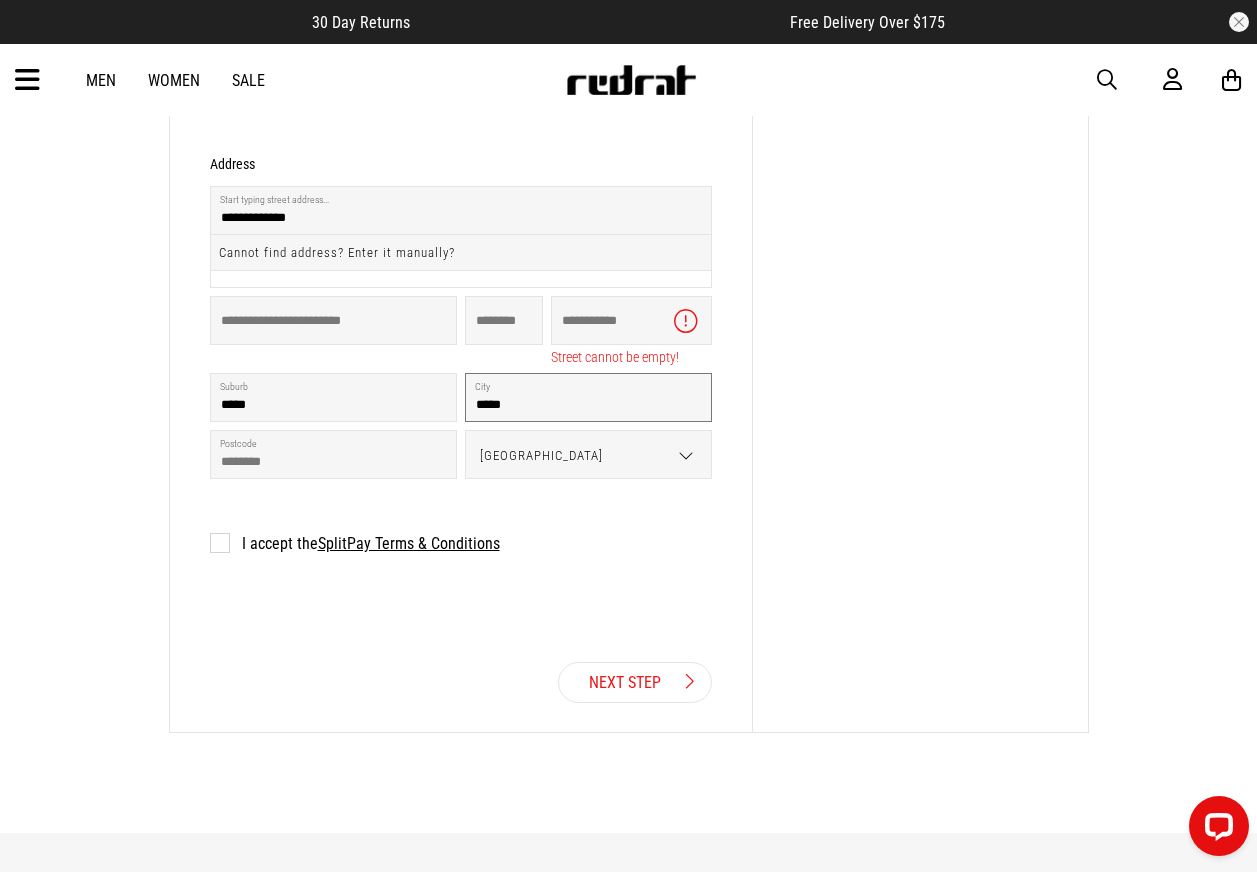 type on "*****" 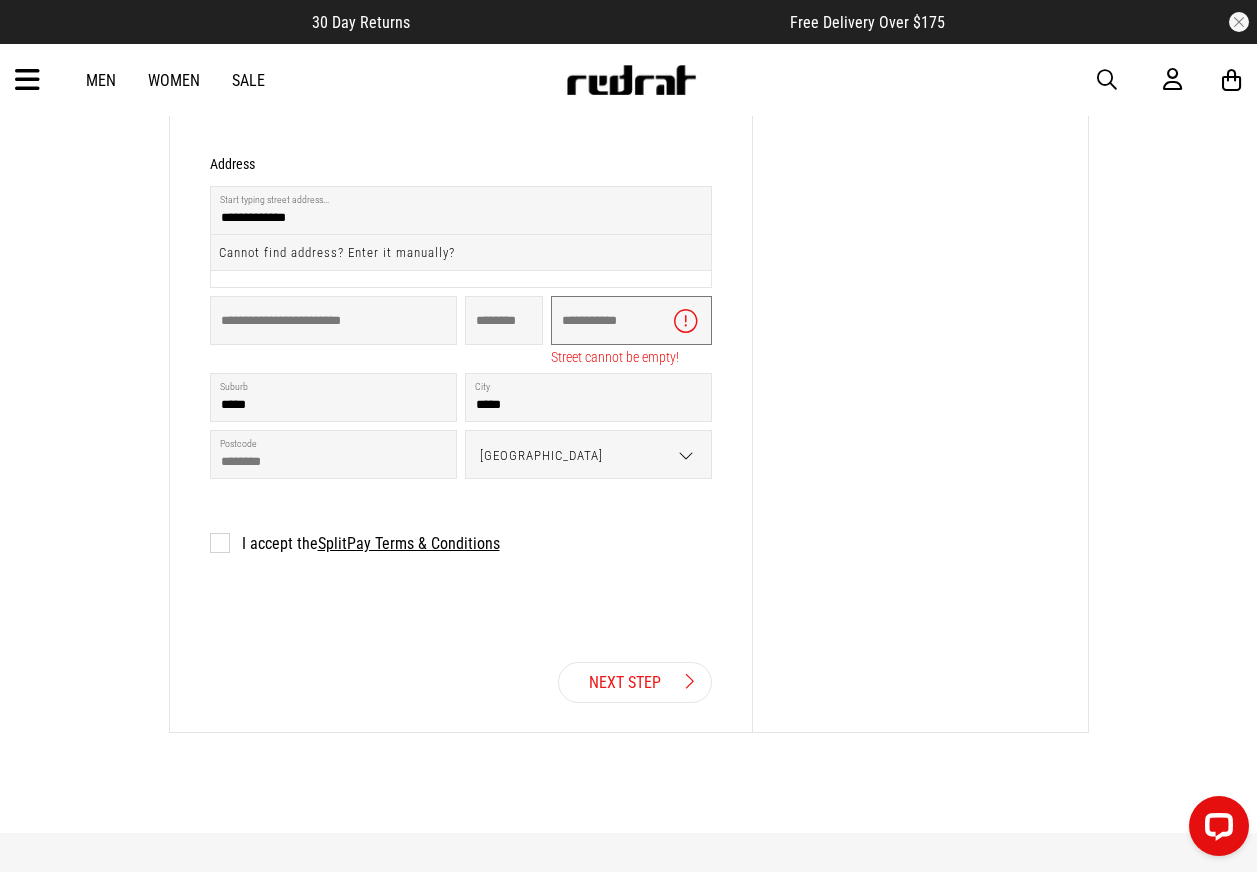 click at bounding box center (631, 320) 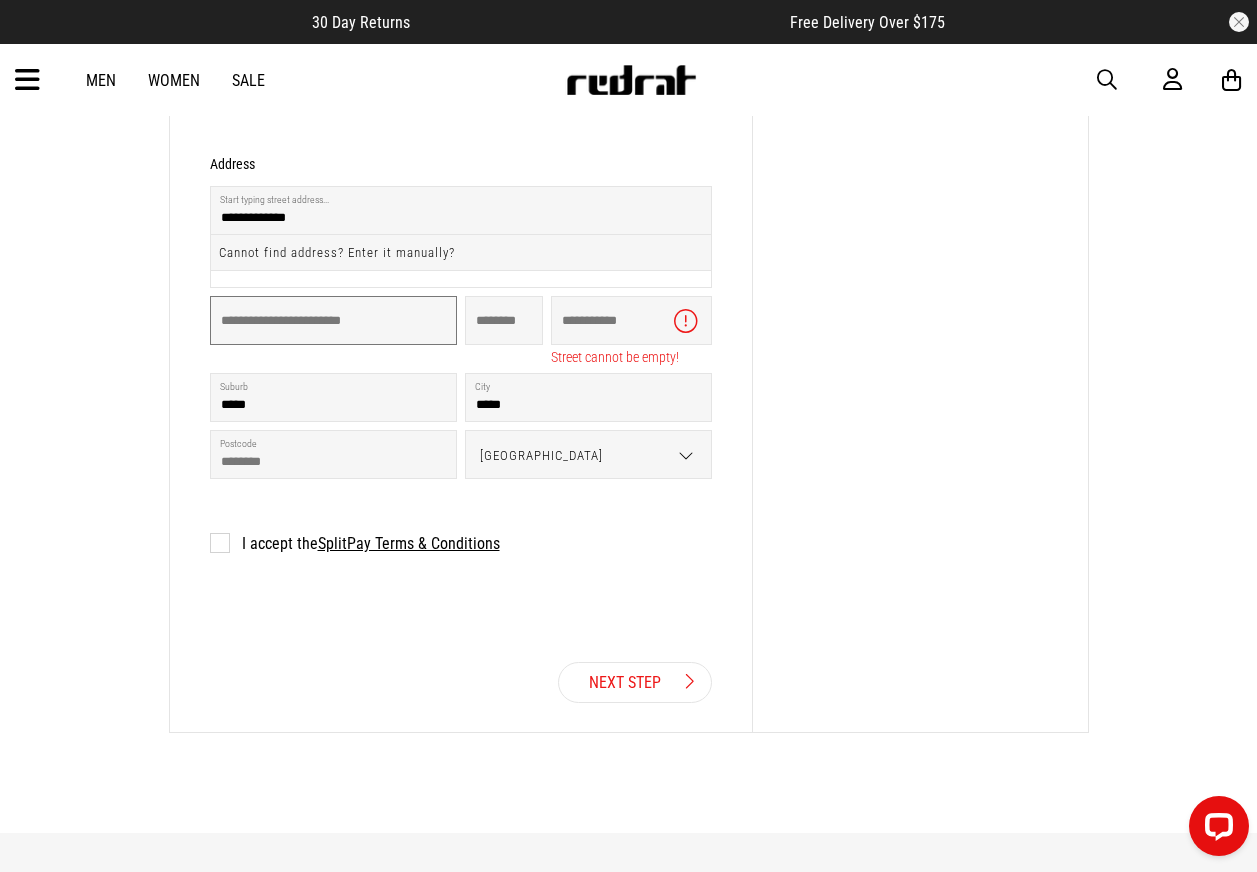 click at bounding box center [333, 320] 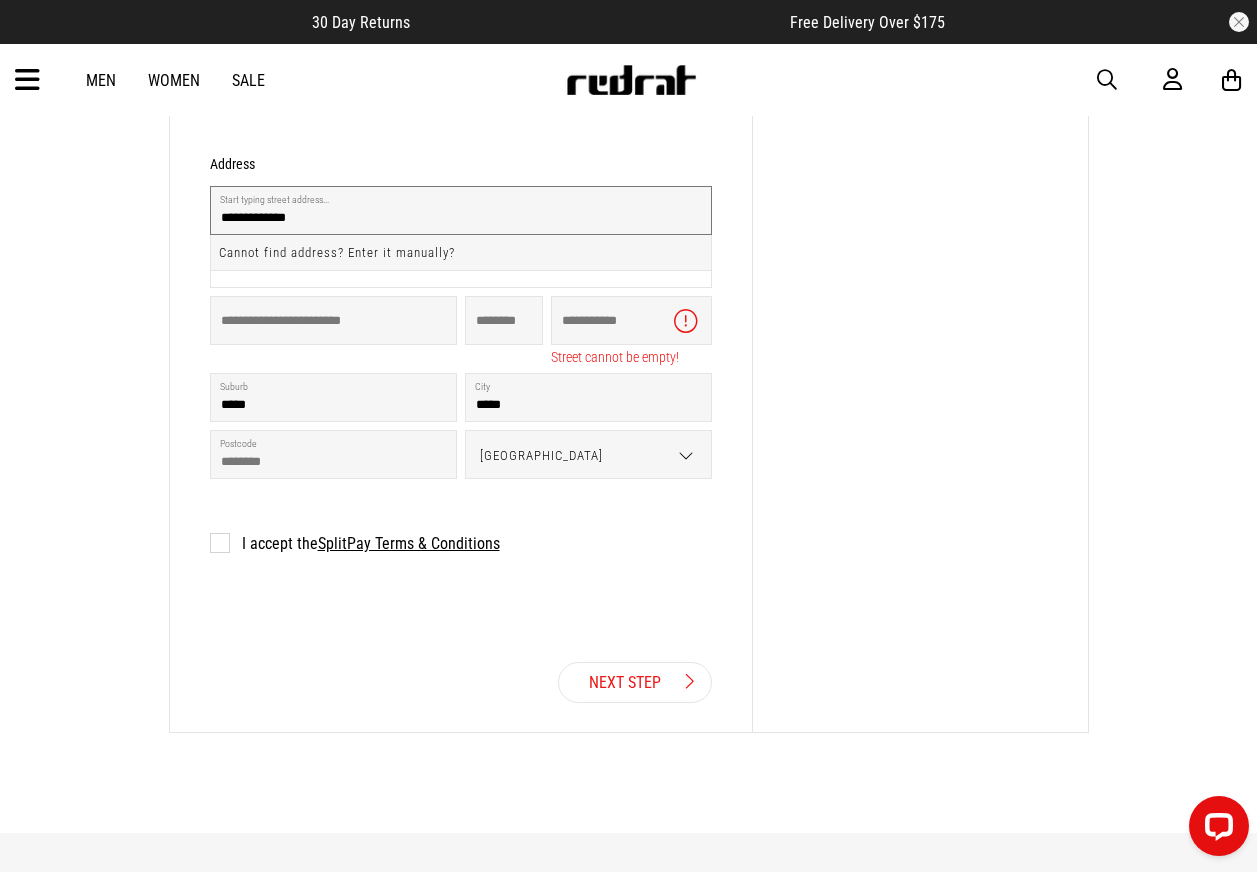 drag, startPoint x: 379, startPoint y: 208, endPoint x: -4, endPoint y: 222, distance: 383.2558 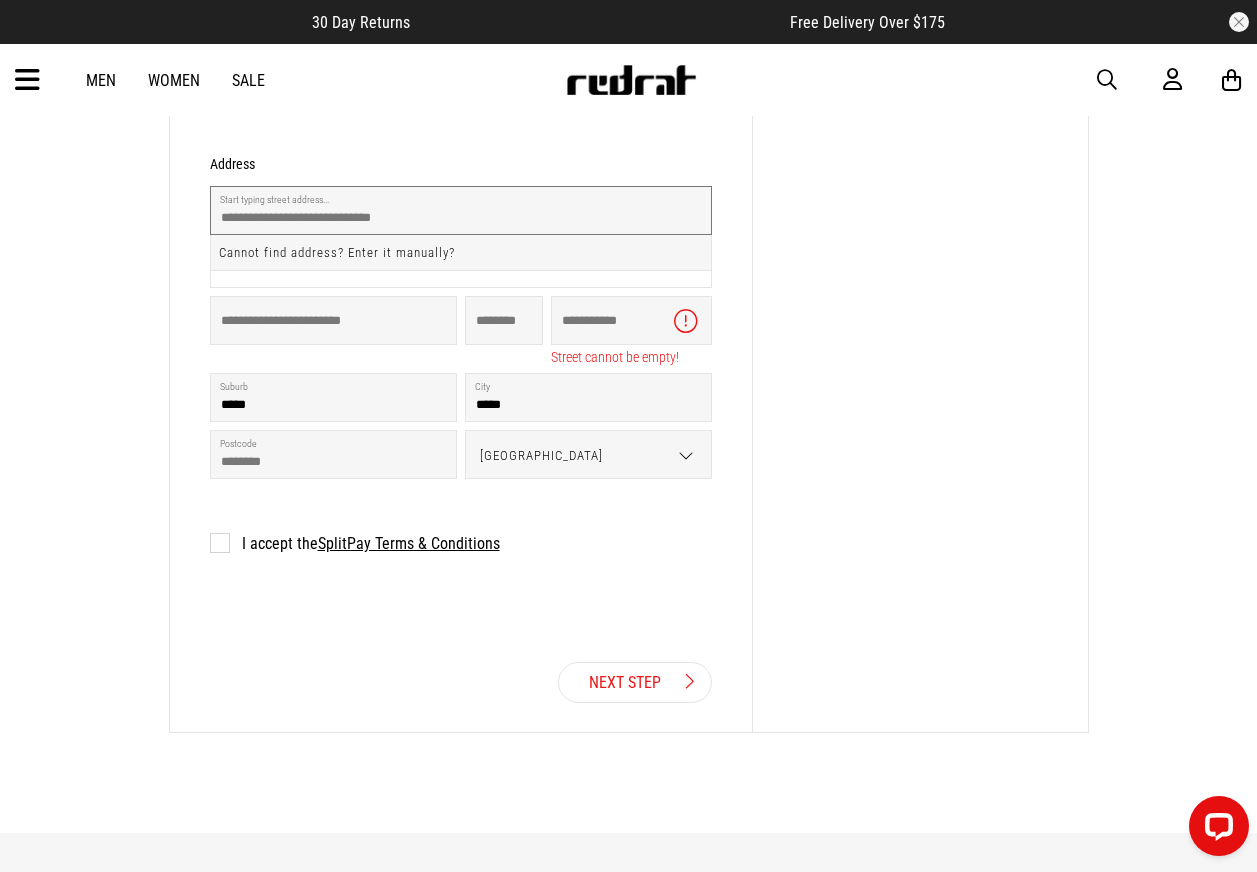 type on "*" 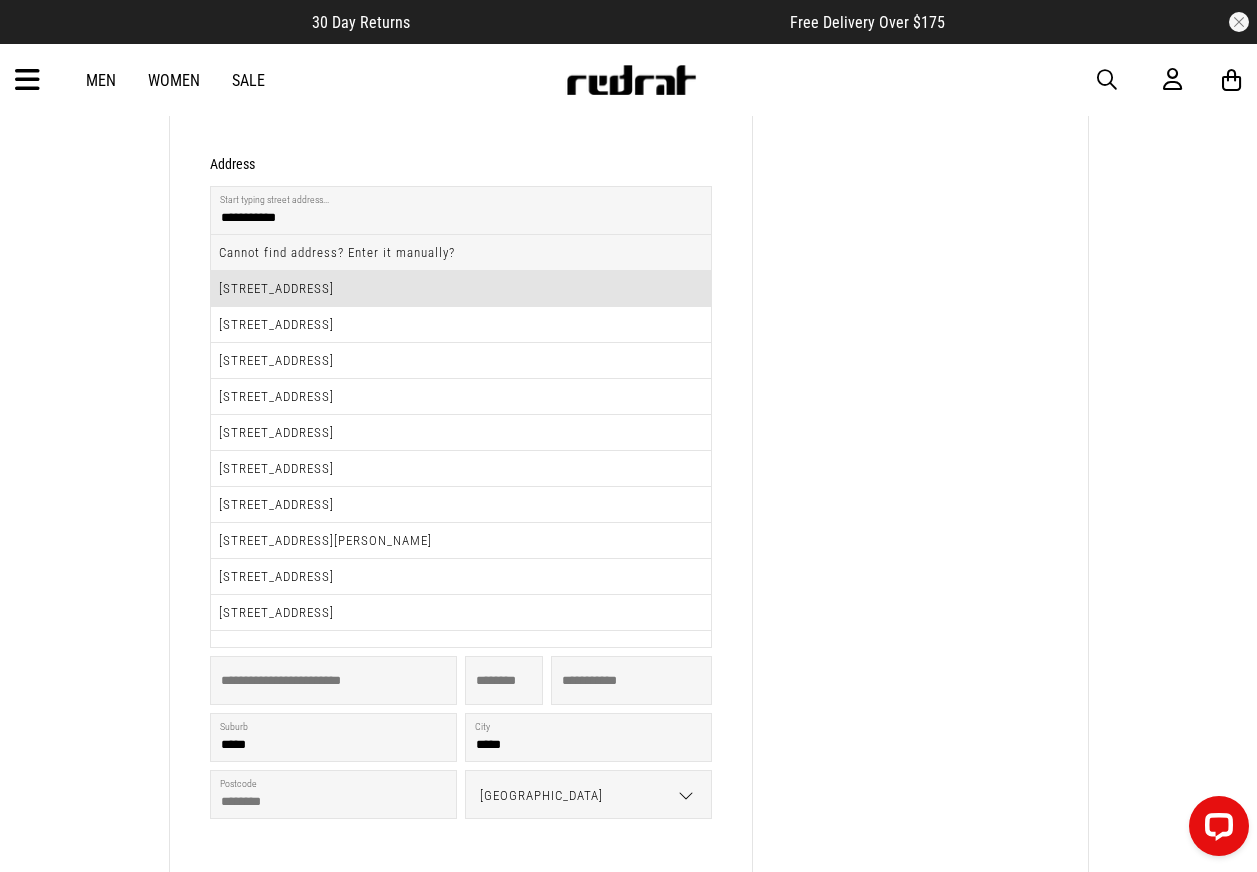 click on "402 State Highway 1, Ōhau 5570" at bounding box center (461, 289) 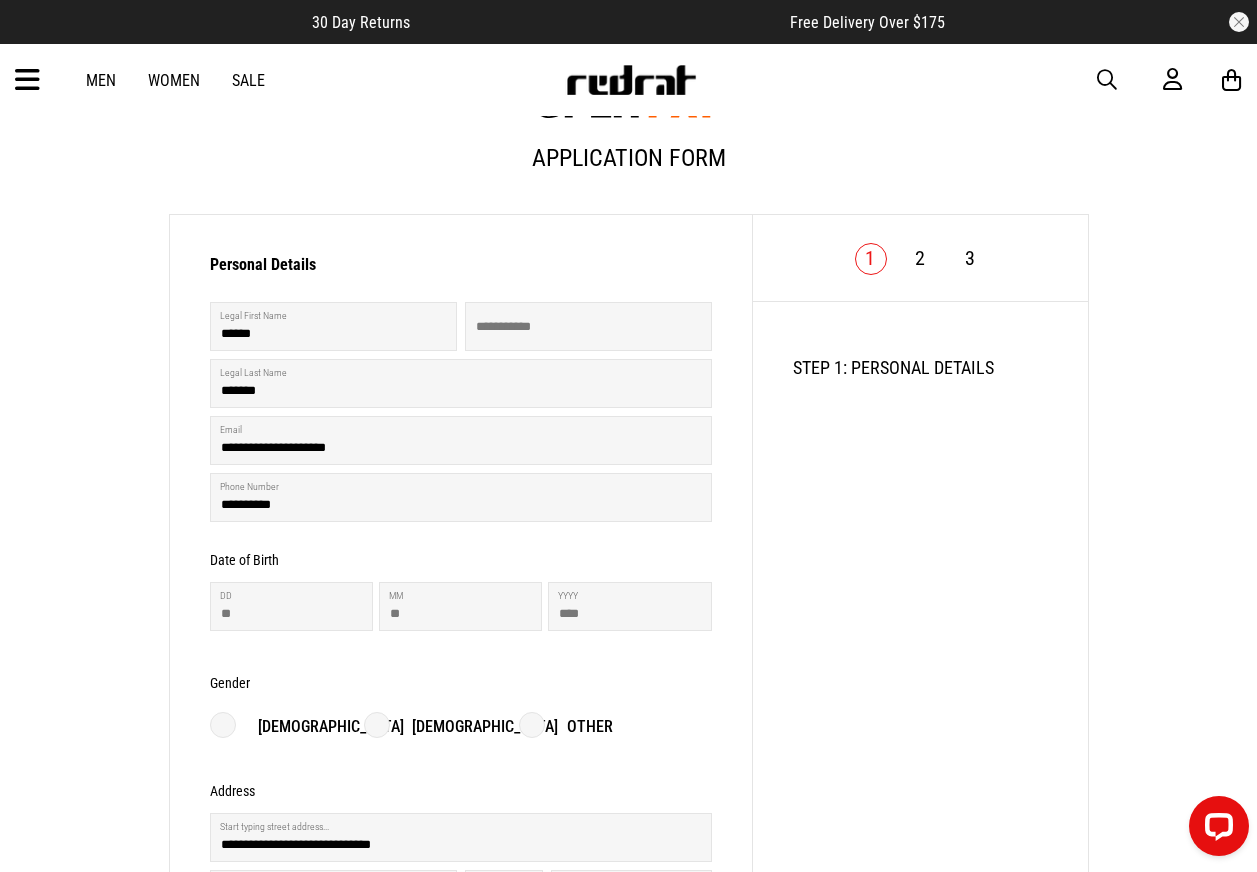 scroll, scrollTop: 0, scrollLeft: 0, axis: both 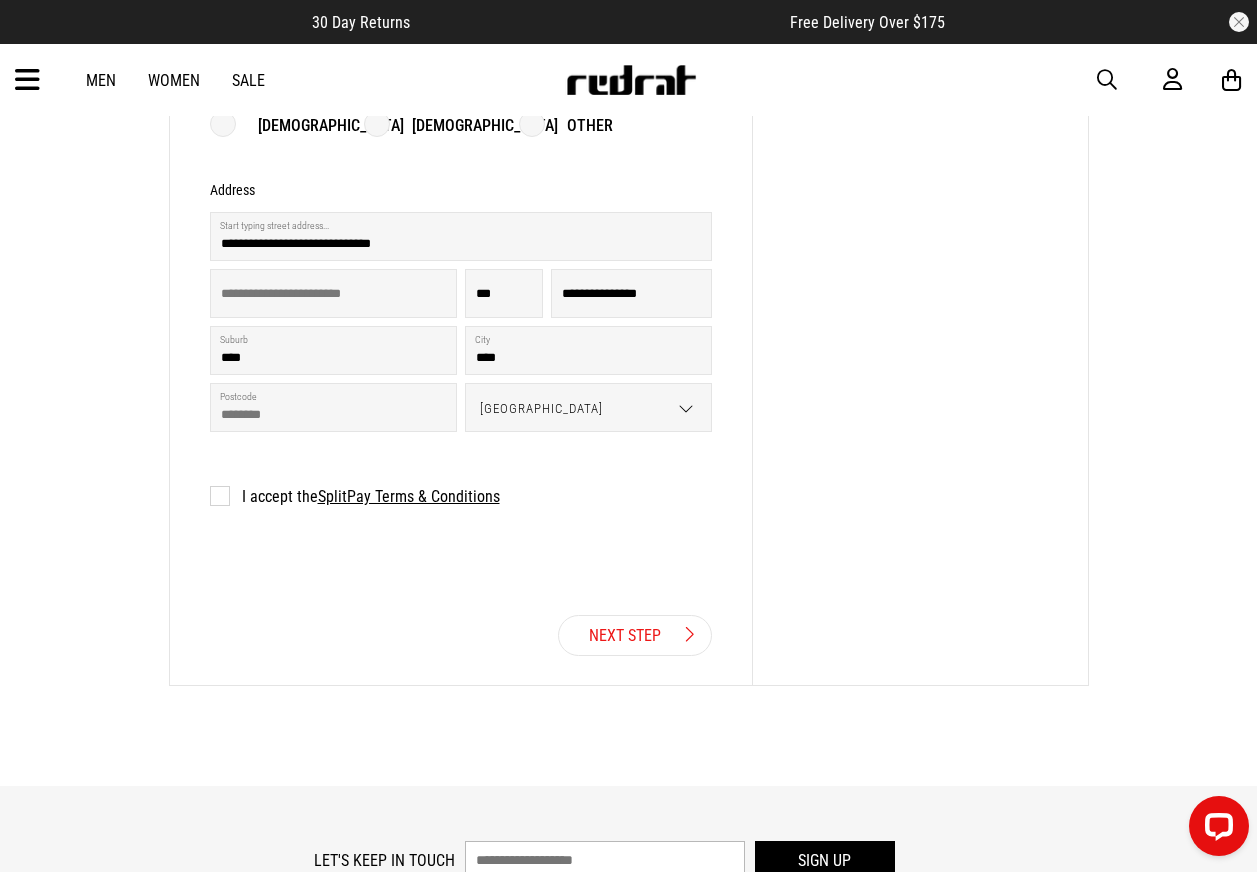 click on "Next Step" at bounding box center [635, 635] 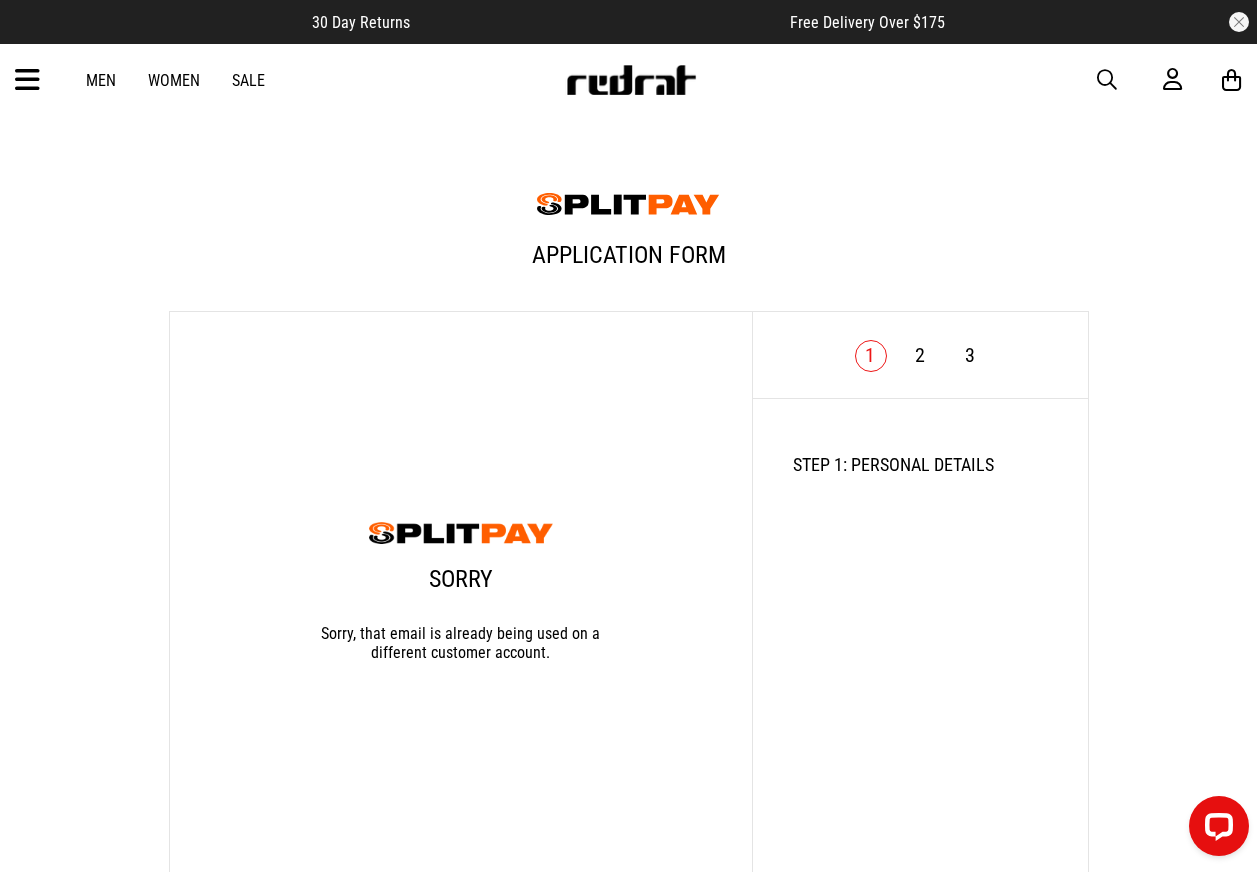 scroll, scrollTop: 0, scrollLeft: 0, axis: both 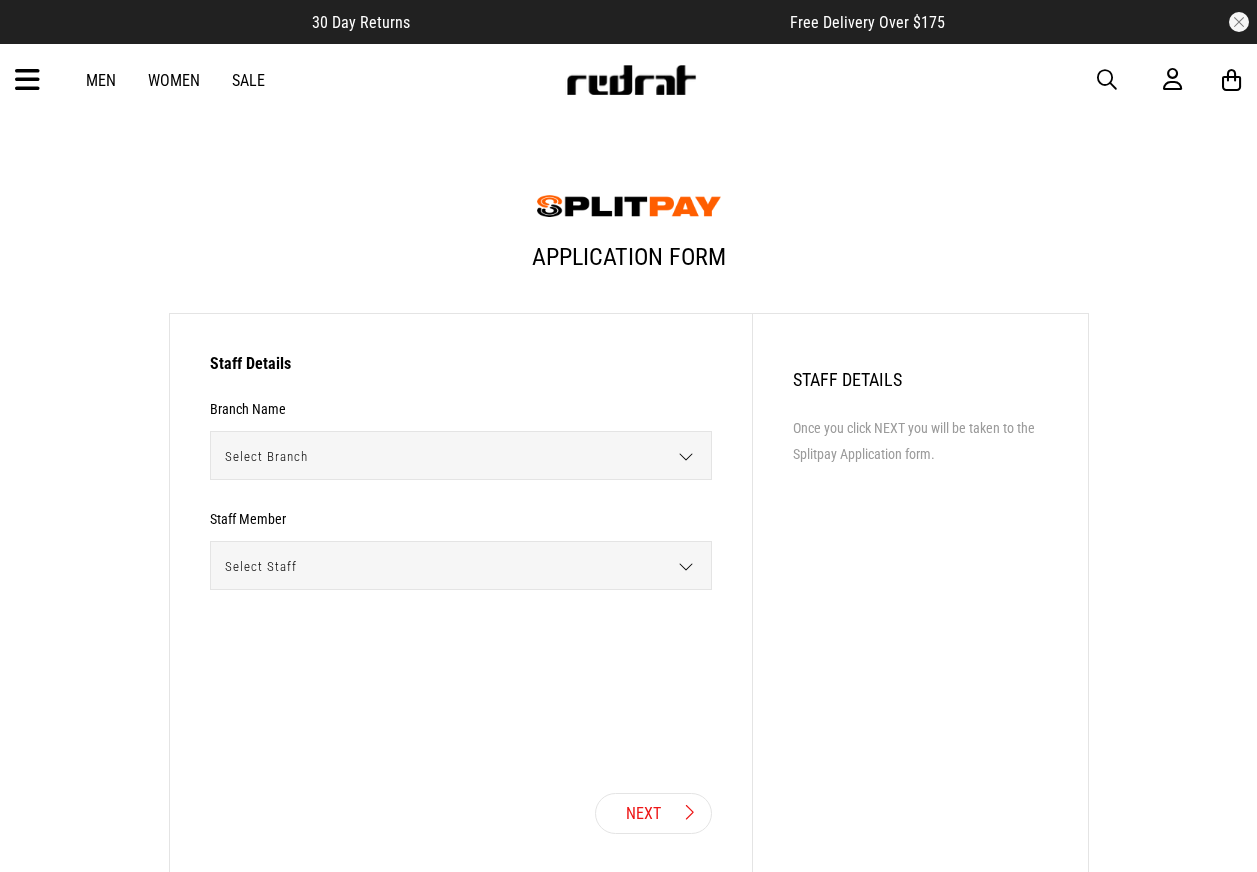 click on "Select Branch" at bounding box center [454, 456] 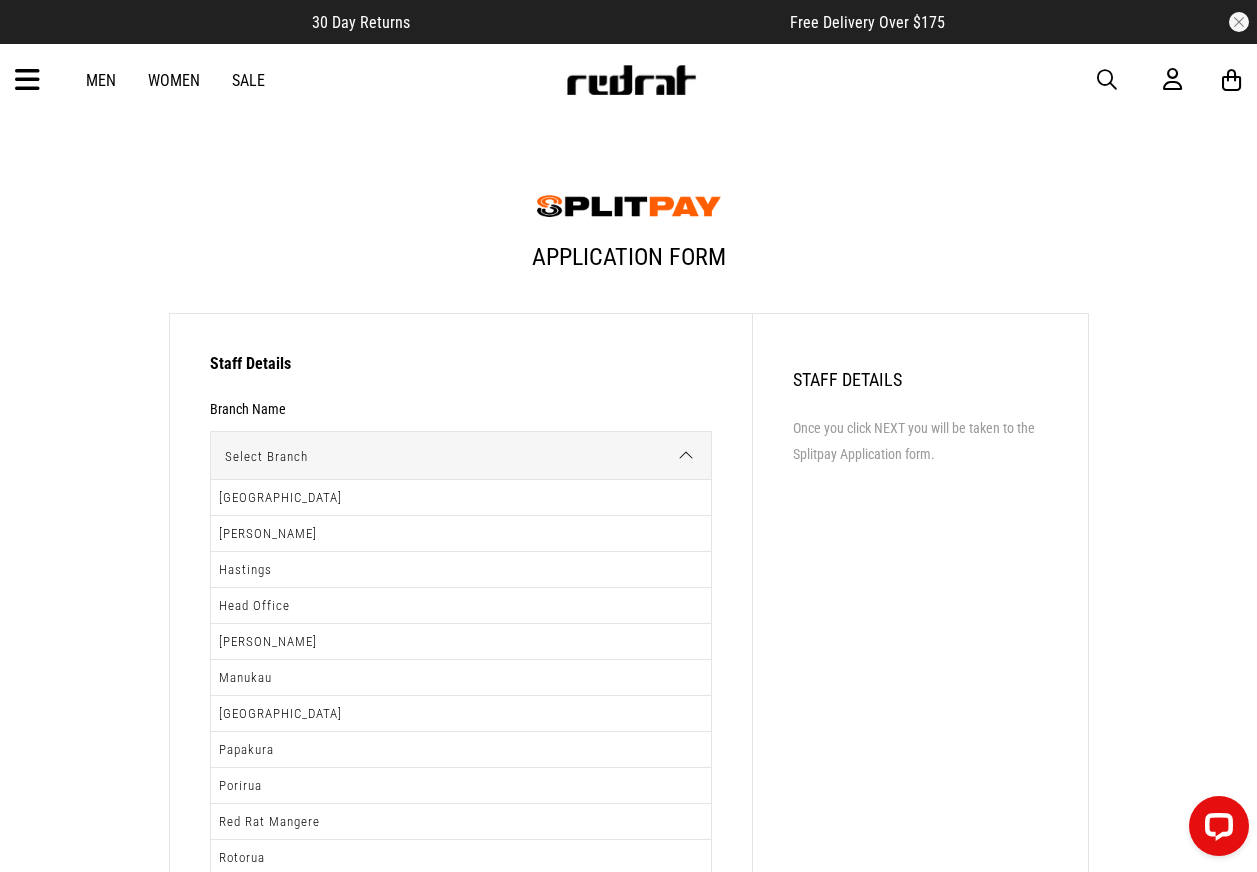scroll, scrollTop: 0, scrollLeft: 0, axis: both 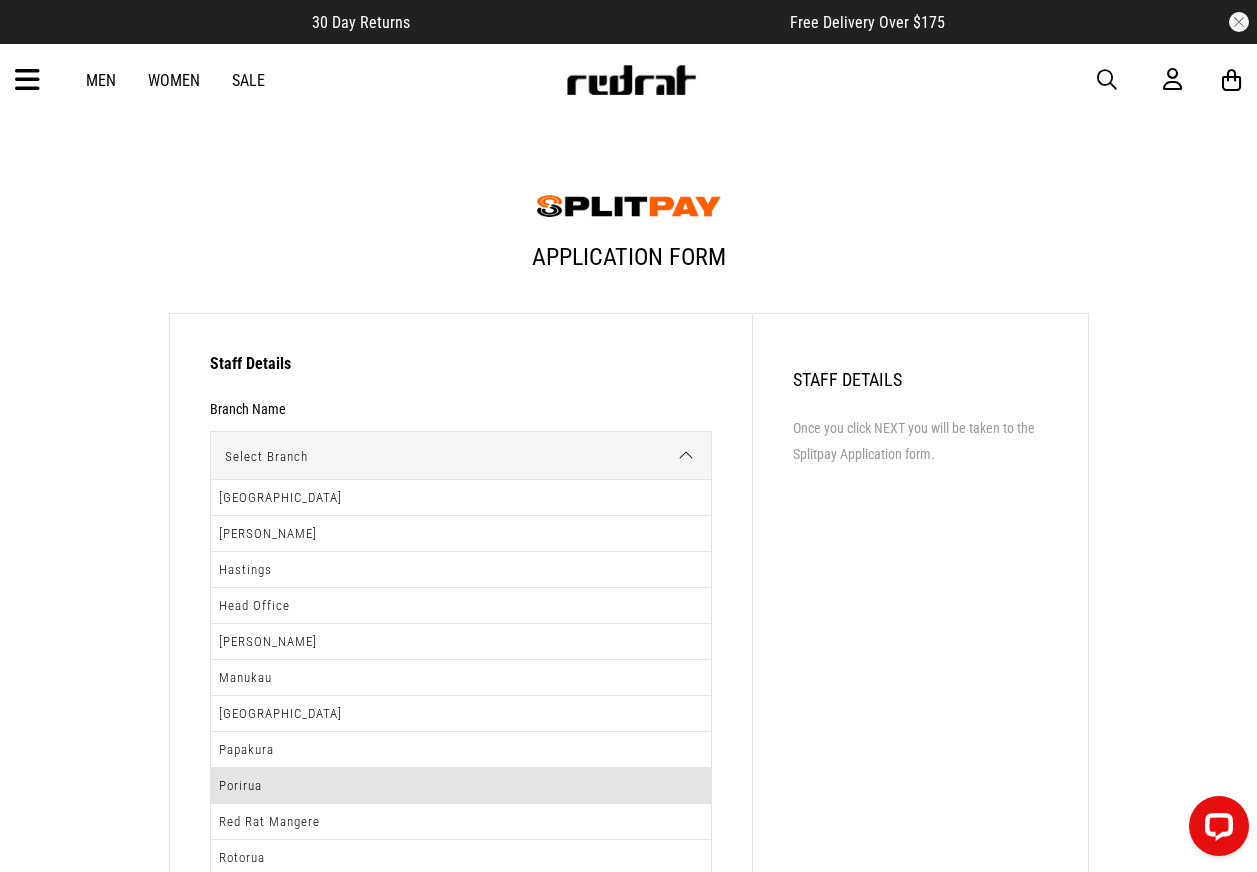 click on "Porirua" at bounding box center [461, 786] 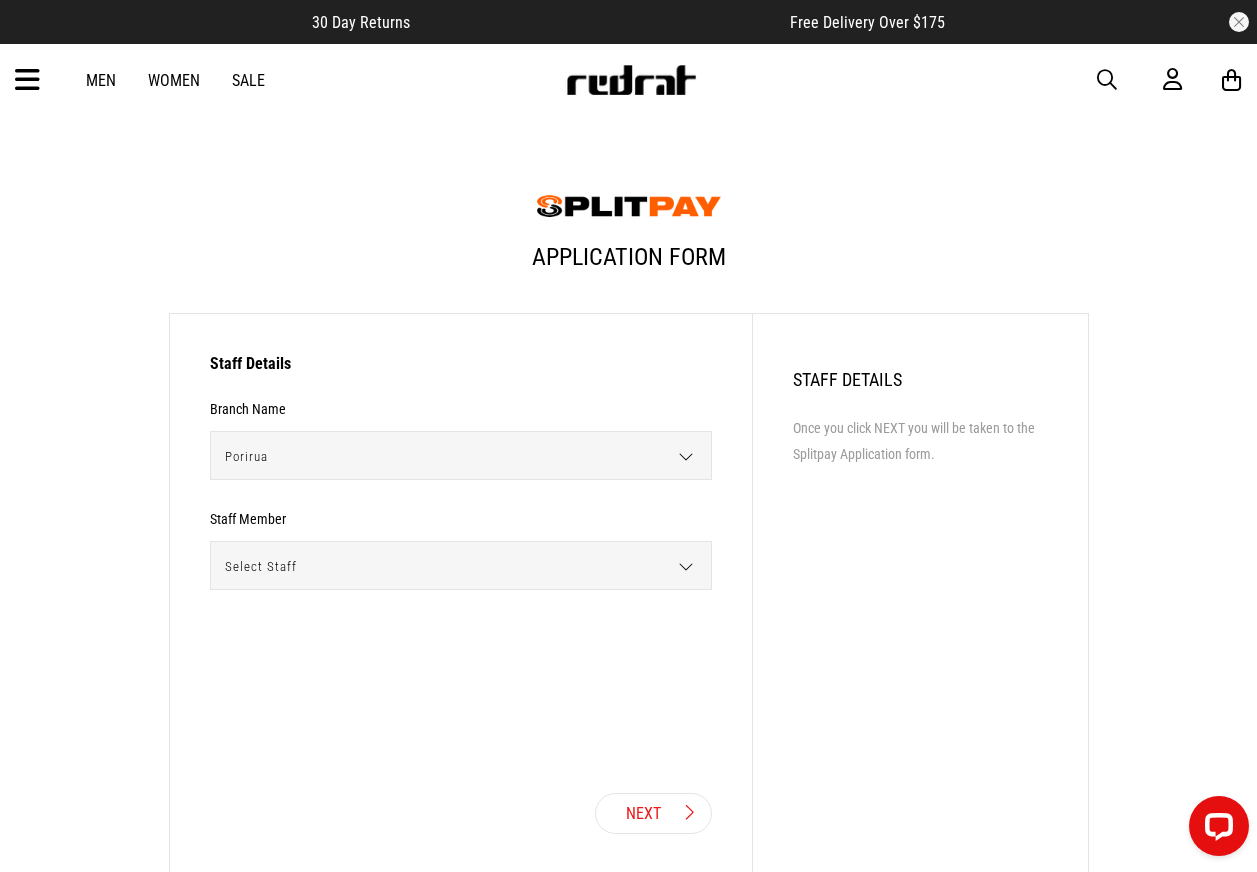 click on "Select Staff" at bounding box center (454, 566) 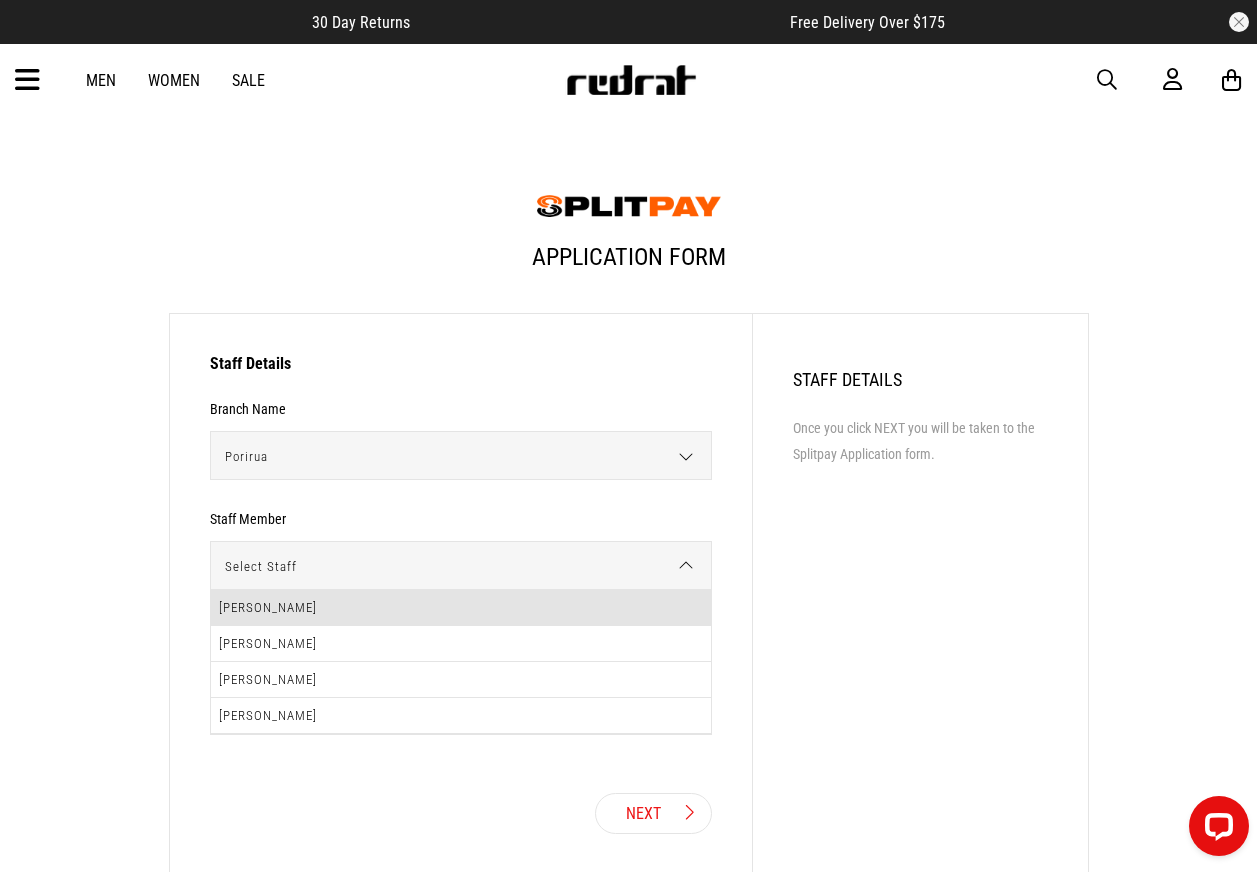 click on "Amelia Tomo" at bounding box center (461, 608) 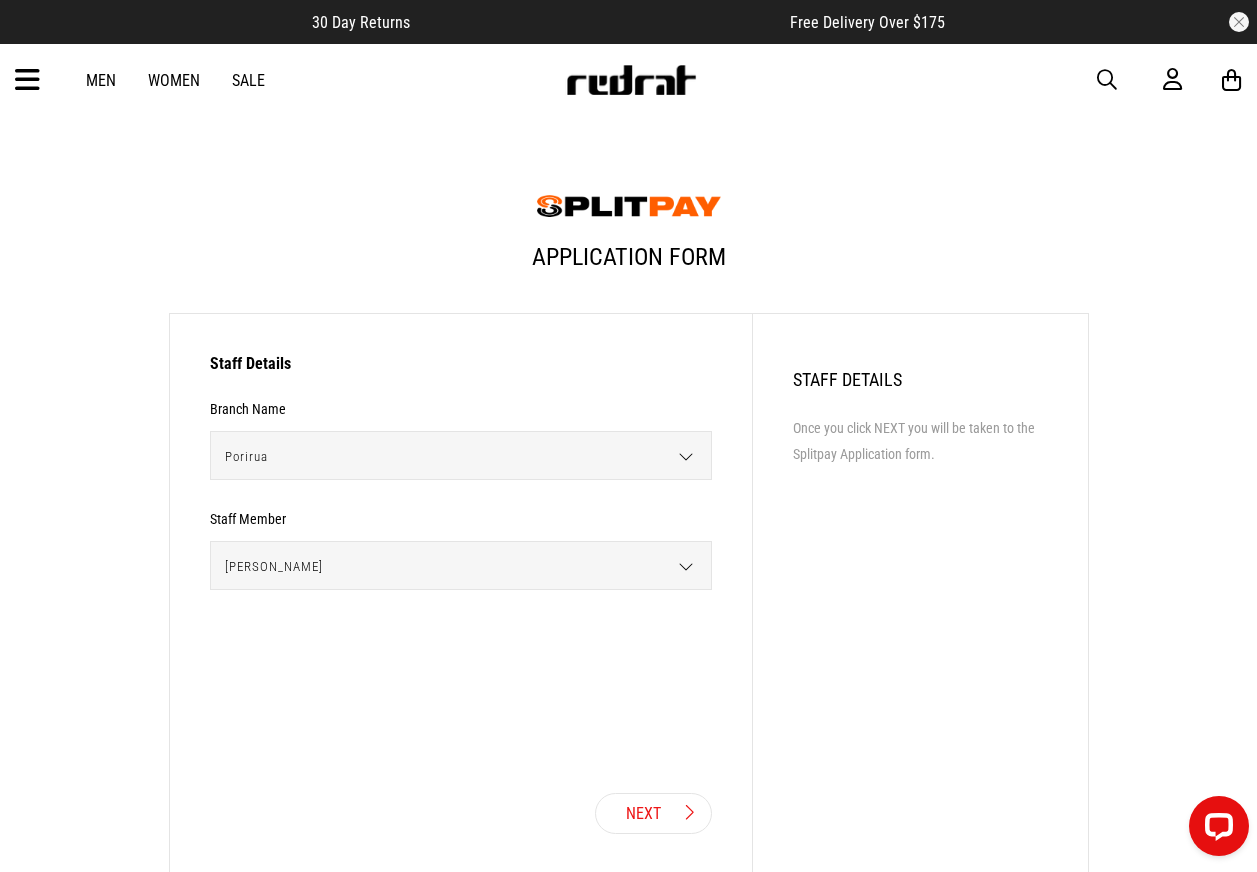click on "Next" at bounding box center [653, 813] 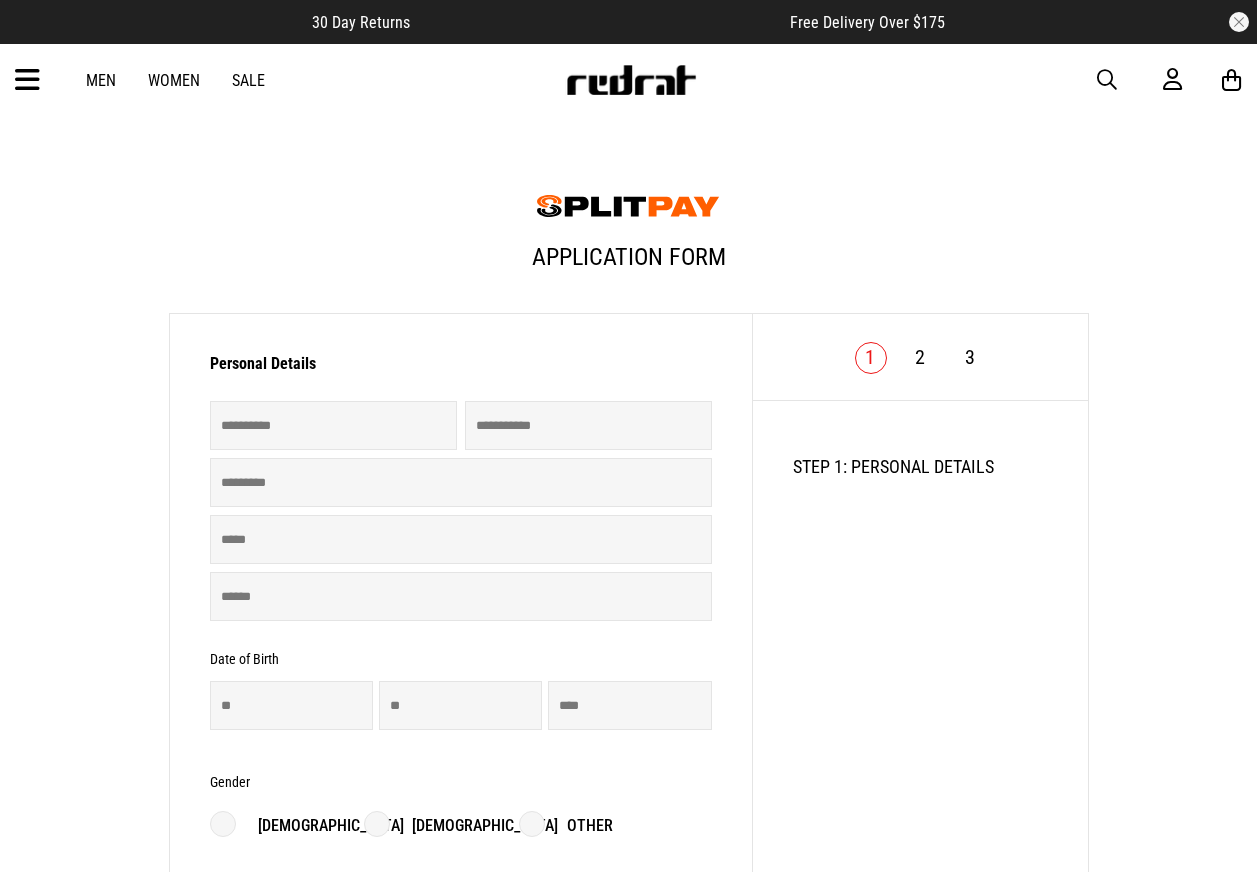 scroll, scrollTop: 0, scrollLeft: 0, axis: both 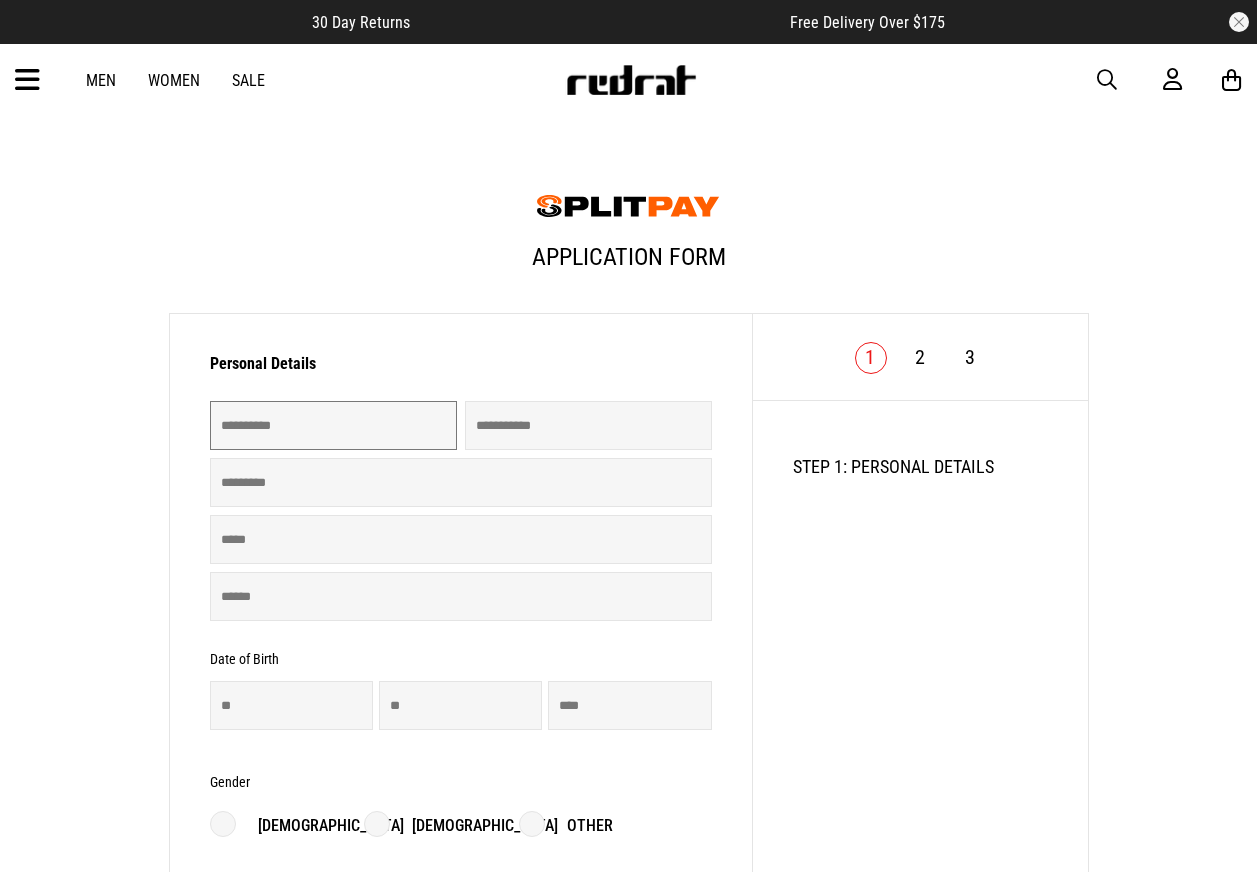 click at bounding box center (333, 425) 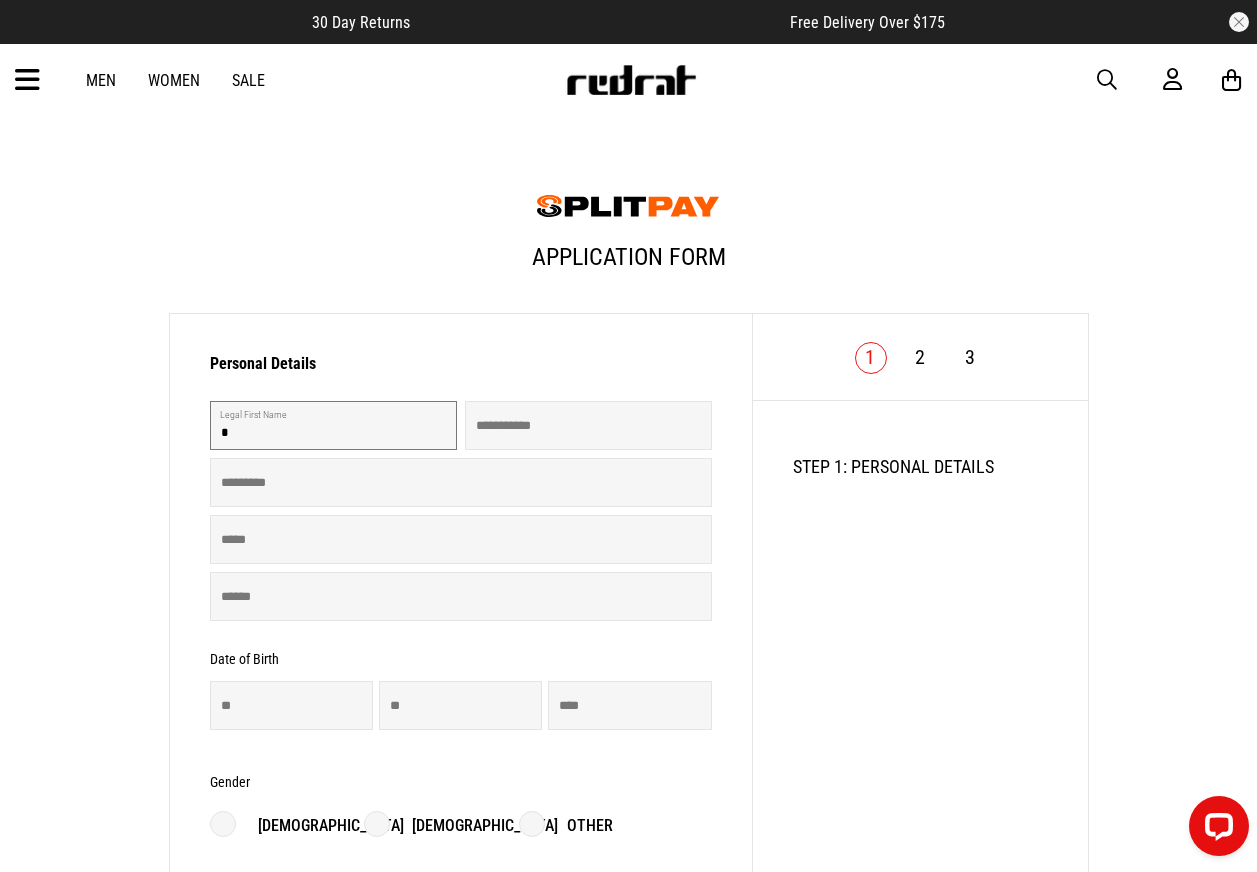 scroll, scrollTop: 0, scrollLeft: 0, axis: both 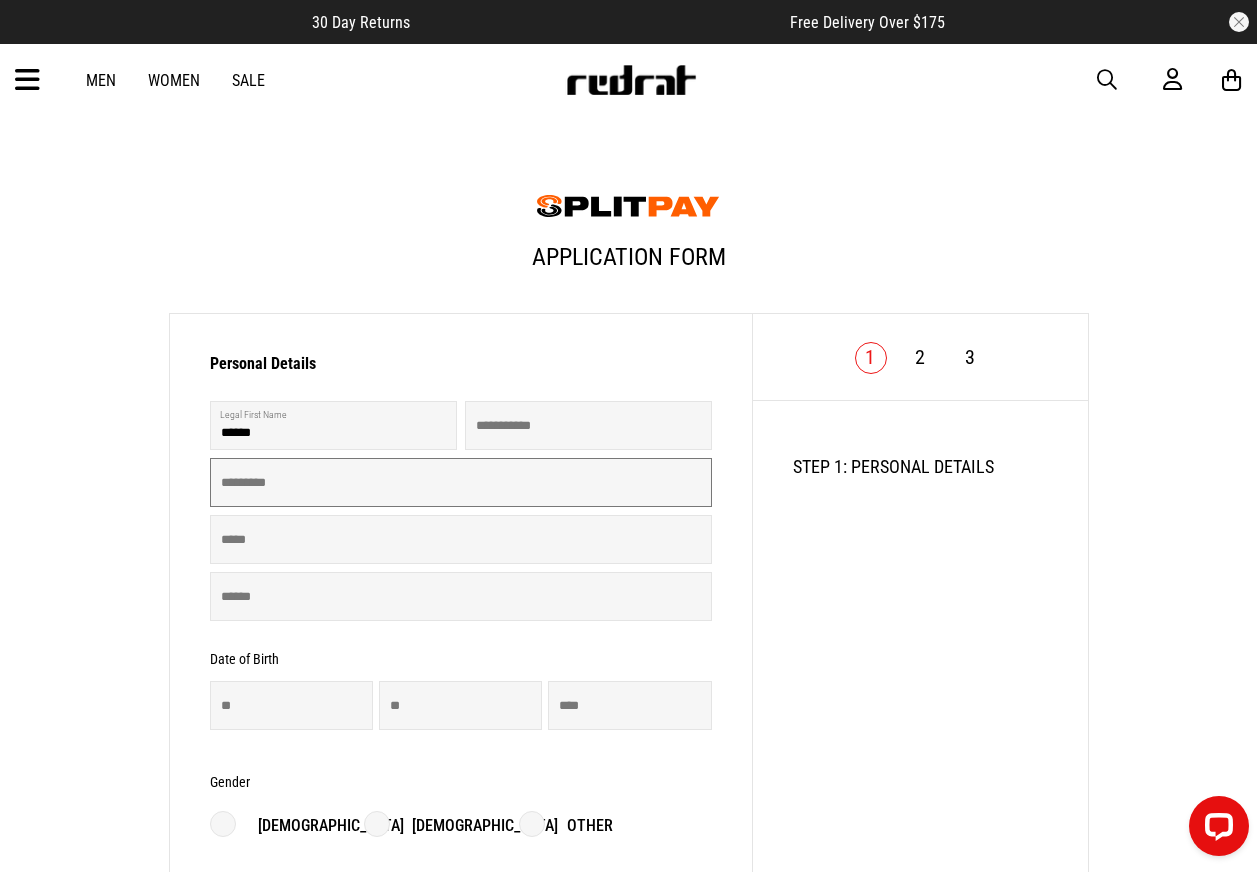 type on "*******" 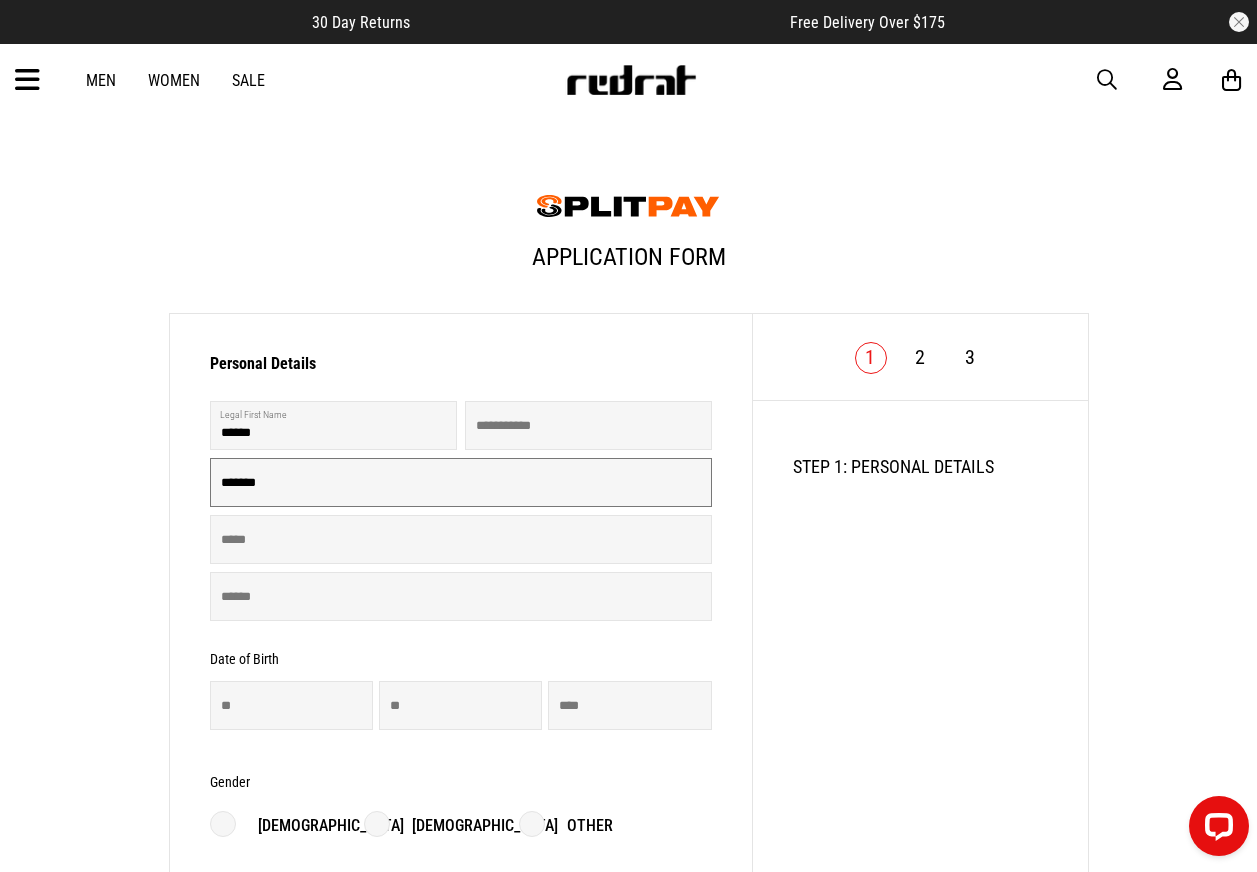 type on "**********" 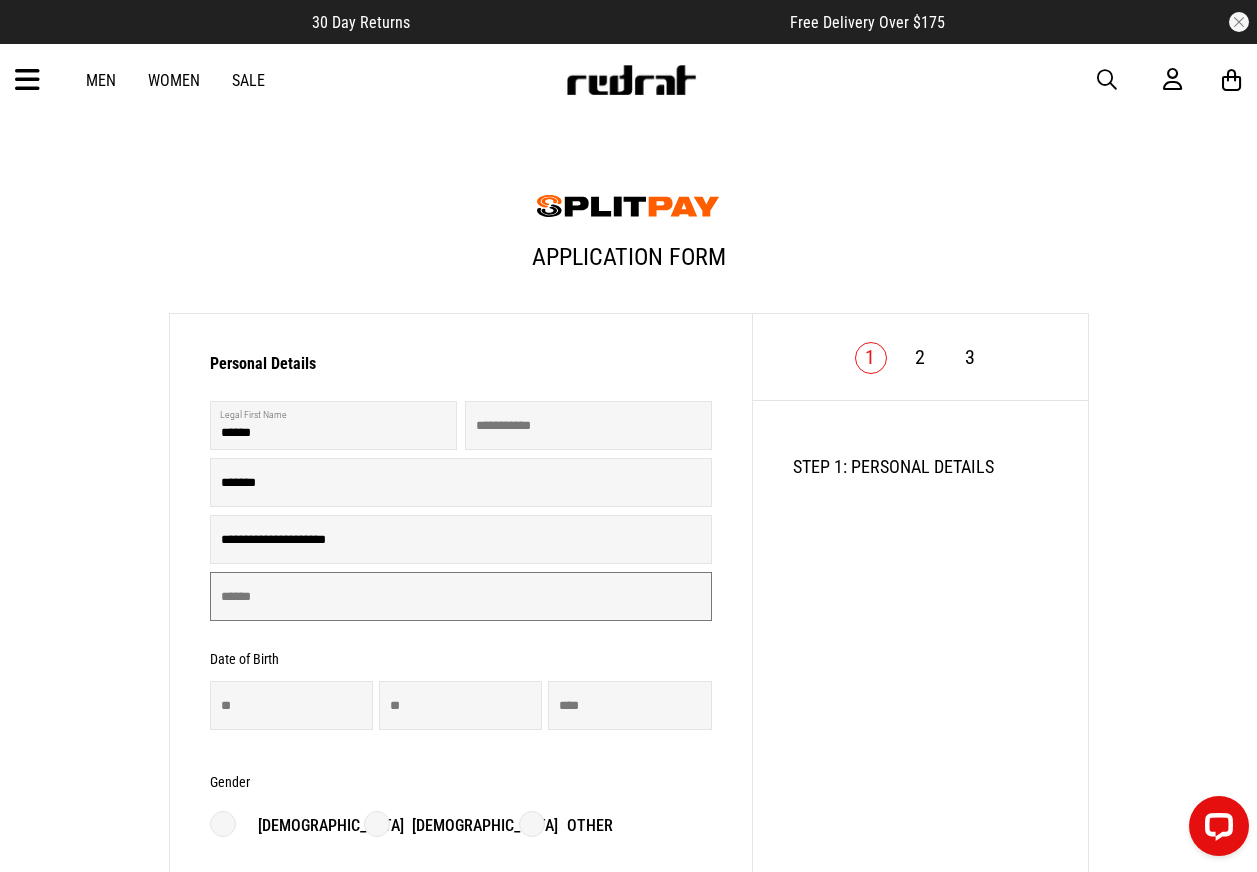 type on "**********" 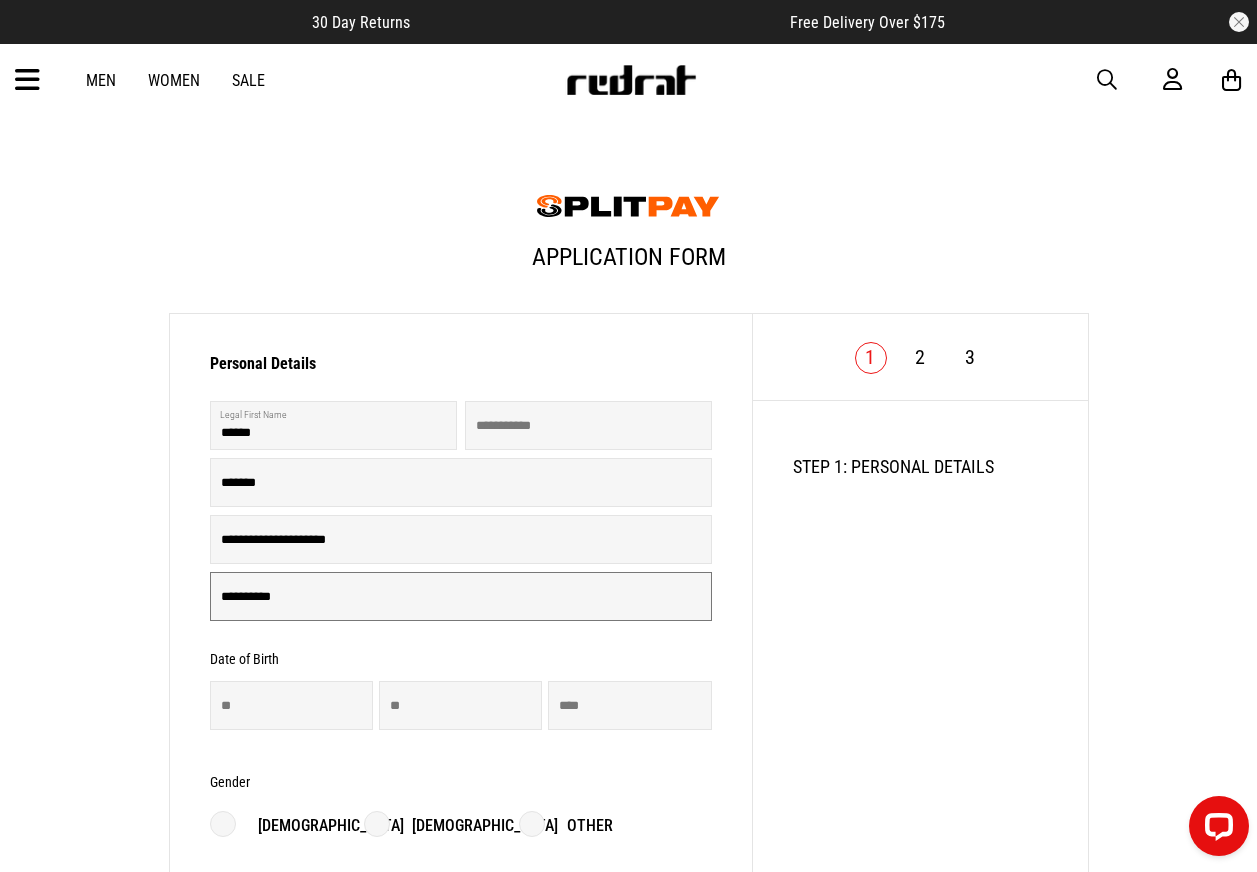 type on "**" 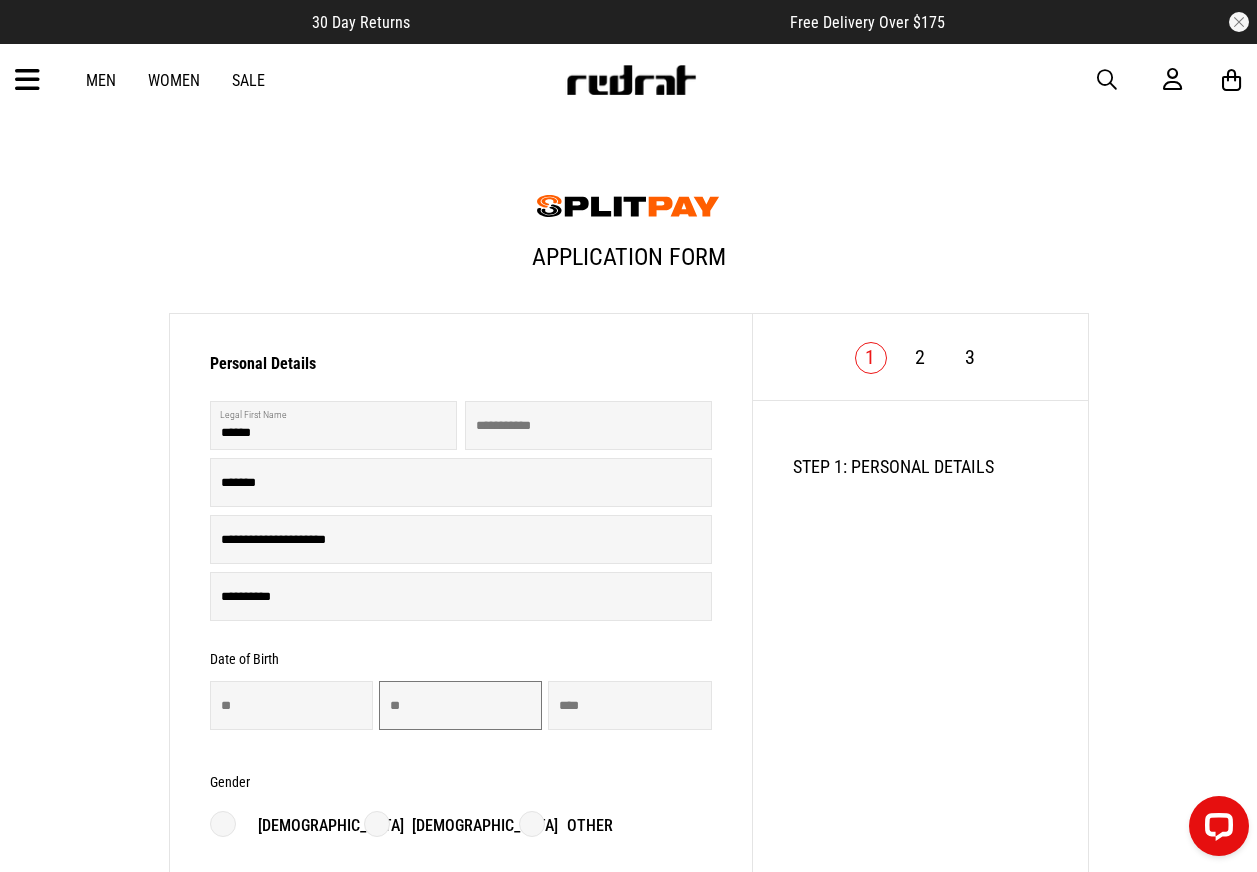 type on "**" 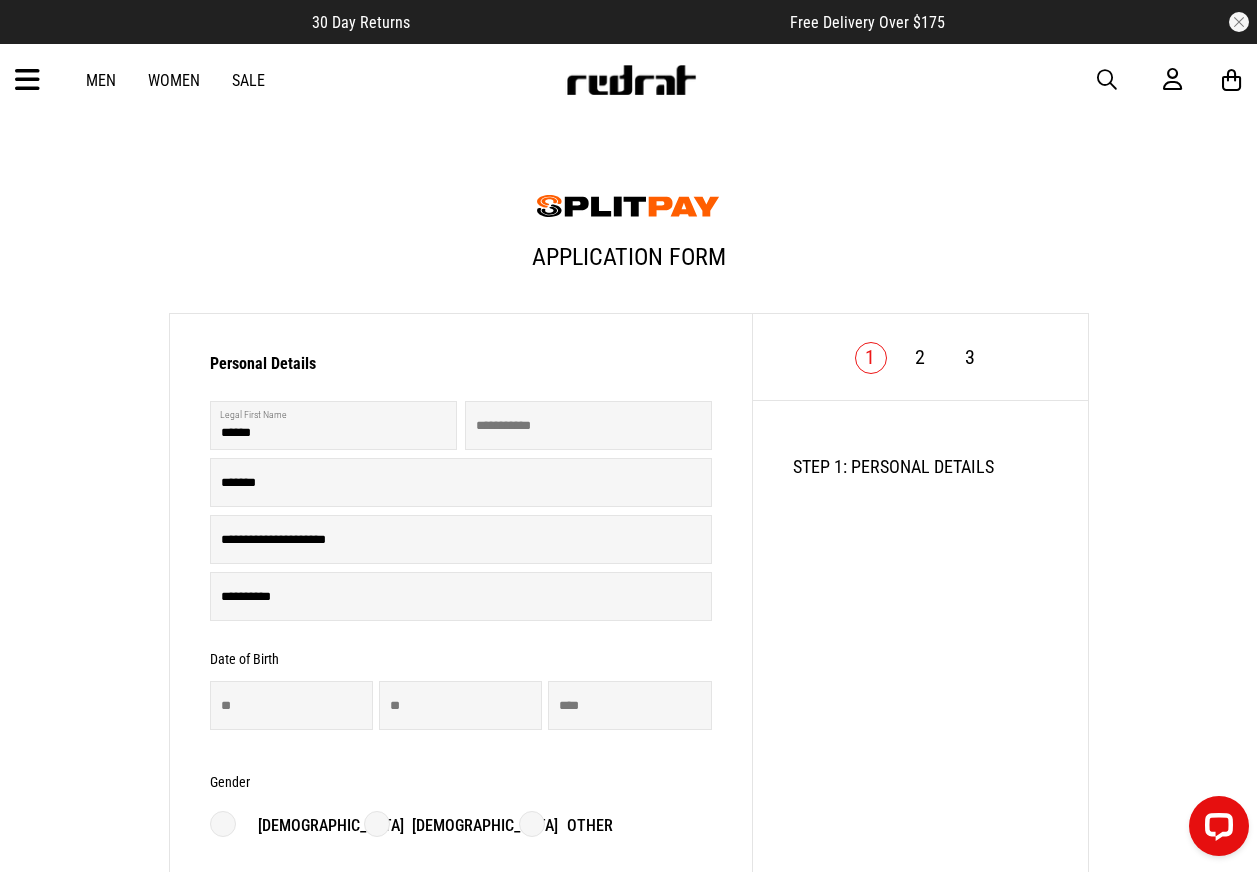 type on "****" 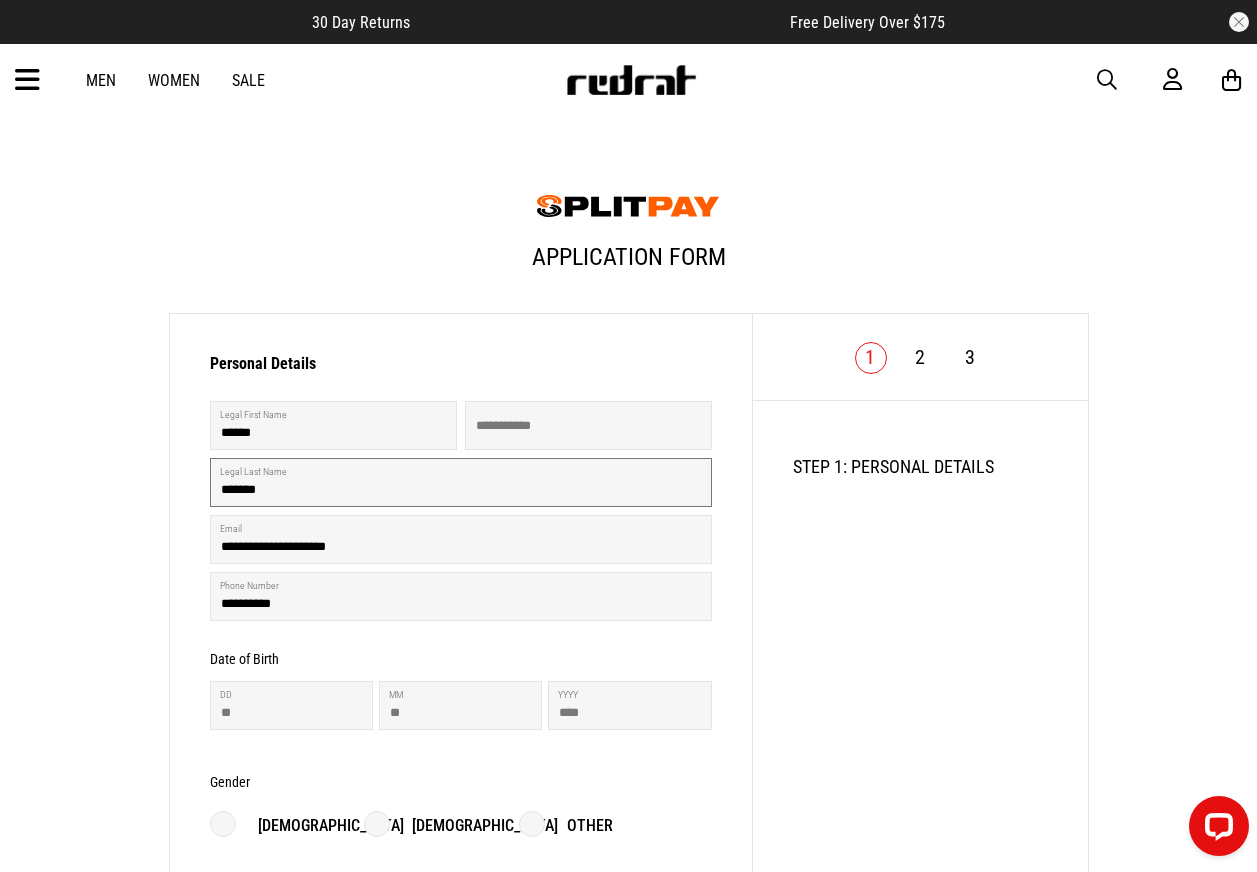 type on "*******" 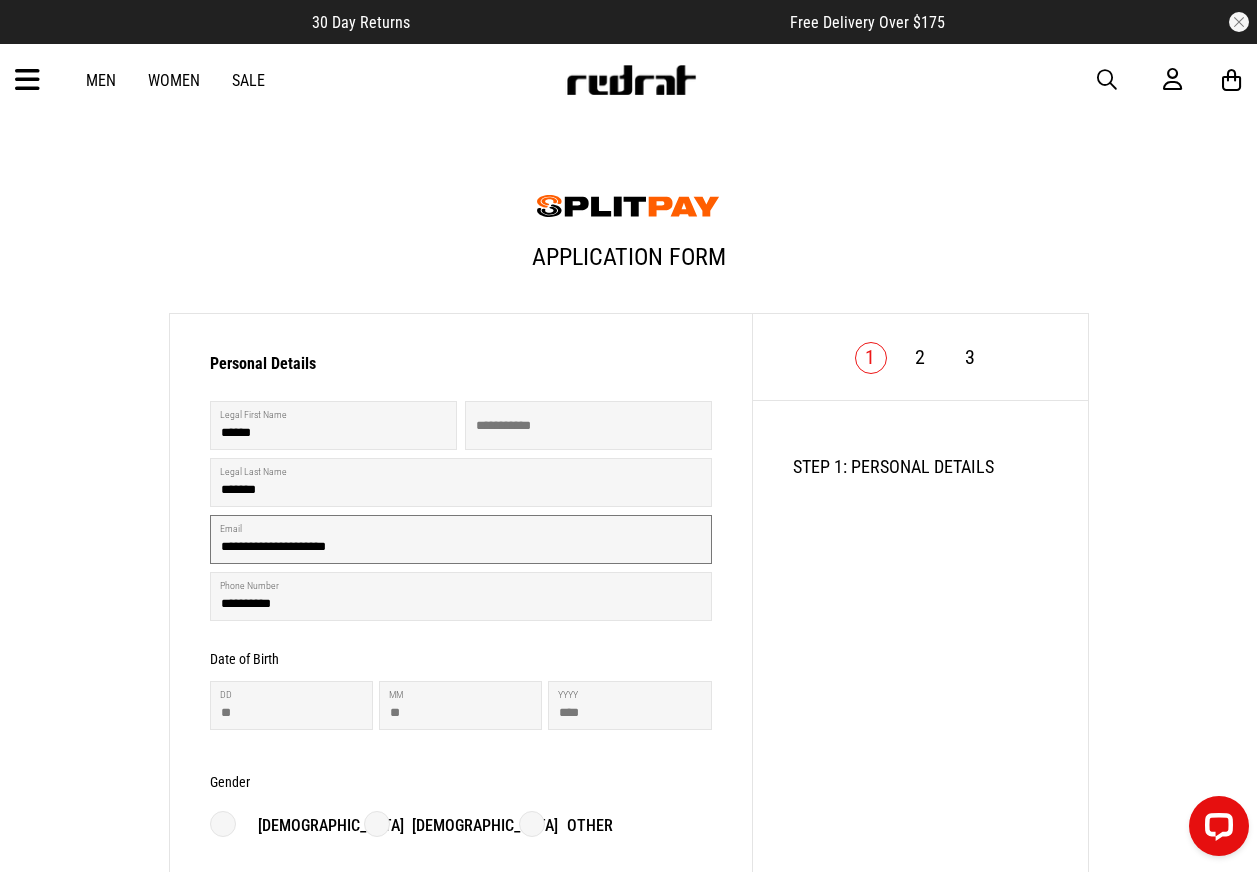 click on "**********" at bounding box center (461, 539) 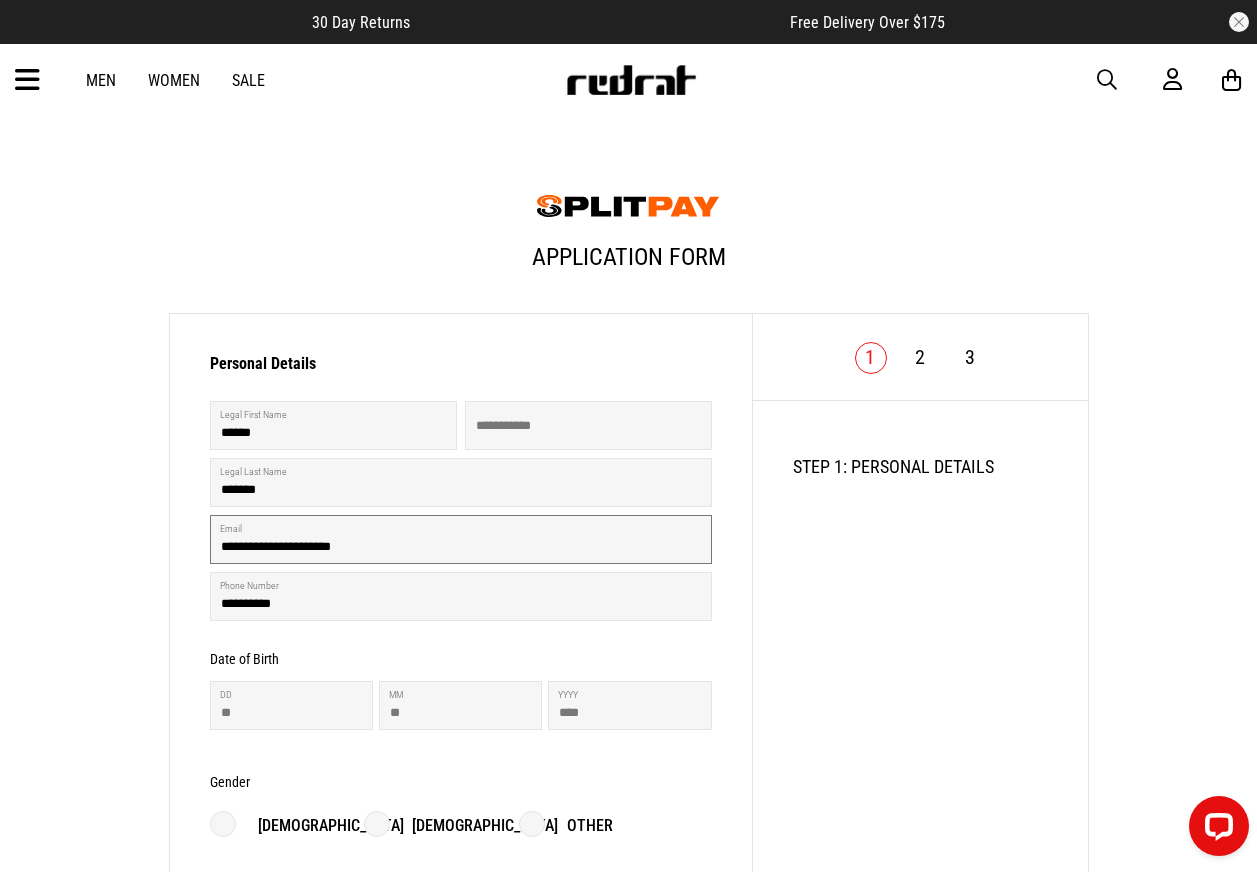 type on "**********" 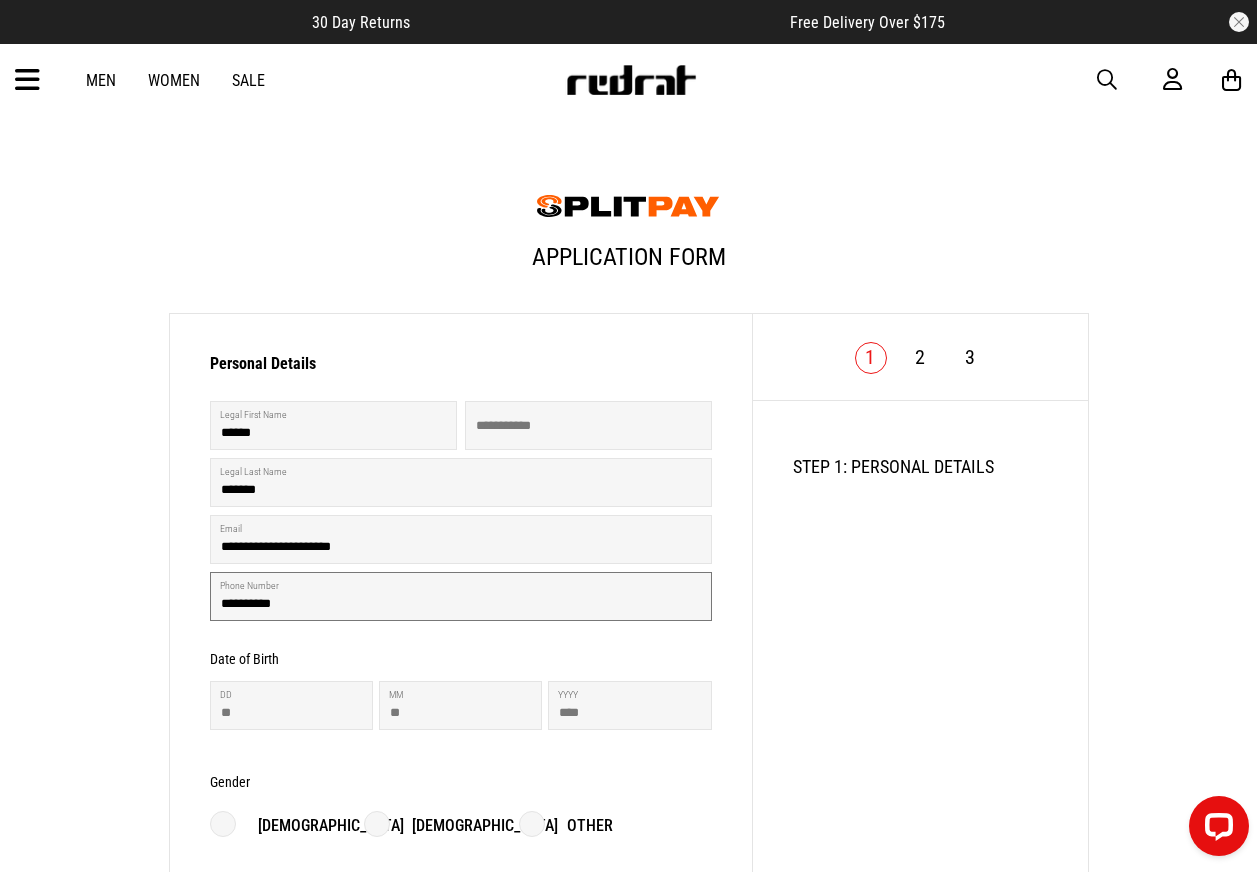 click on "**********" at bounding box center [461, 596] 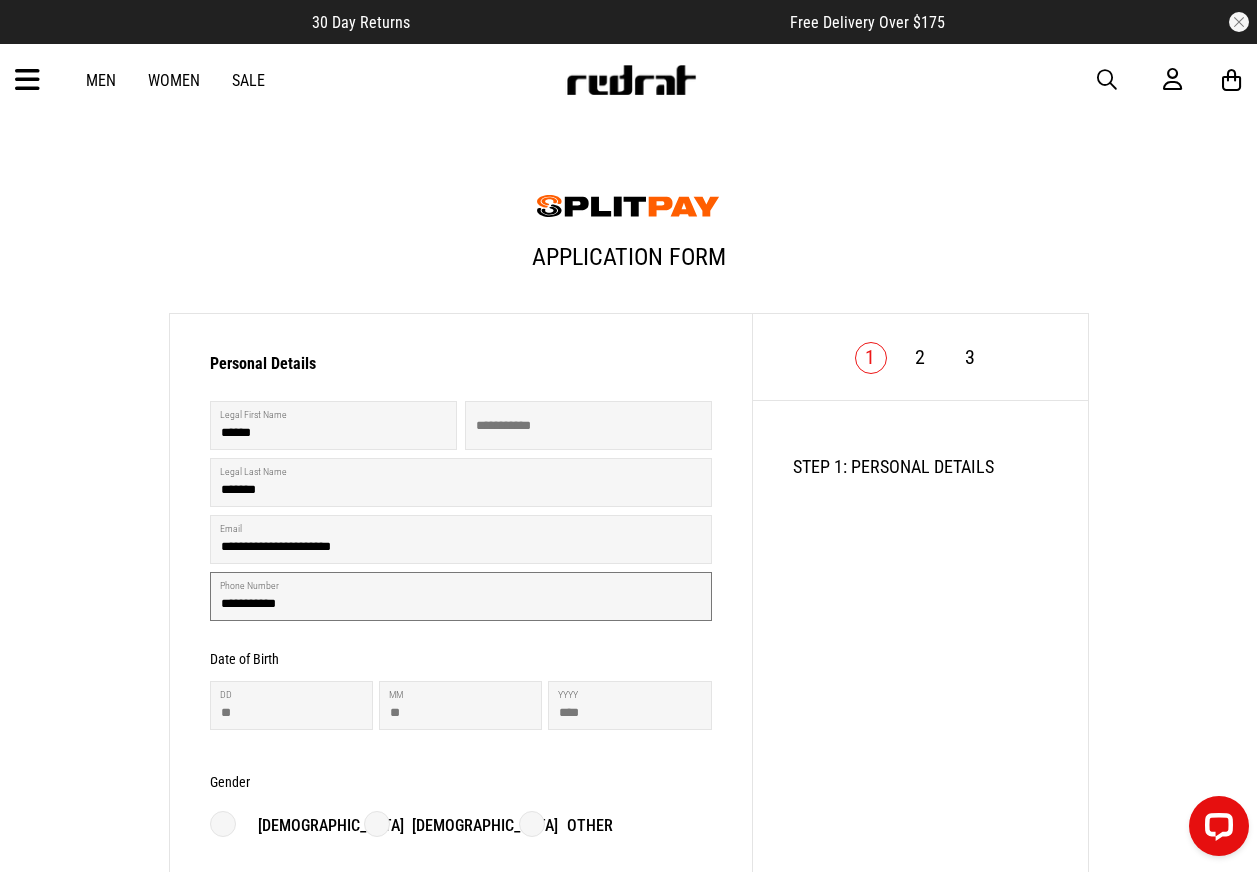 scroll, scrollTop: 100, scrollLeft: 0, axis: vertical 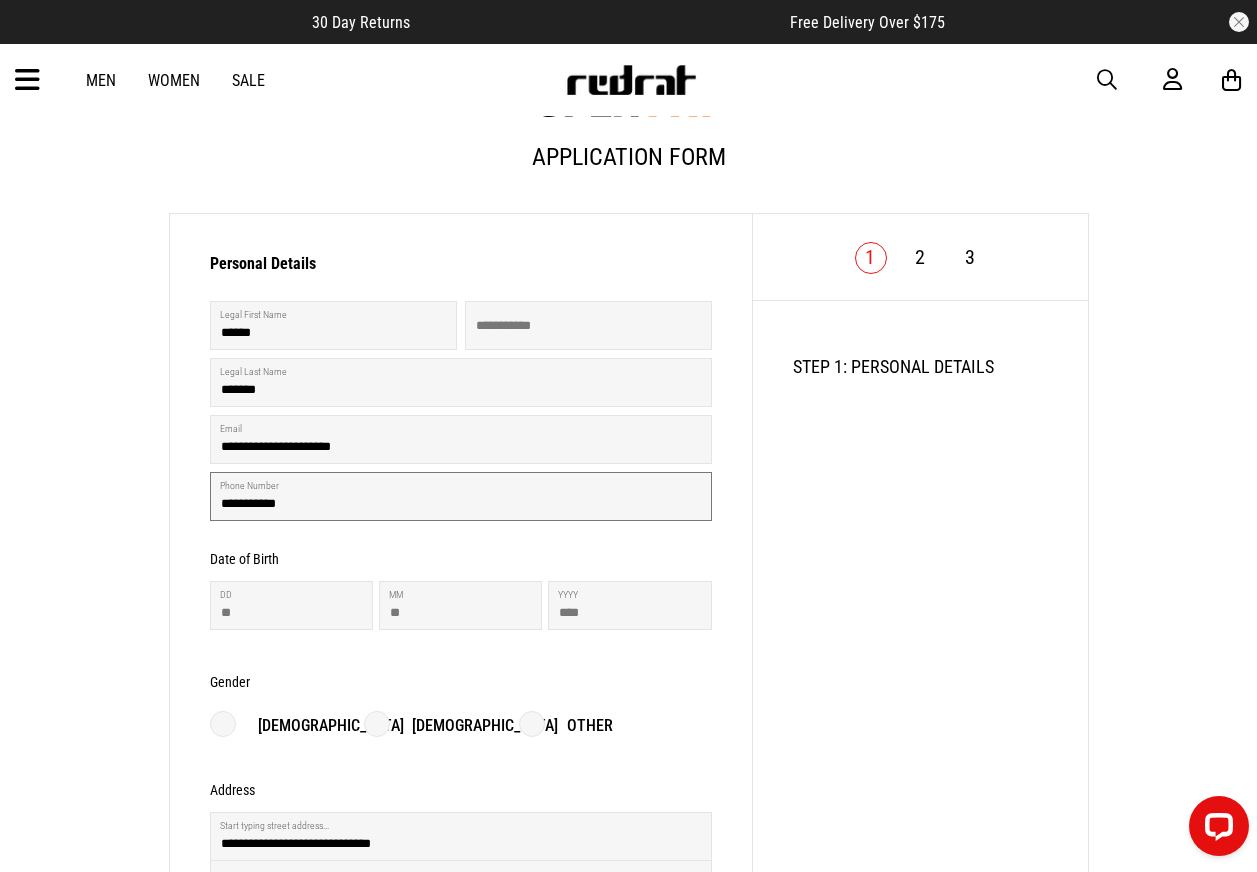 type on "**********" 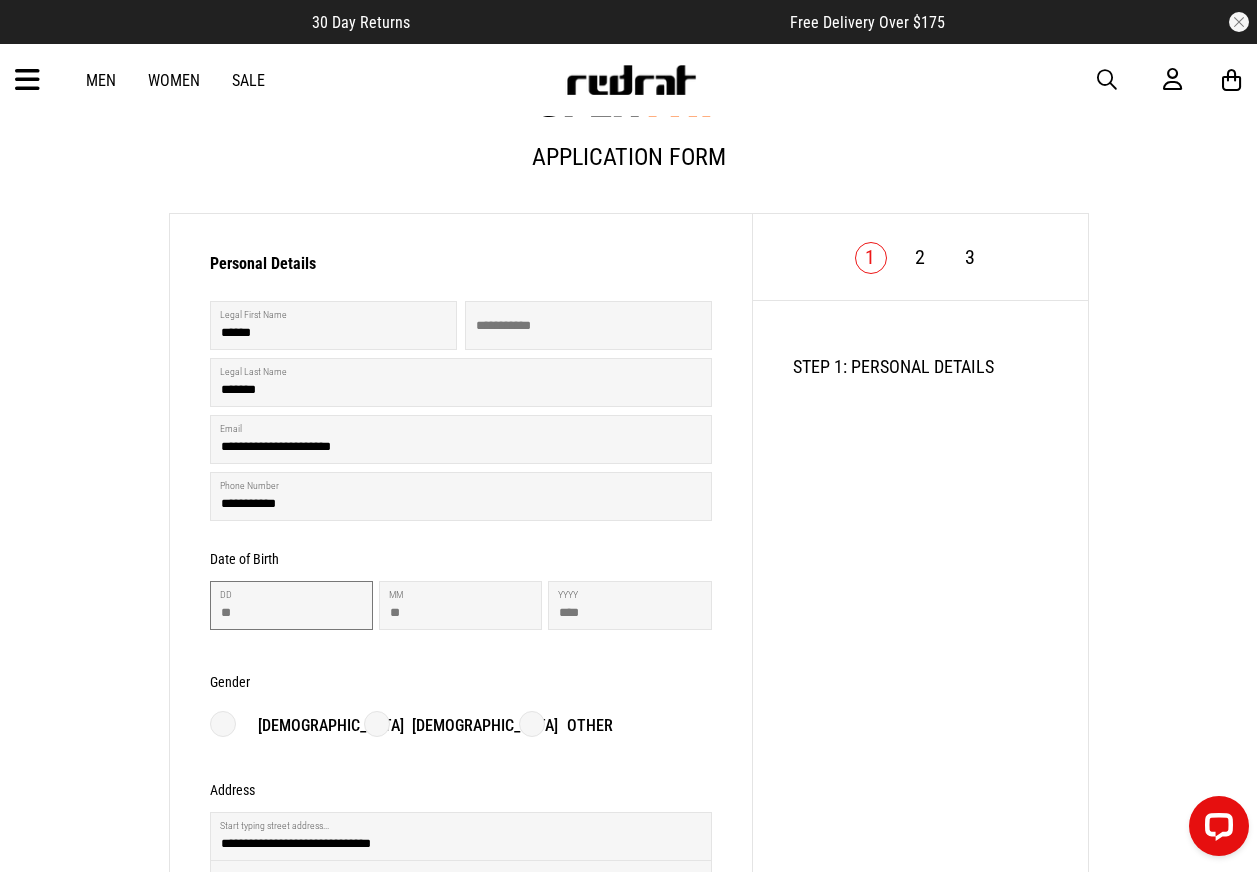 click on "**" at bounding box center [291, 605] 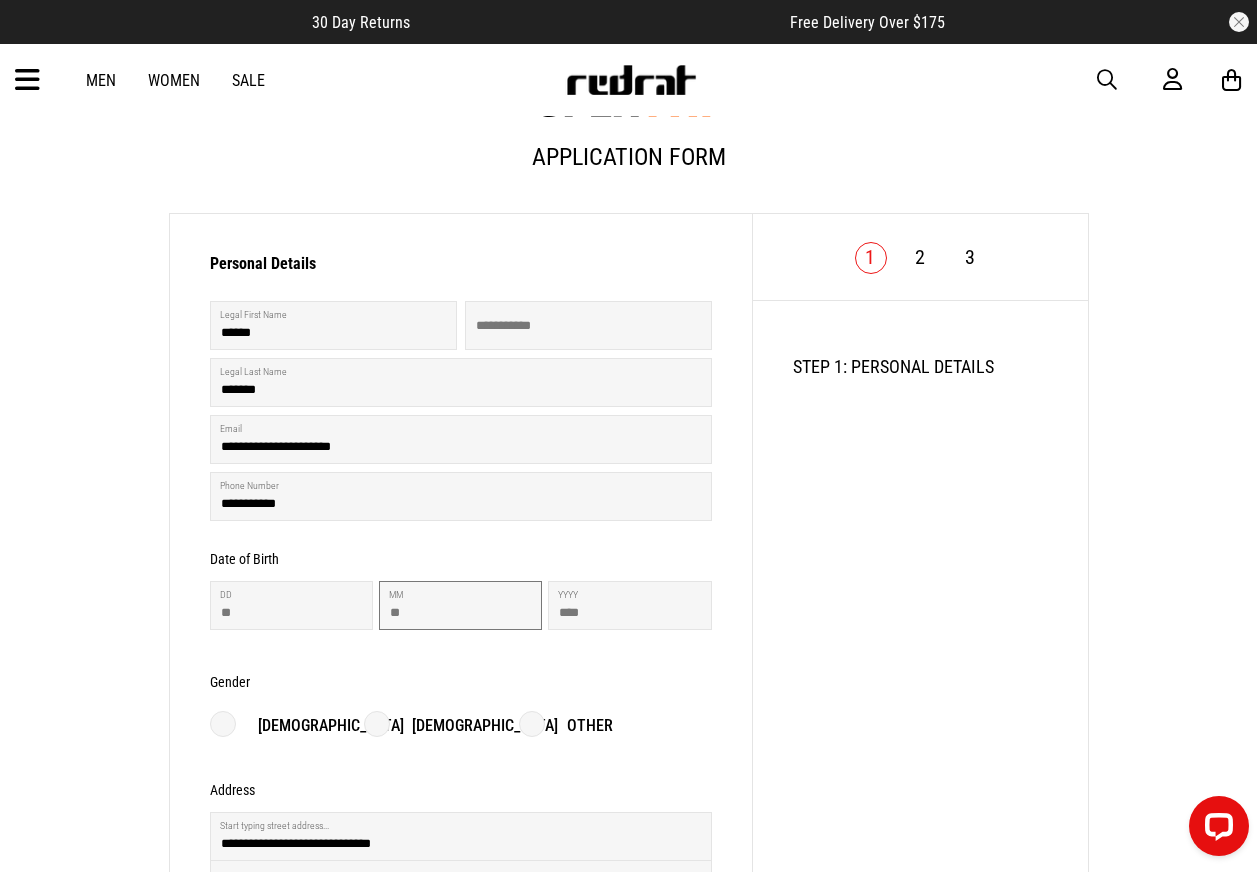 click on "**" at bounding box center (460, 605) 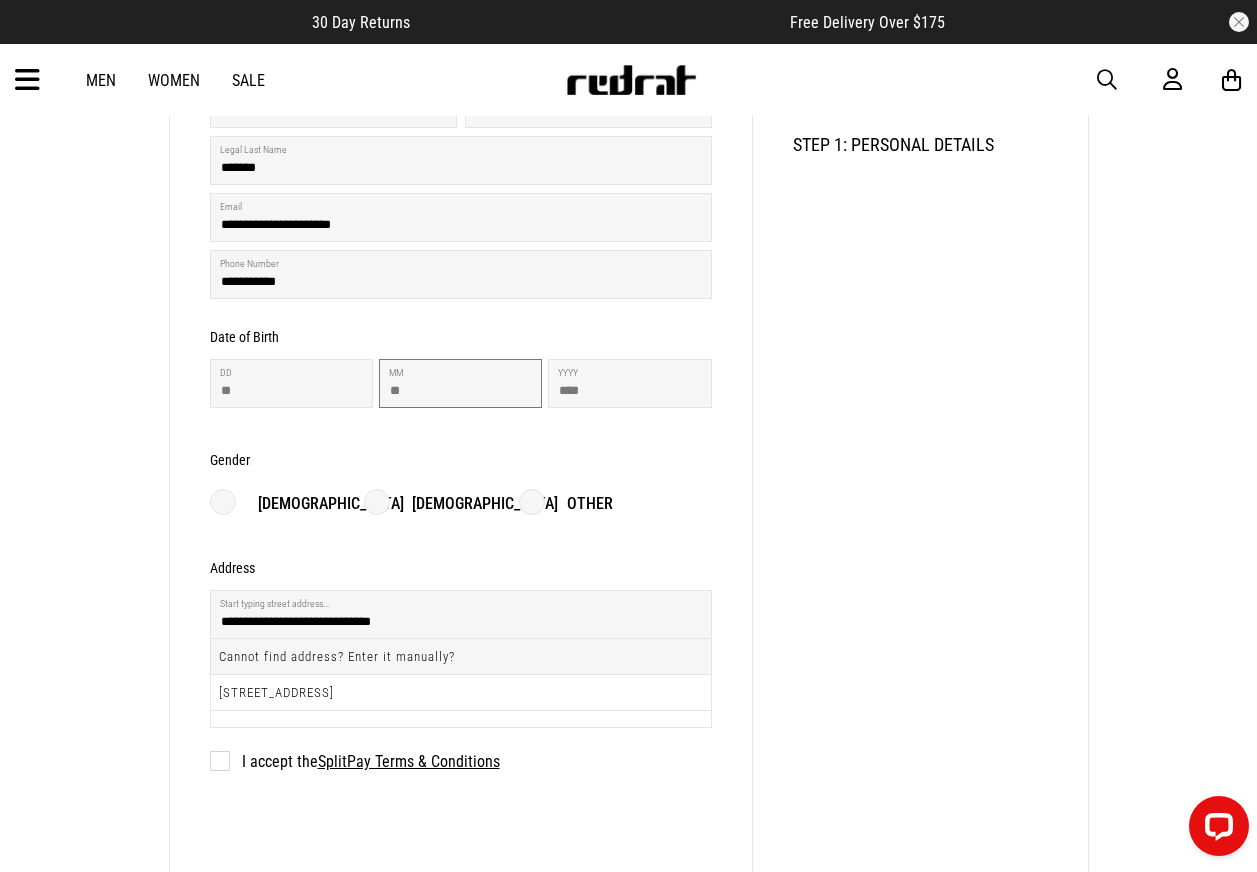 scroll, scrollTop: 700, scrollLeft: 0, axis: vertical 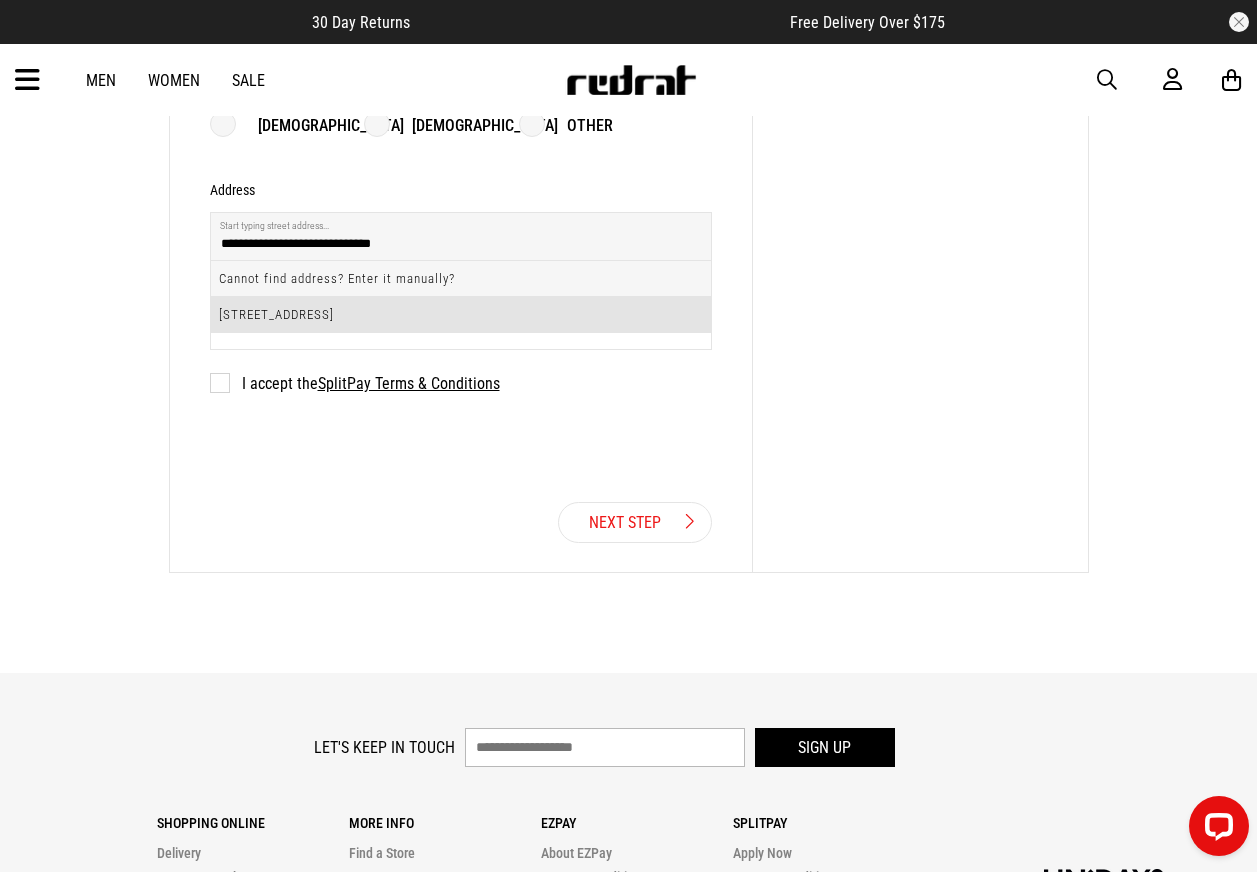 click on "402 State Highway 1, Ōhau 5570" at bounding box center (461, 314) 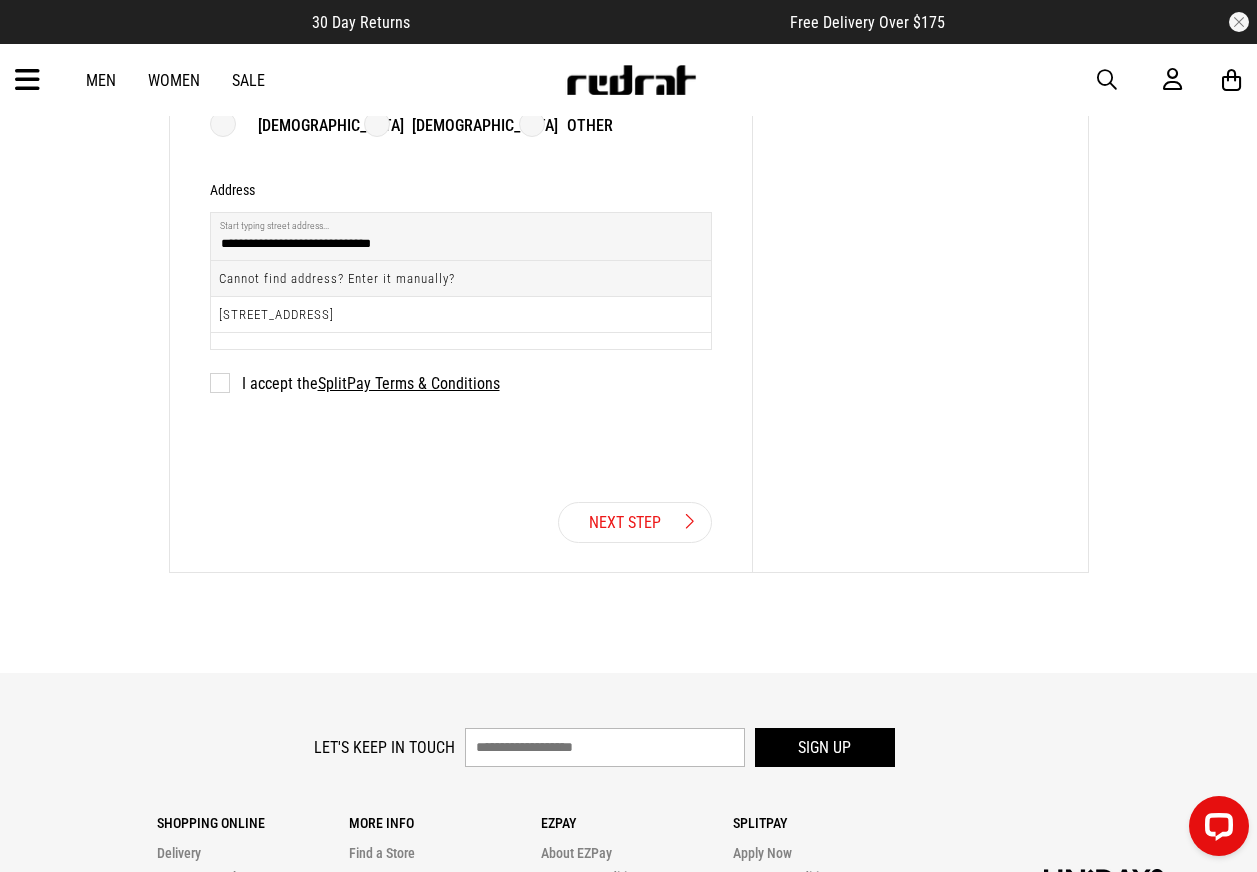 type on "***" 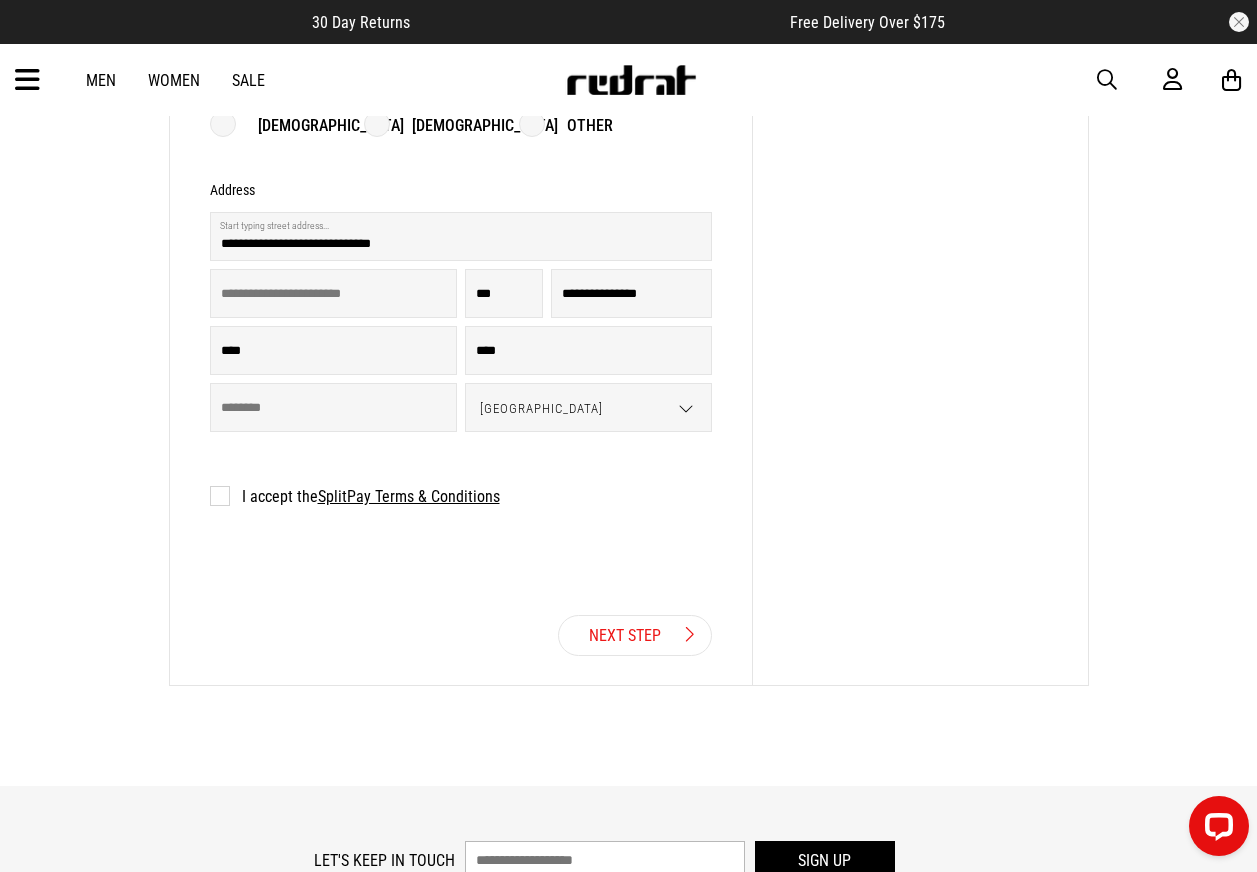 click on "I accept the  SplitPay Terms & Conditions" at bounding box center [355, 496] 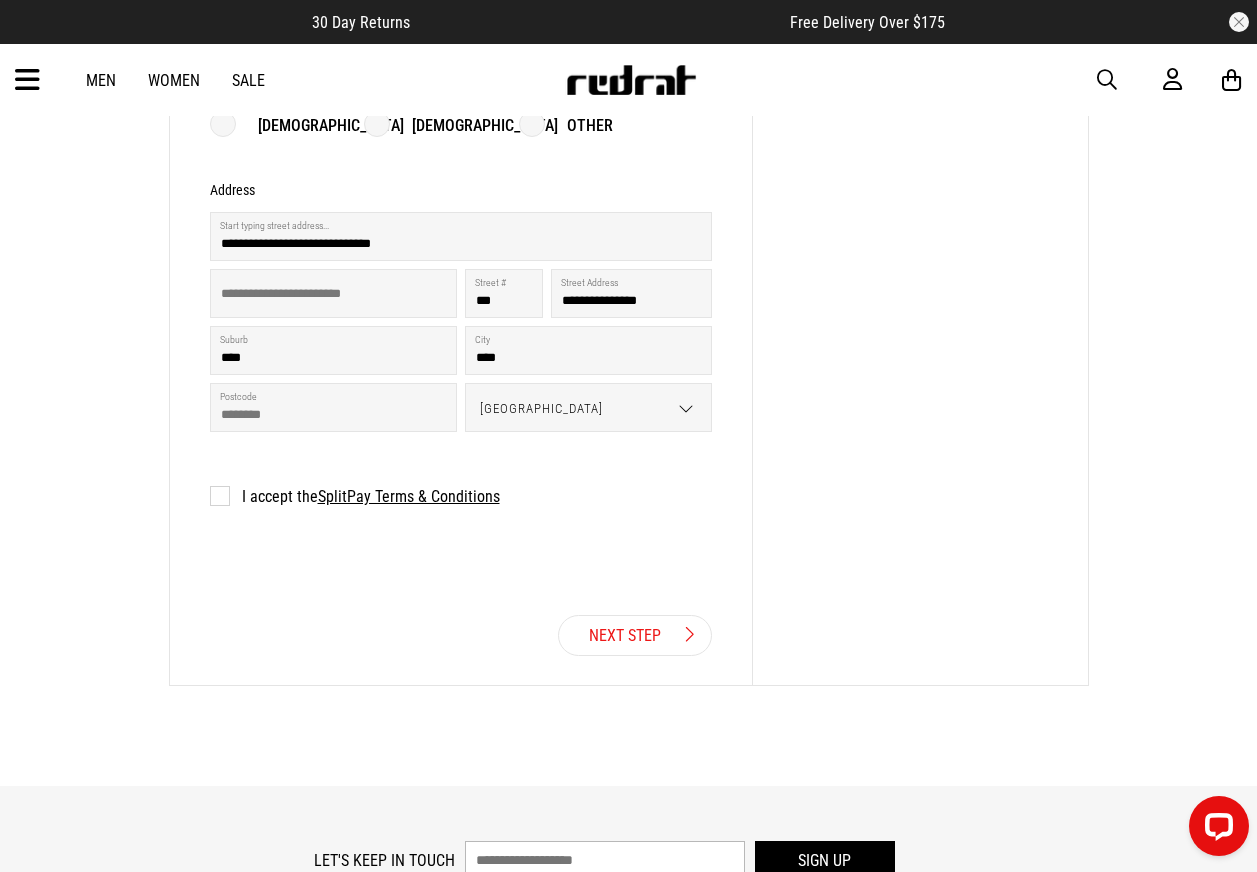 click on "Next Step" at bounding box center (635, 635) 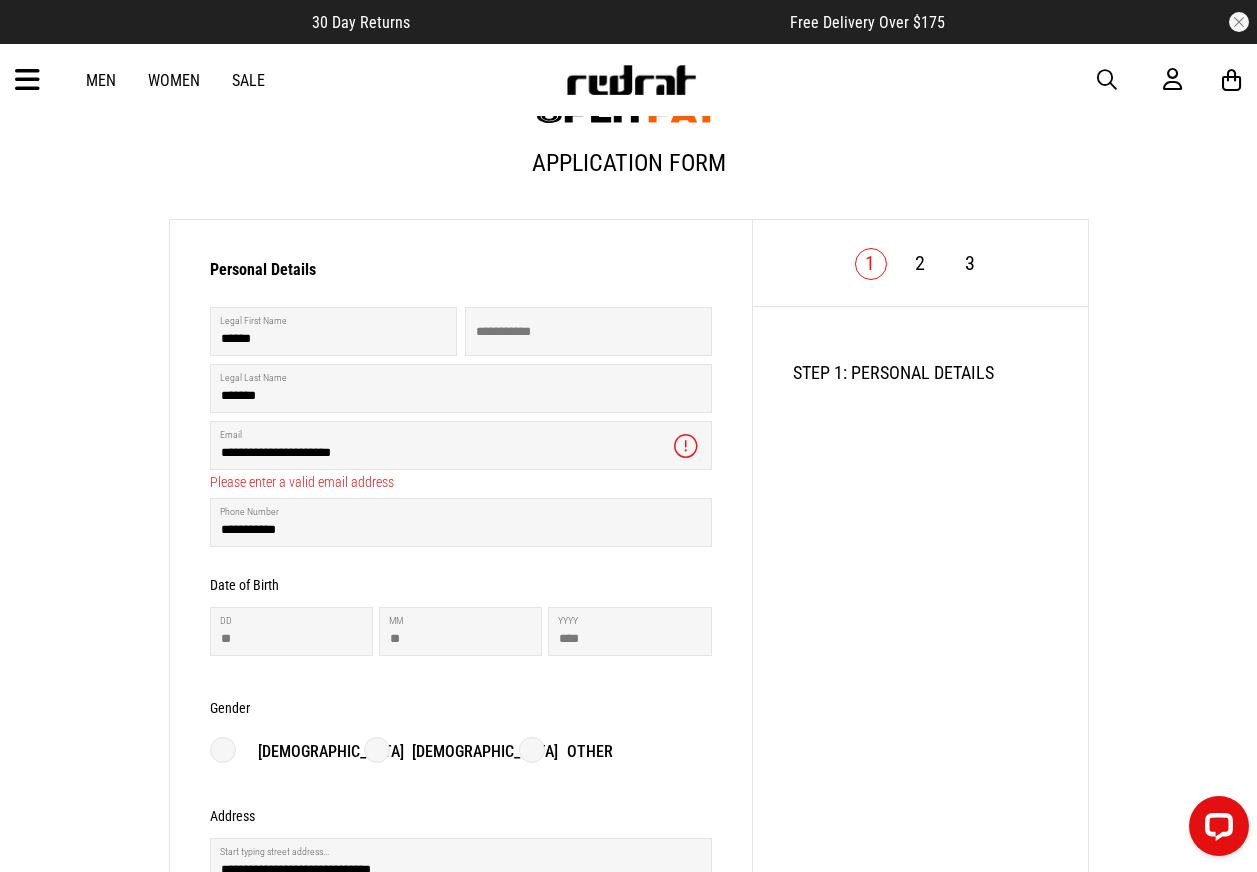 scroll, scrollTop: 205, scrollLeft: 0, axis: vertical 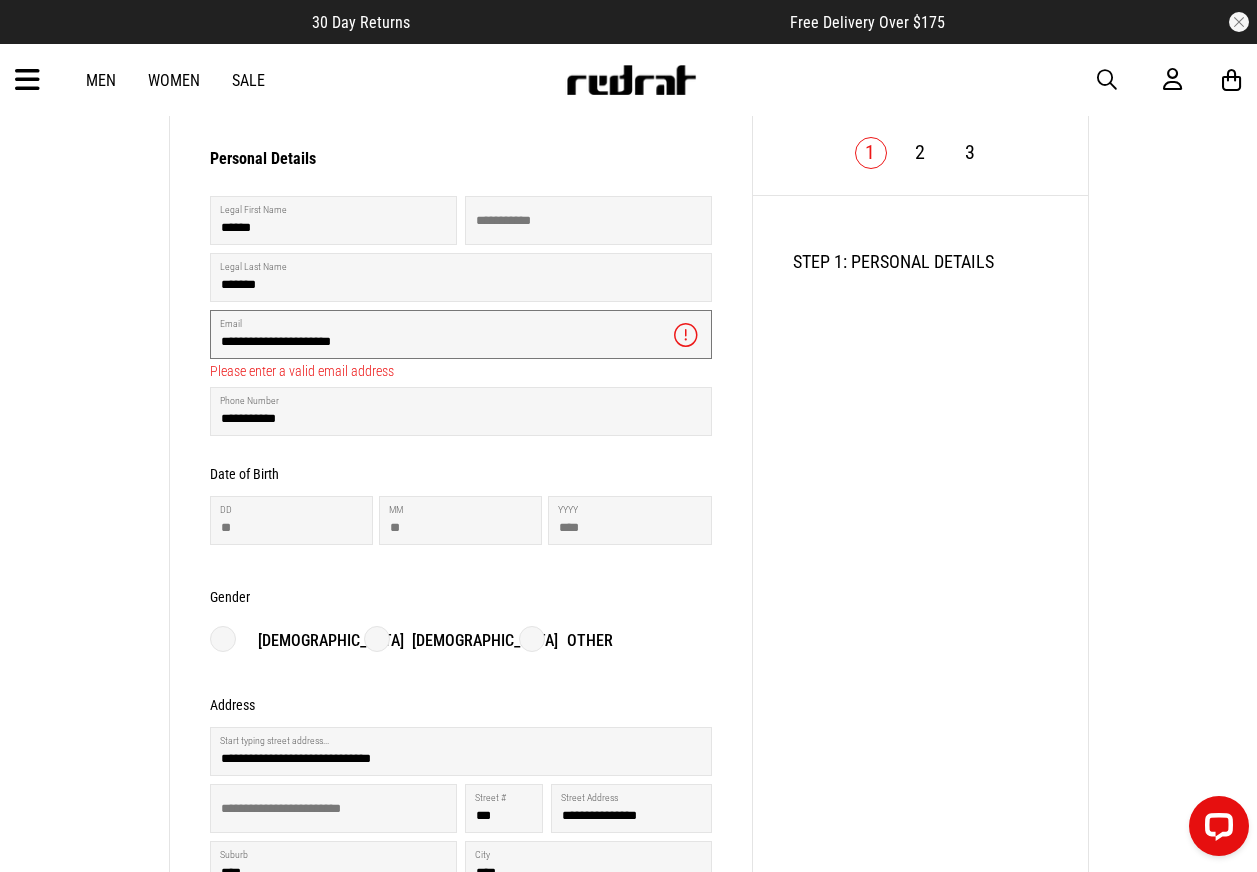 click on "**********" at bounding box center [461, 334] 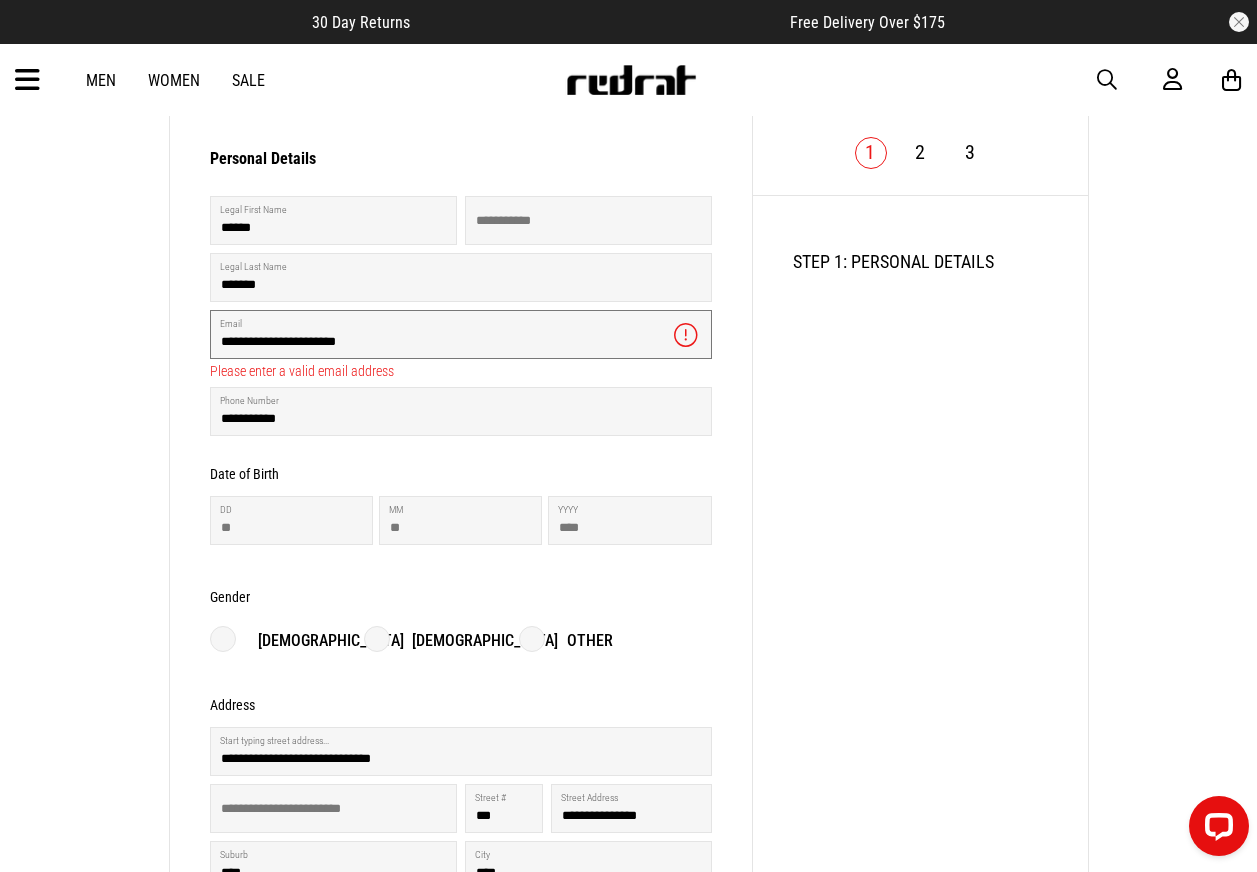type on "**********" 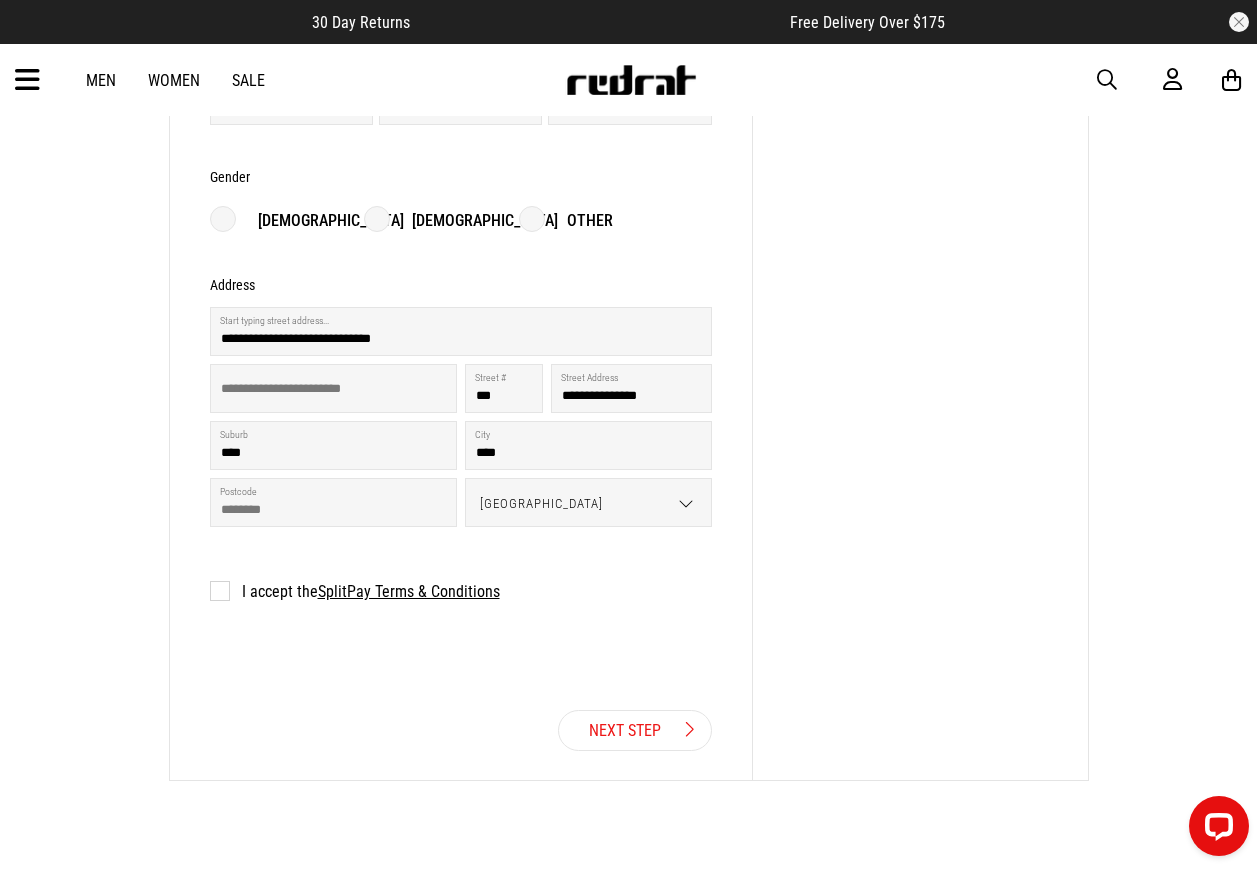 click on "Next Step" at bounding box center (635, 730) 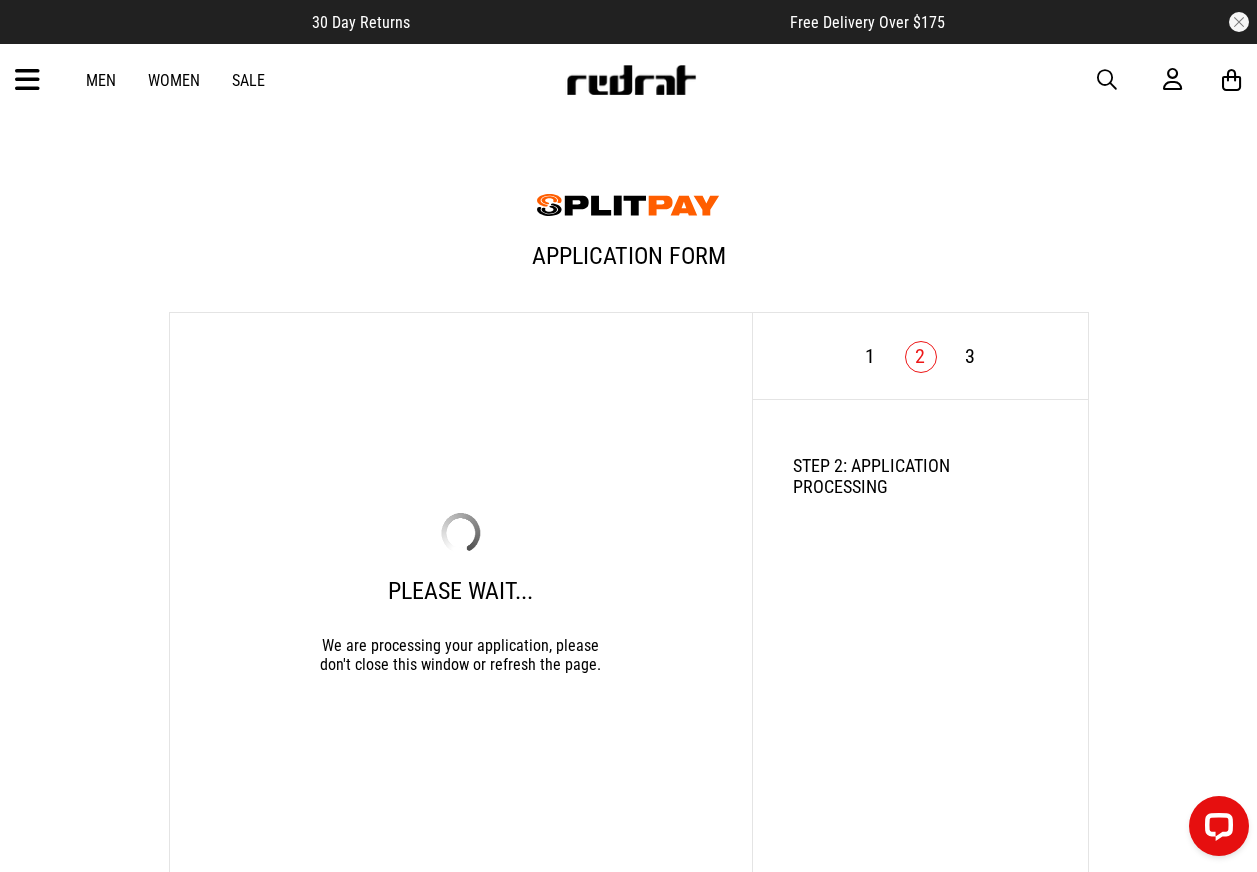 scroll, scrollTop: 0, scrollLeft: 0, axis: both 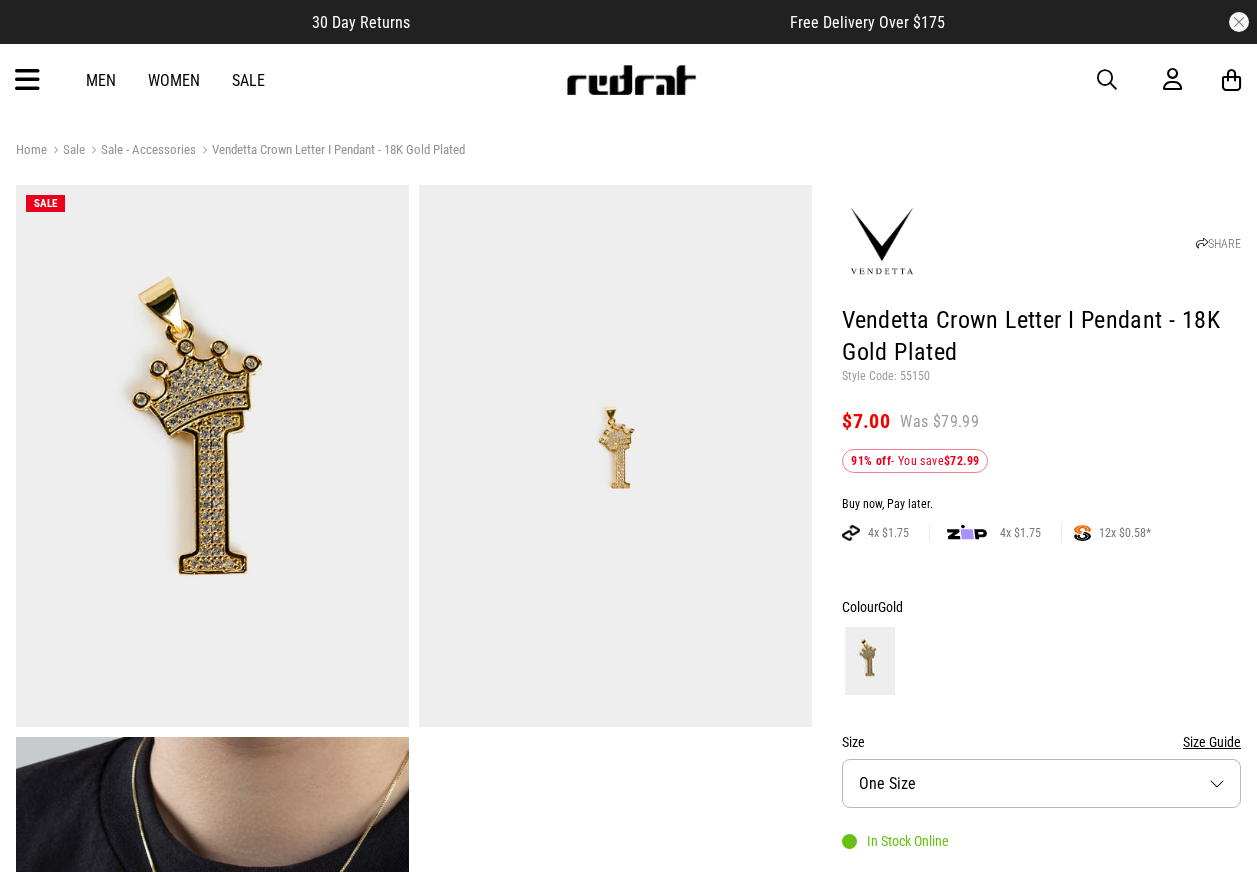 click on "Style Code: 55150" at bounding box center [1041, 377] 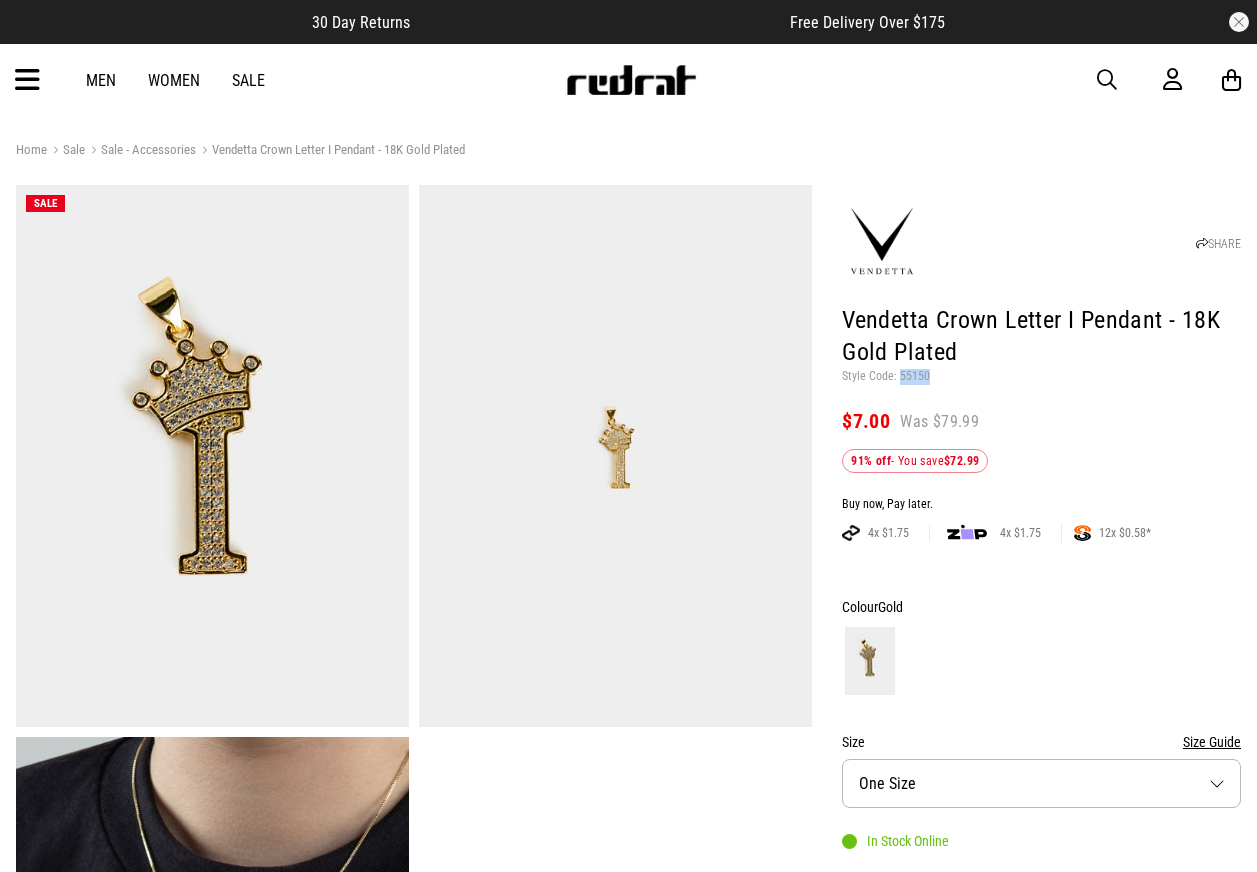 click on "Style Code: 55150" at bounding box center (1041, 377) 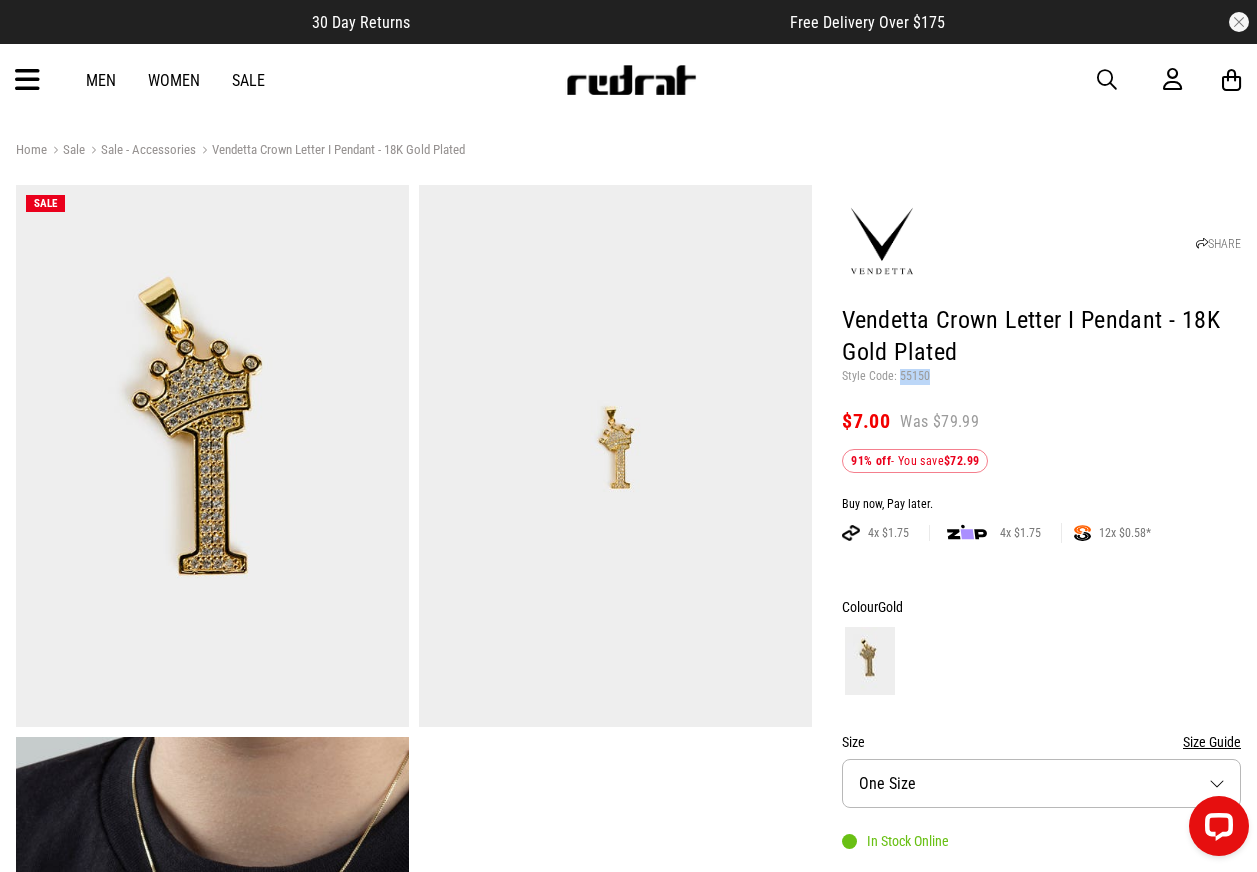 scroll, scrollTop: 0, scrollLeft: 0, axis: both 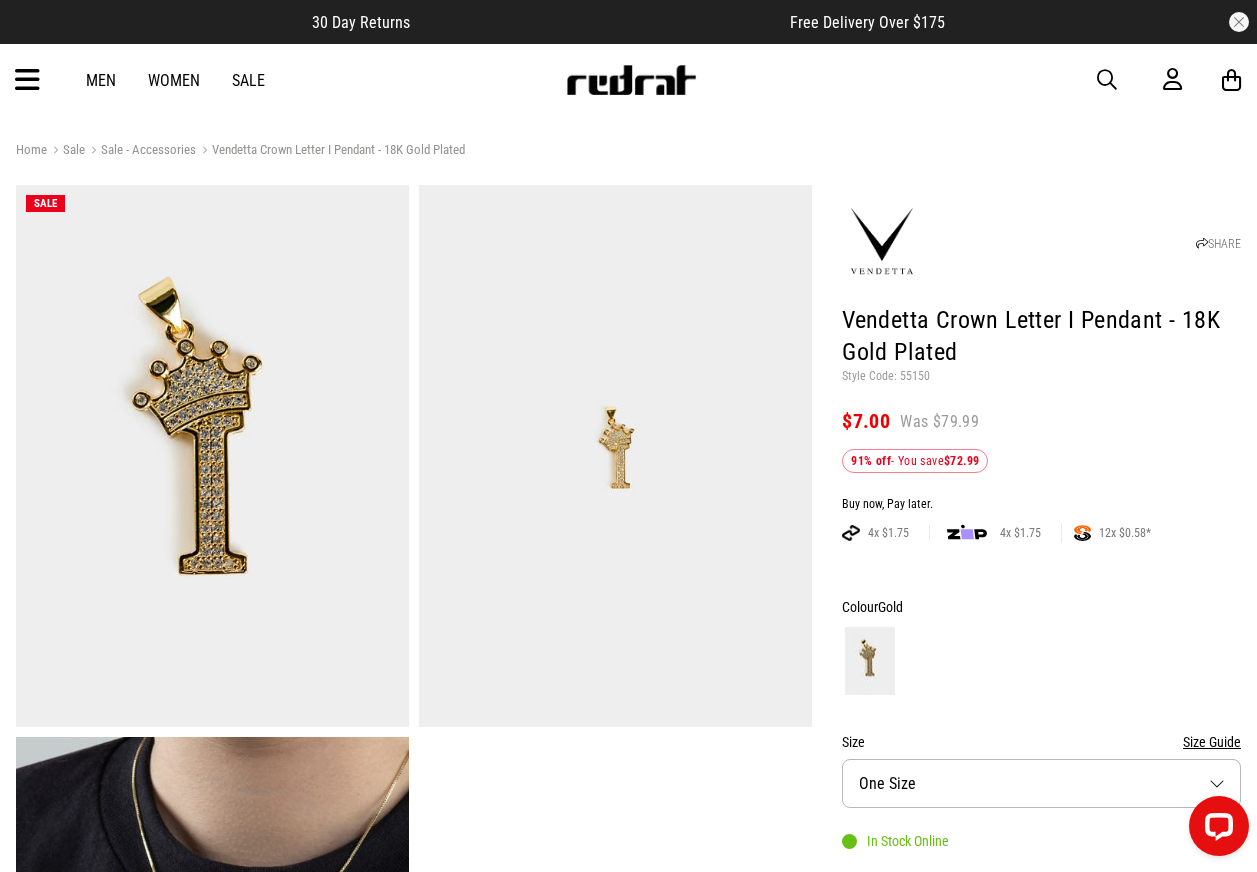 click on "Men   Women   Sale     Sign in     New       Back         Footwear       Back         Mens       Back         Womens       Back         Youth & Kids       Back         Jewellery       Back         Headwear       Back         Accessories       Back         Deals       Back         Sale   UP TO 60% OFF
Shop by Brand
adidas
Converse
New Era
See all brands     Gift Cards   Find a Store   Delivery   Returns & Exchanges   FAQ   Contact Us
Payment Options Only at Red Rat
Let's keep in touch
Back" at bounding box center (628, 80) 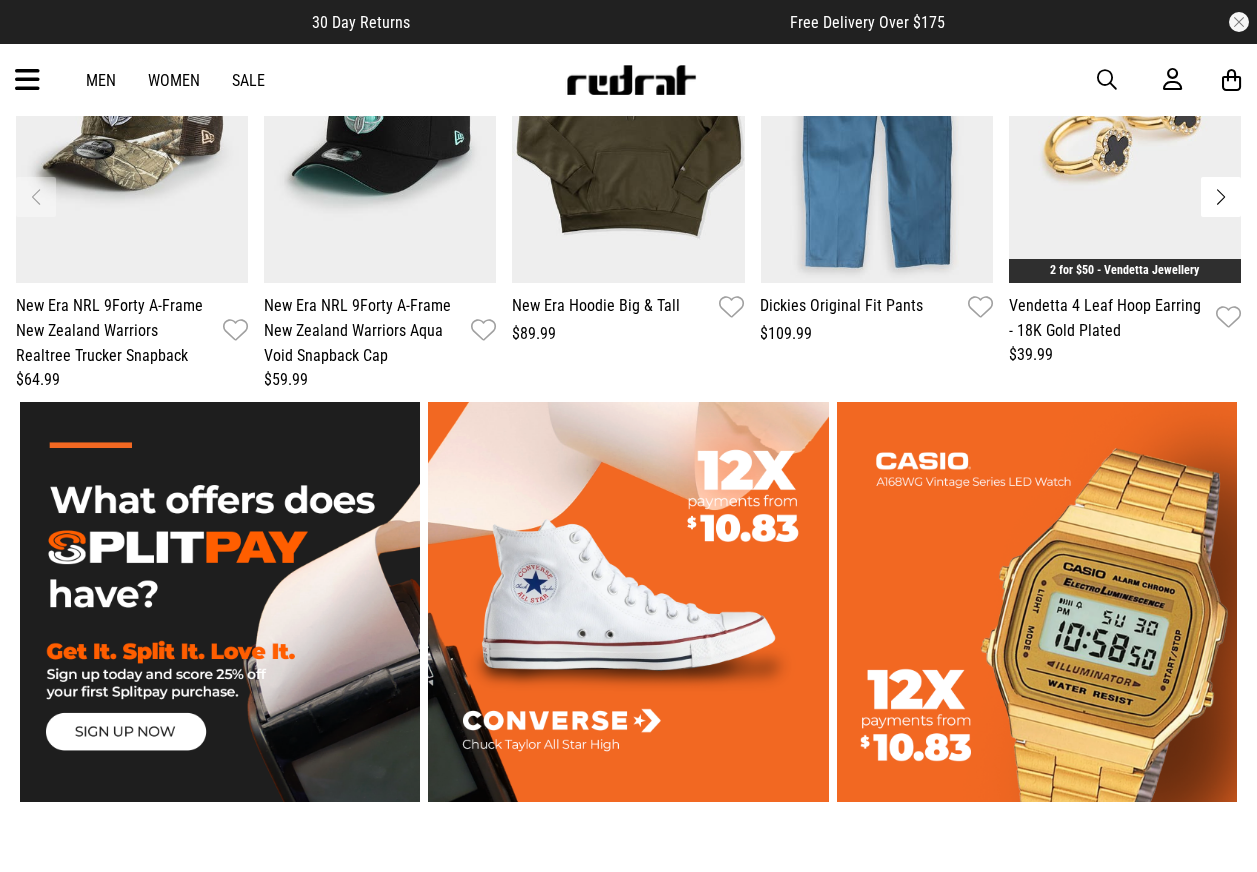 scroll, scrollTop: 0, scrollLeft: 0, axis: both 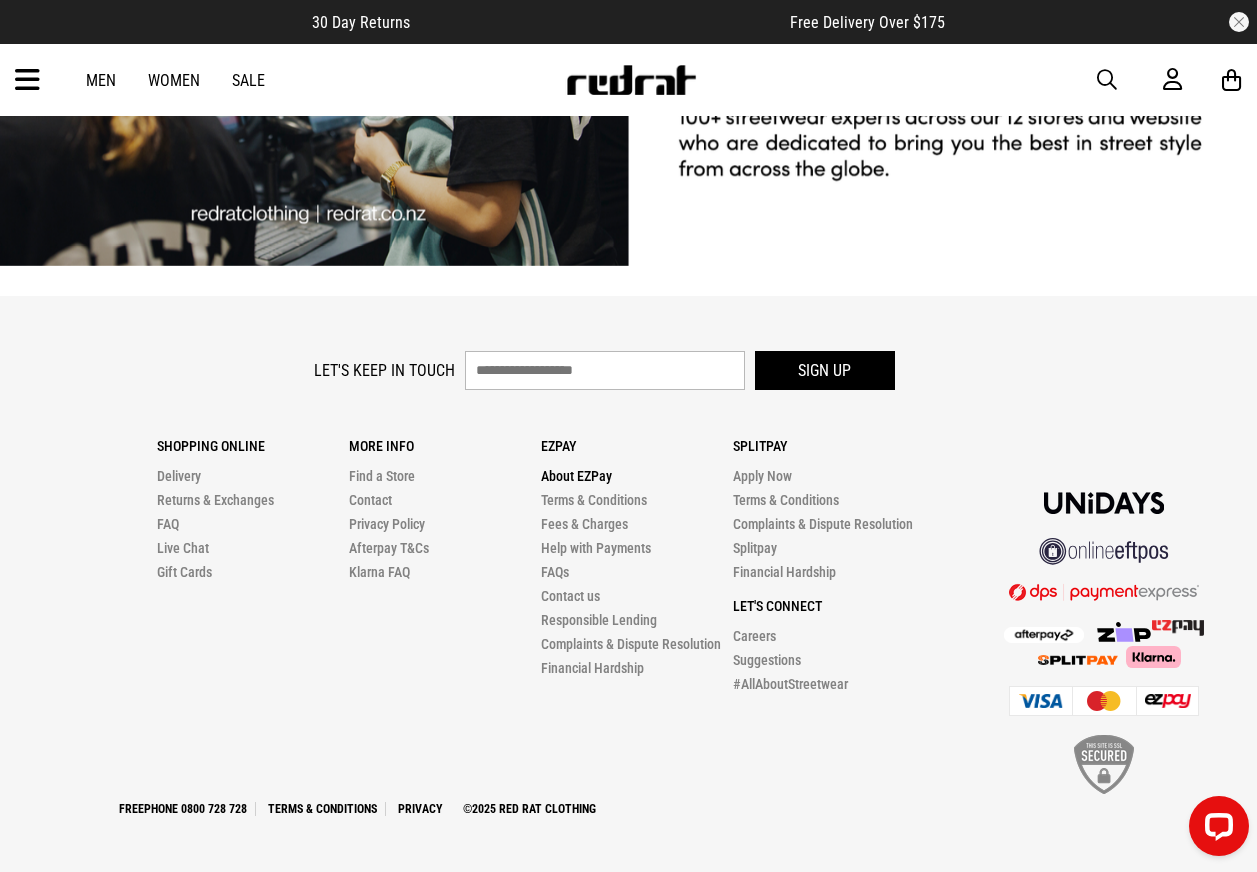 click on "About EZPay" at bounding box center (576, 476) 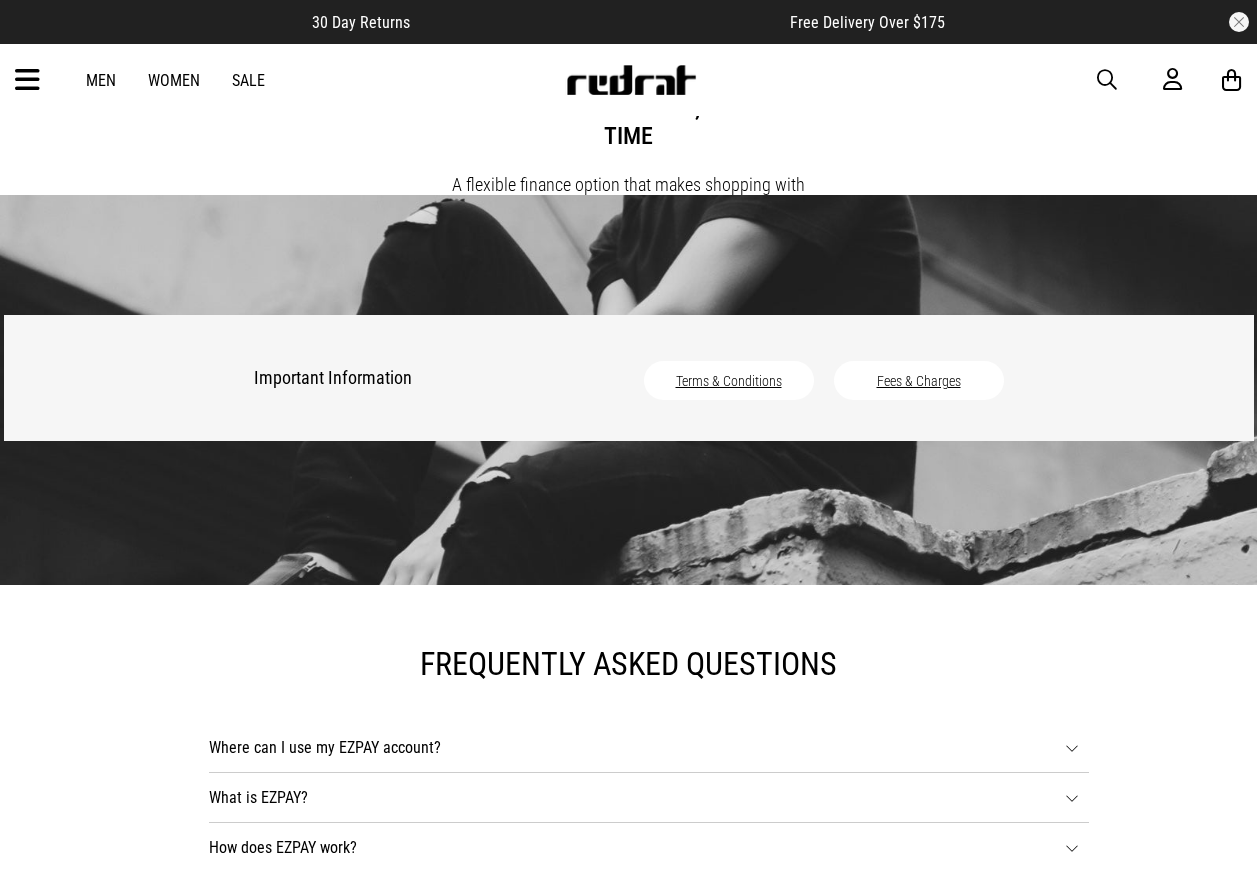 scroll, scrollTop: 0, scrollLeft: 0, axis: both 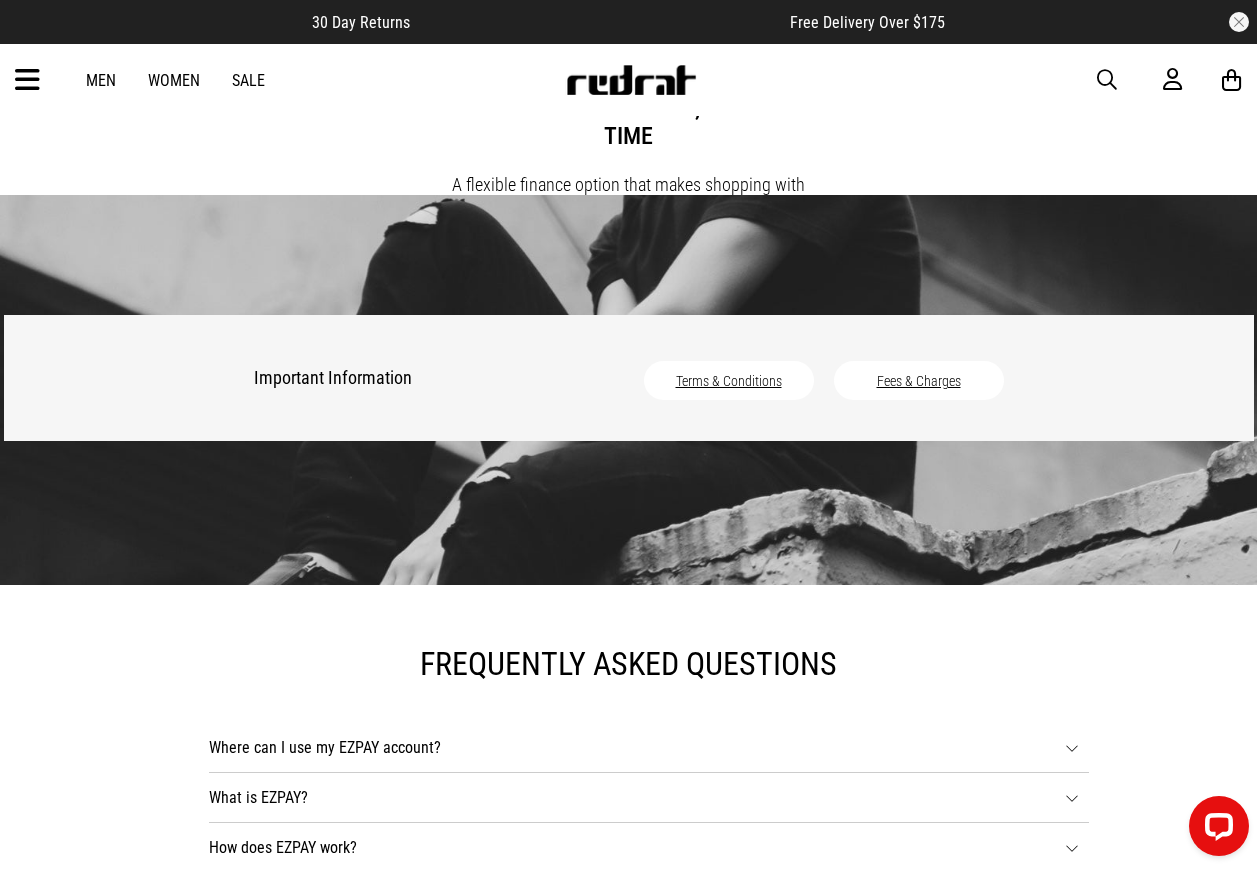 click on "Apply Now" at bounding box center [629, 302] 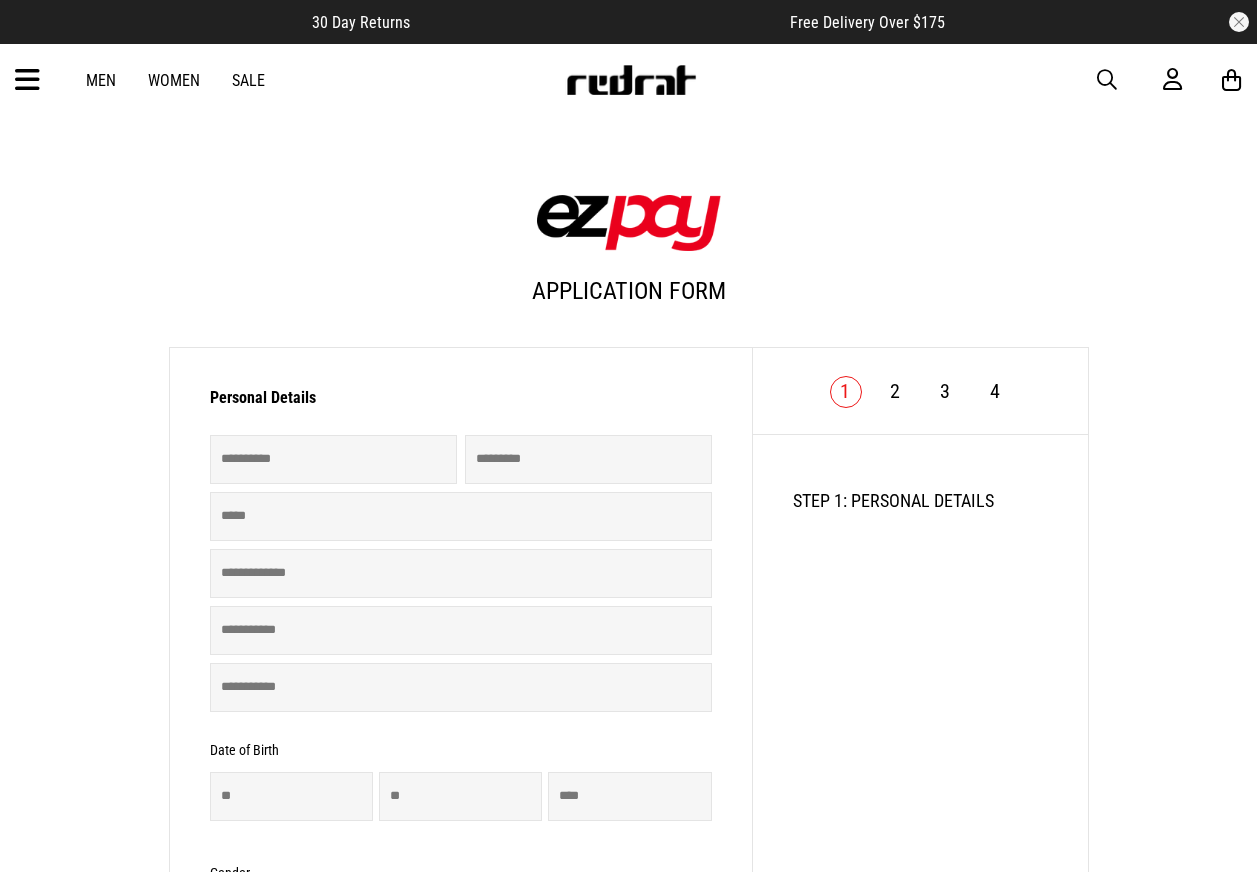 scroll, scrollTop: 0, scrollLeft: 0, axis: both 